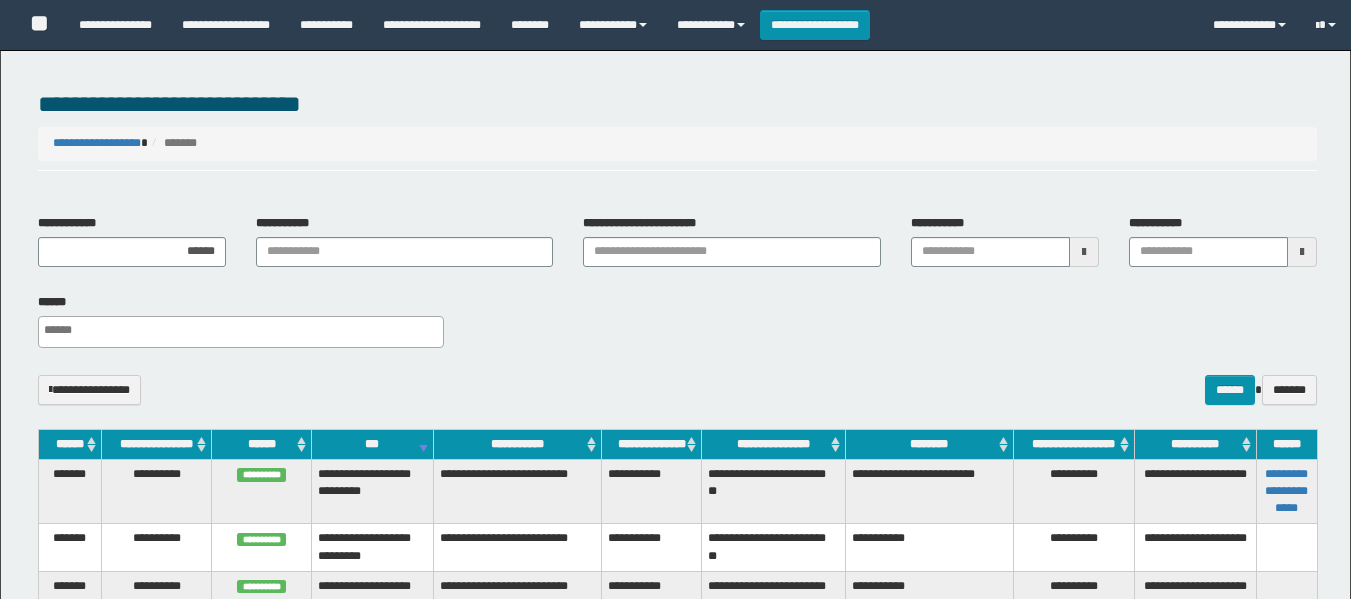 select 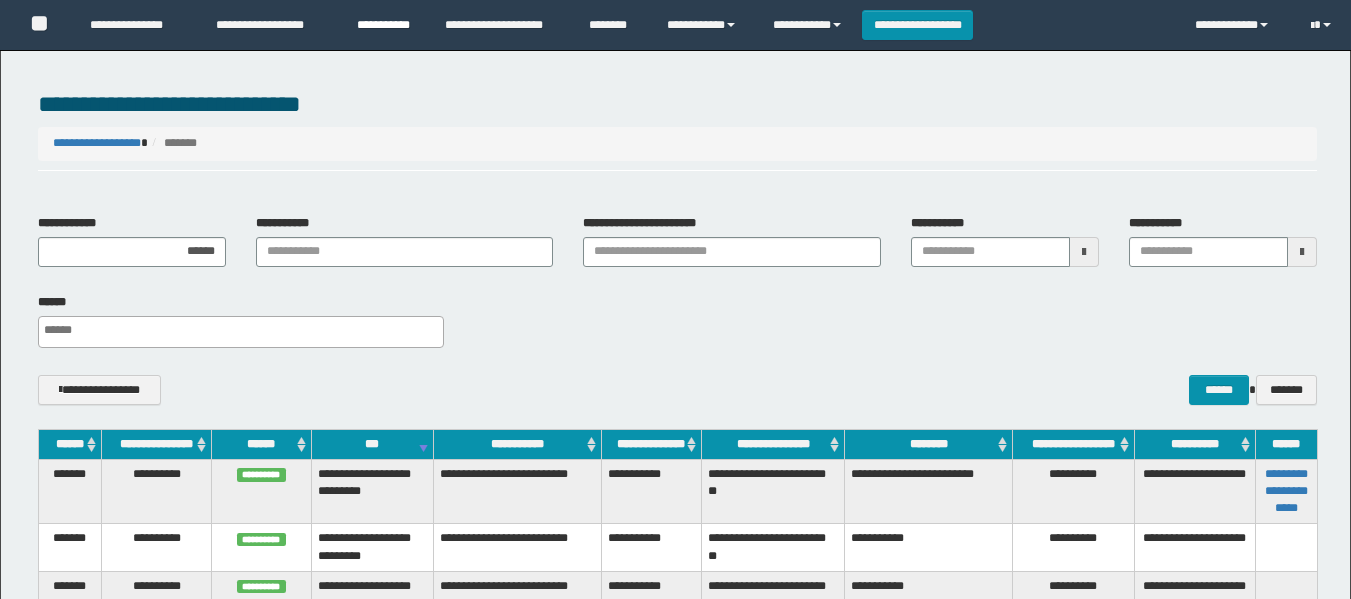 scroll, scrollTop: 301, scrollLeft: 0, axis: vertical 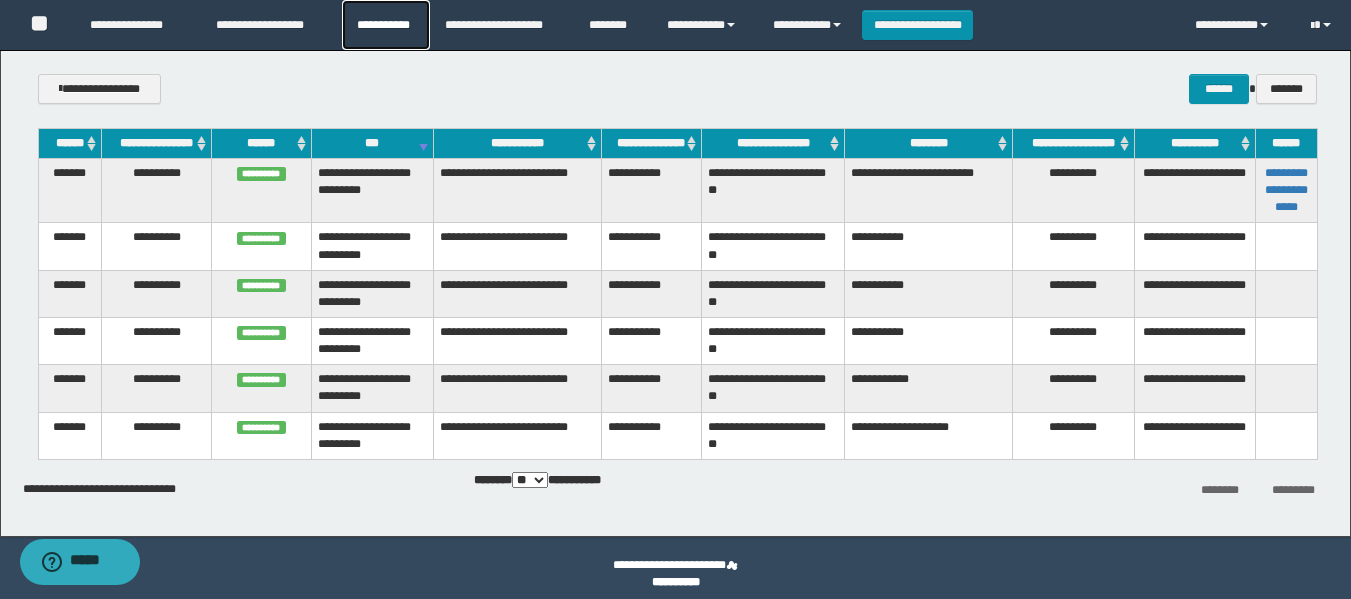click on "**********" at bounding box center [386, 25] 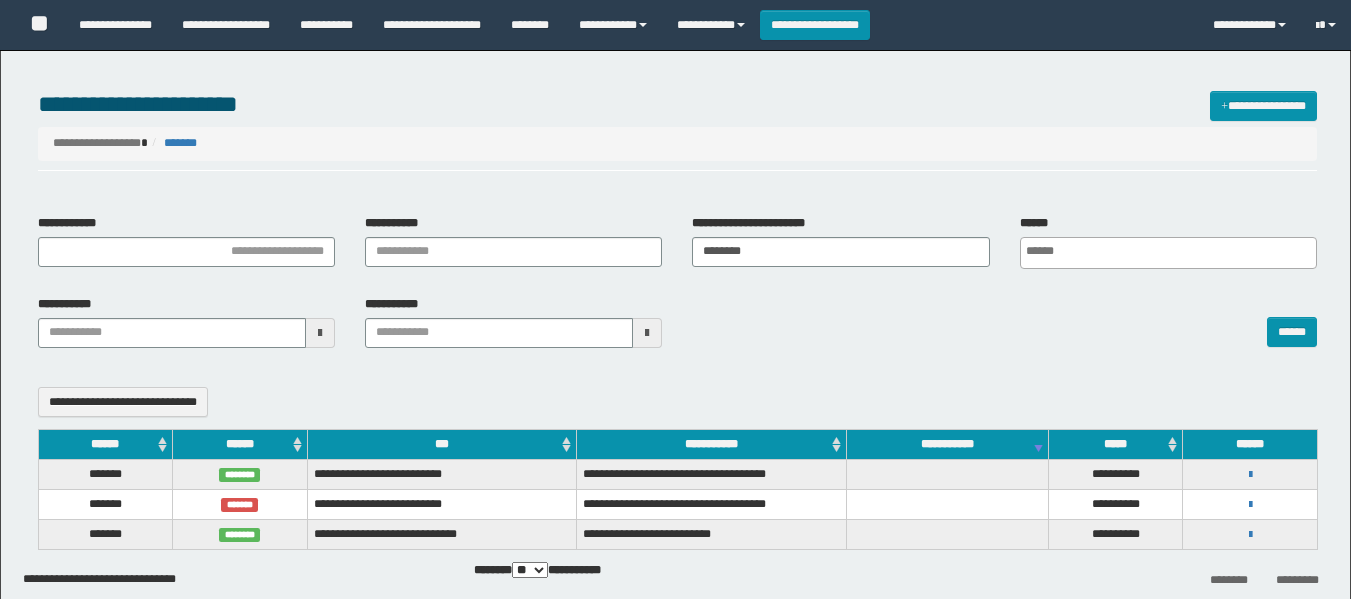 select 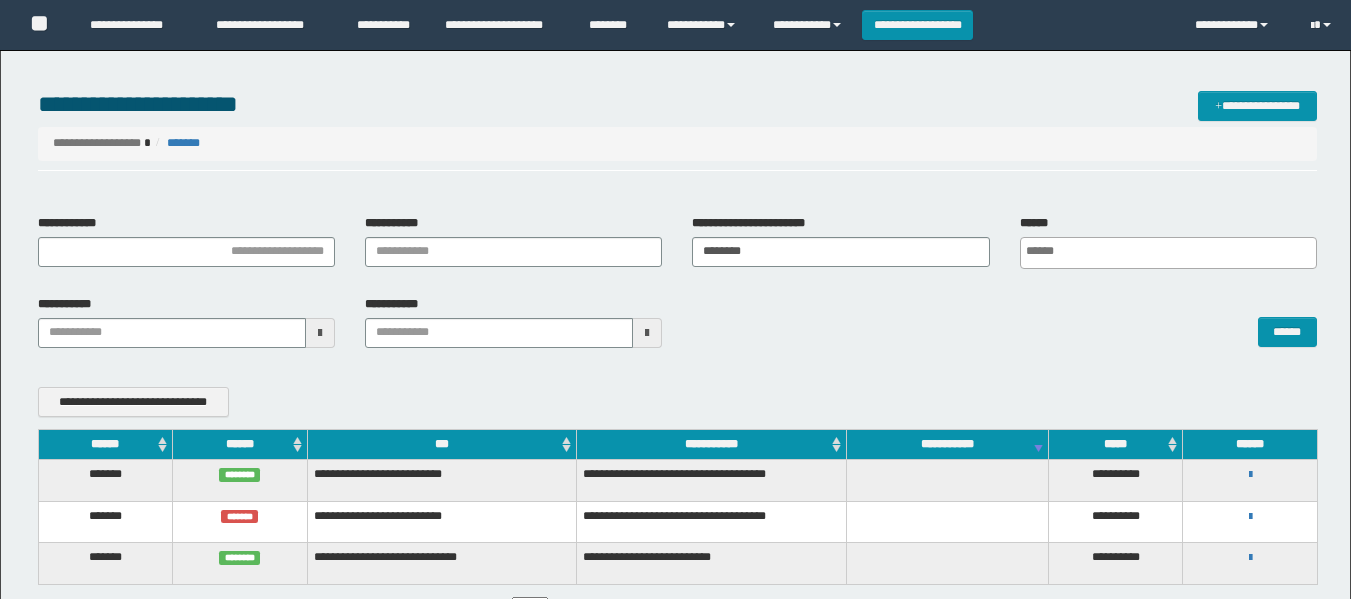 scroll, scrollTop: 0, scrollLeft: 0, axis: both 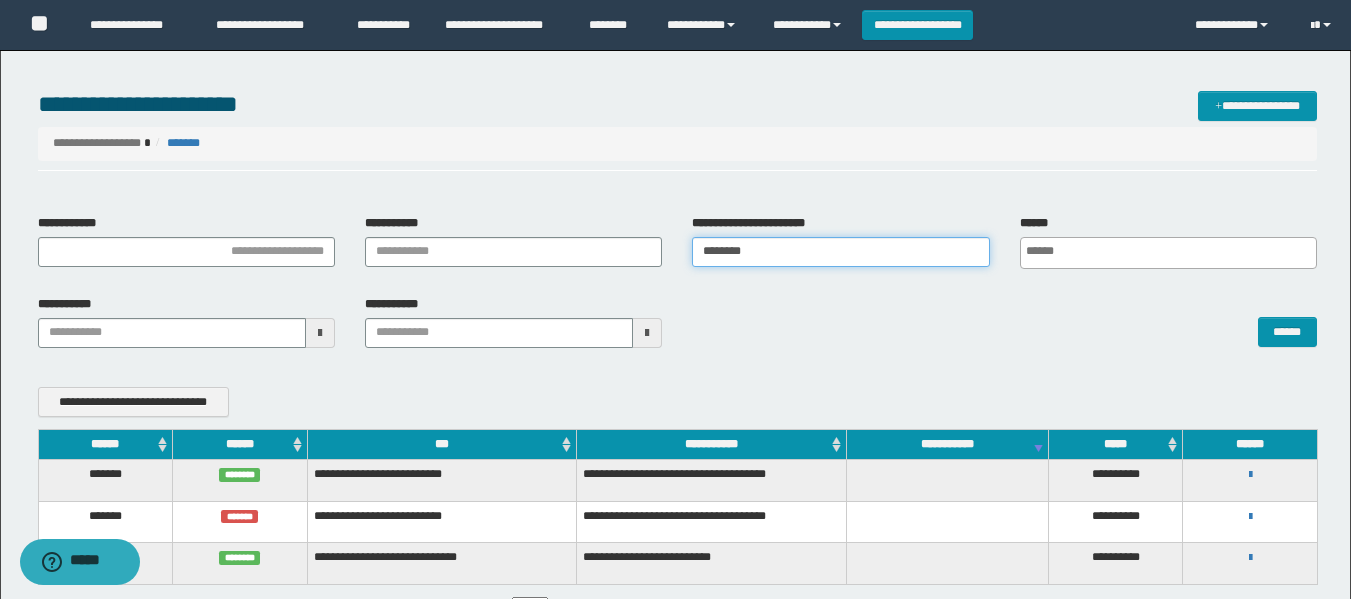 drag, startPoint x: 799, startPoint y: 249, endPoint x: 549, endPoint y: 305, distance: 256.19525 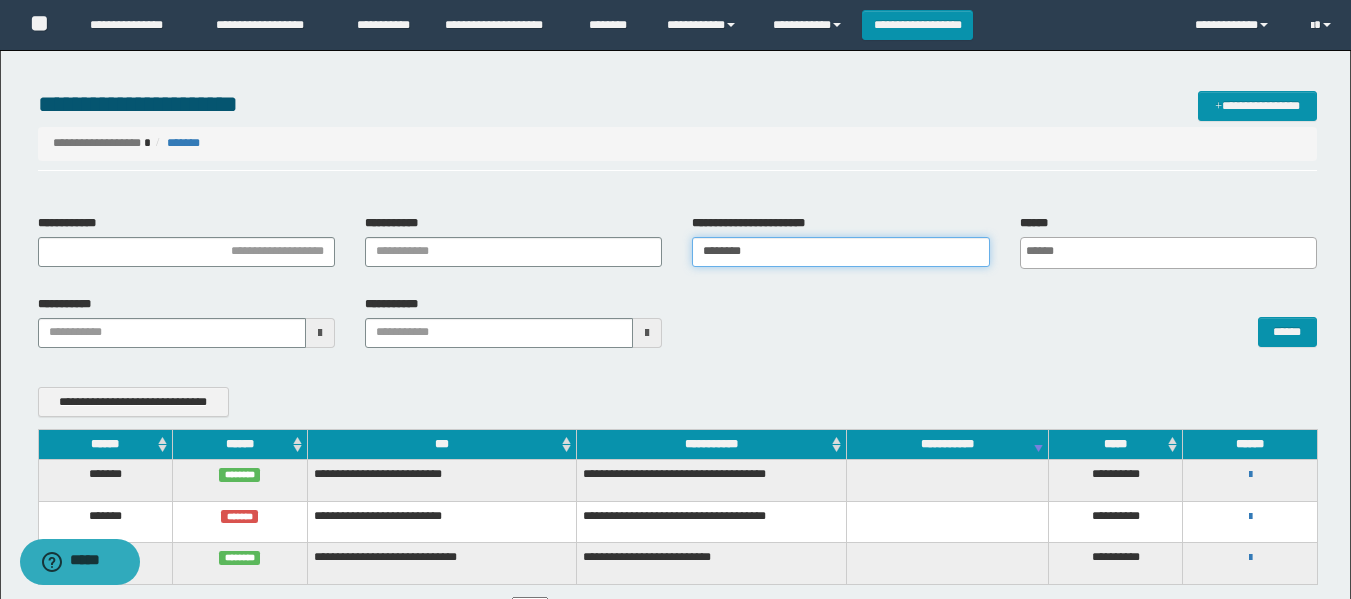 click on "**********" at bounding box center [677, 289] 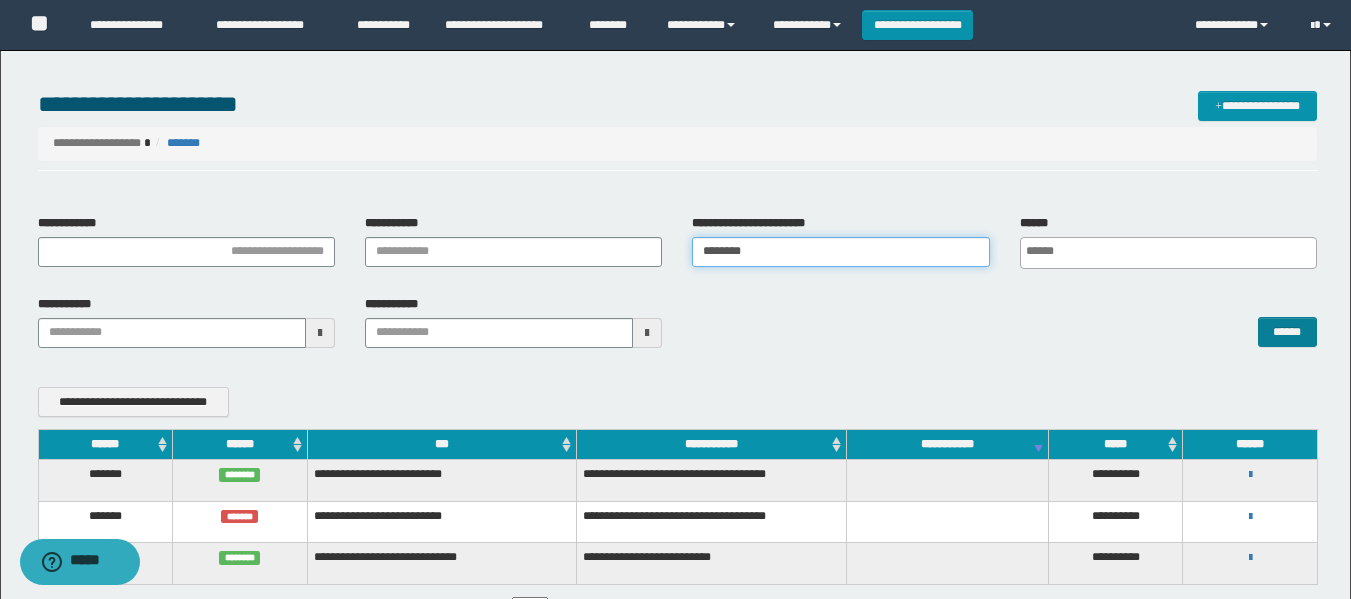 type on "********" 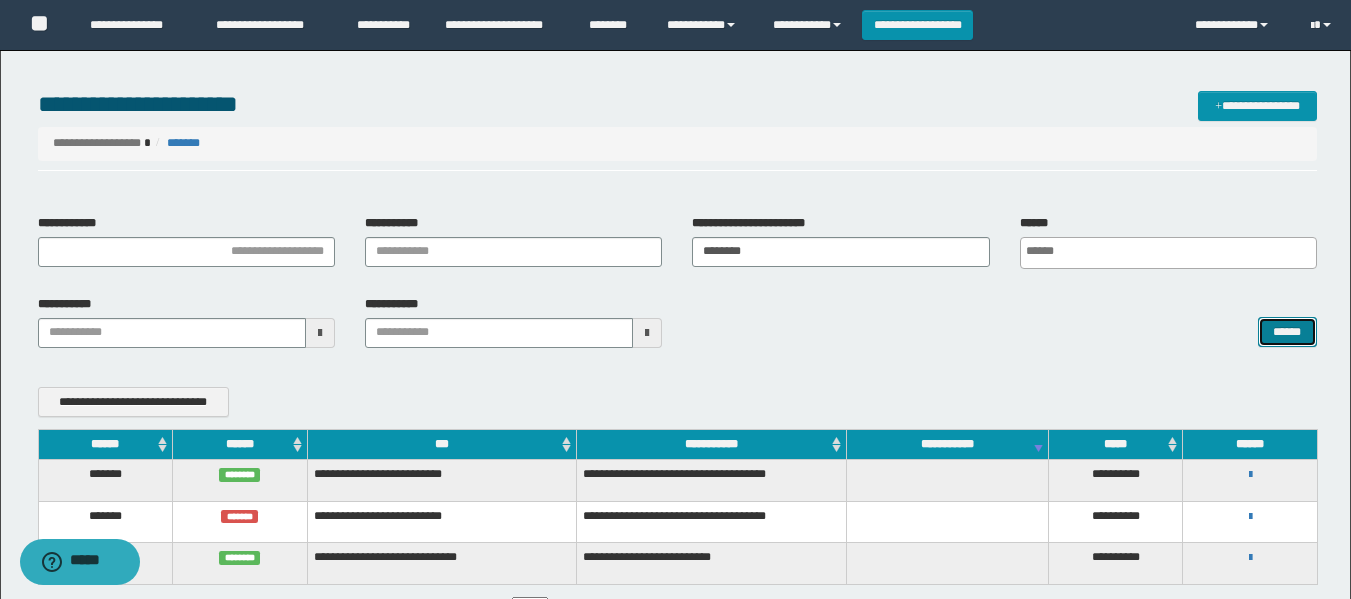 click on "******" at bounding box center (1287, 332) 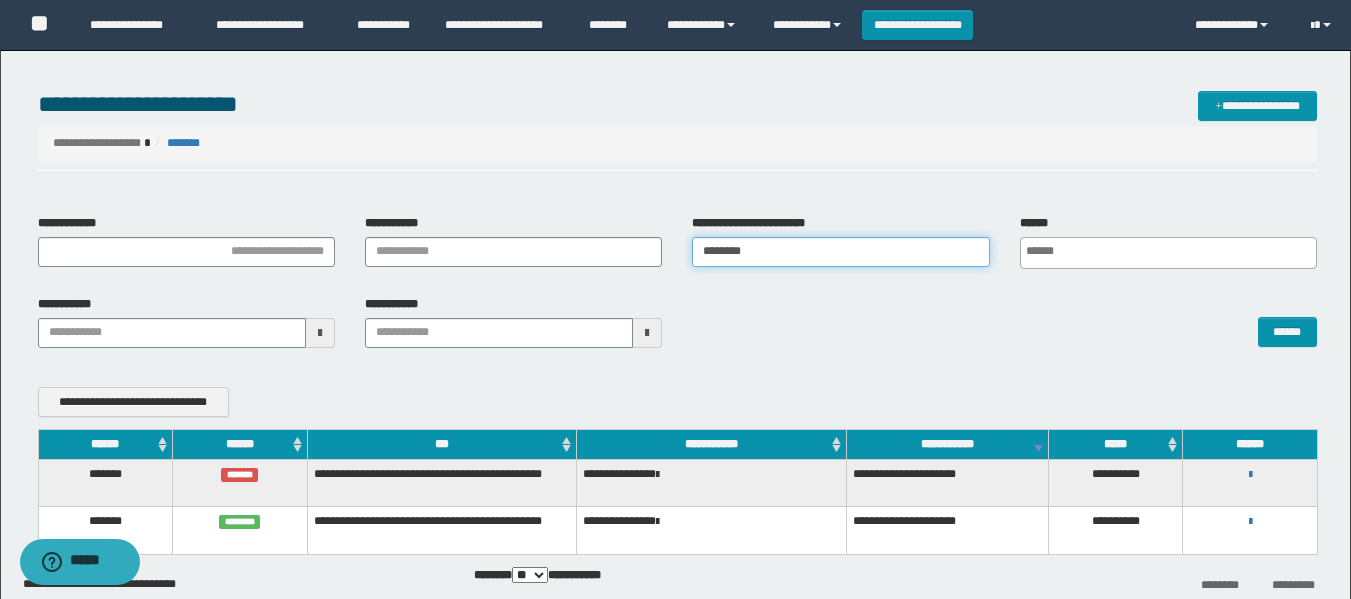 drag, startPoint x: 641, startPoint y: 286, endPoint x: 571, endPoint y: 293, distance: 70.34913 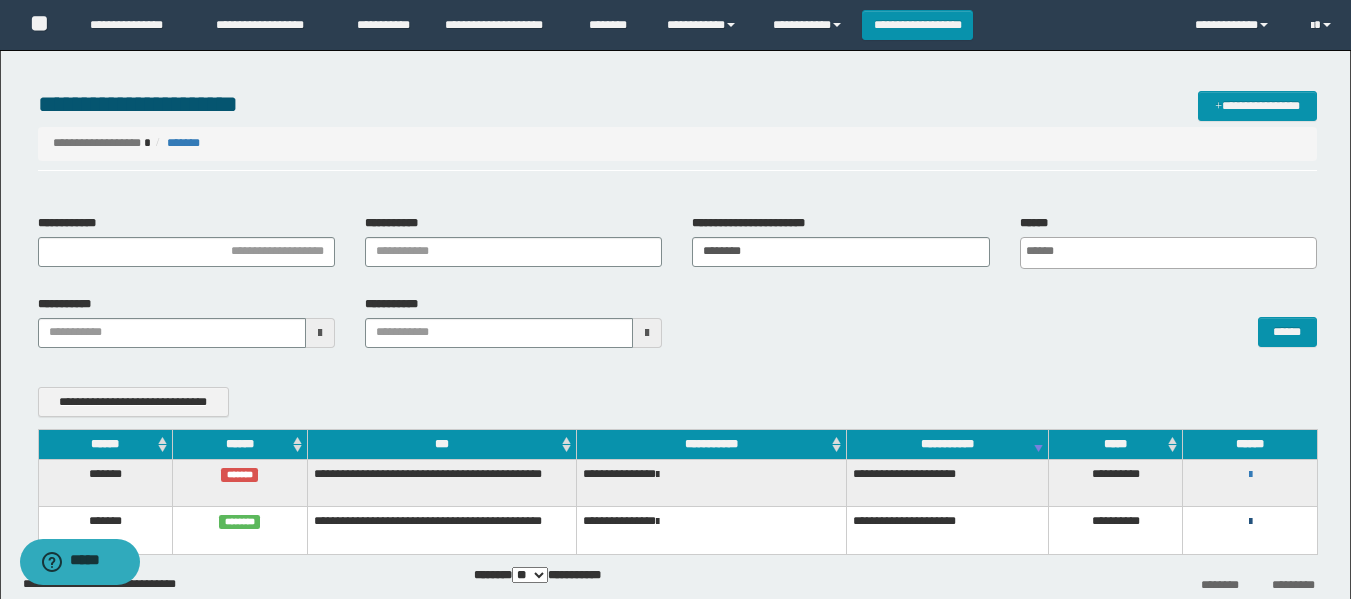 click at bounding box center [1250, 522] 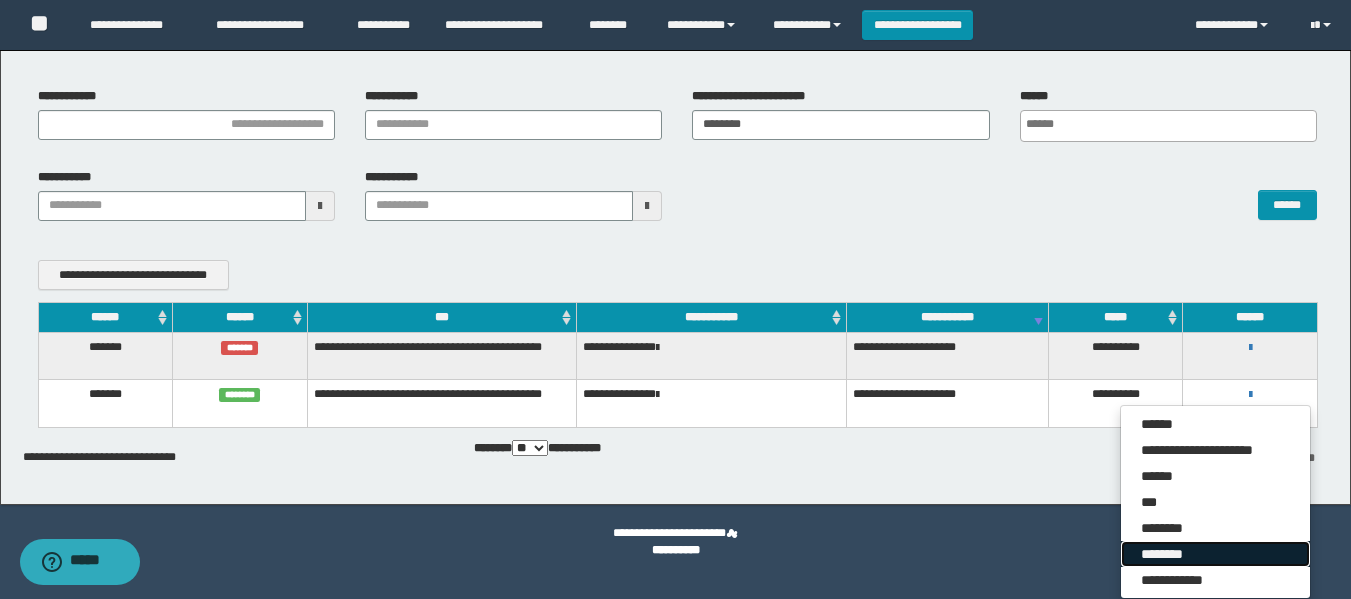 click on "********" at bounding box center [1215, 554] 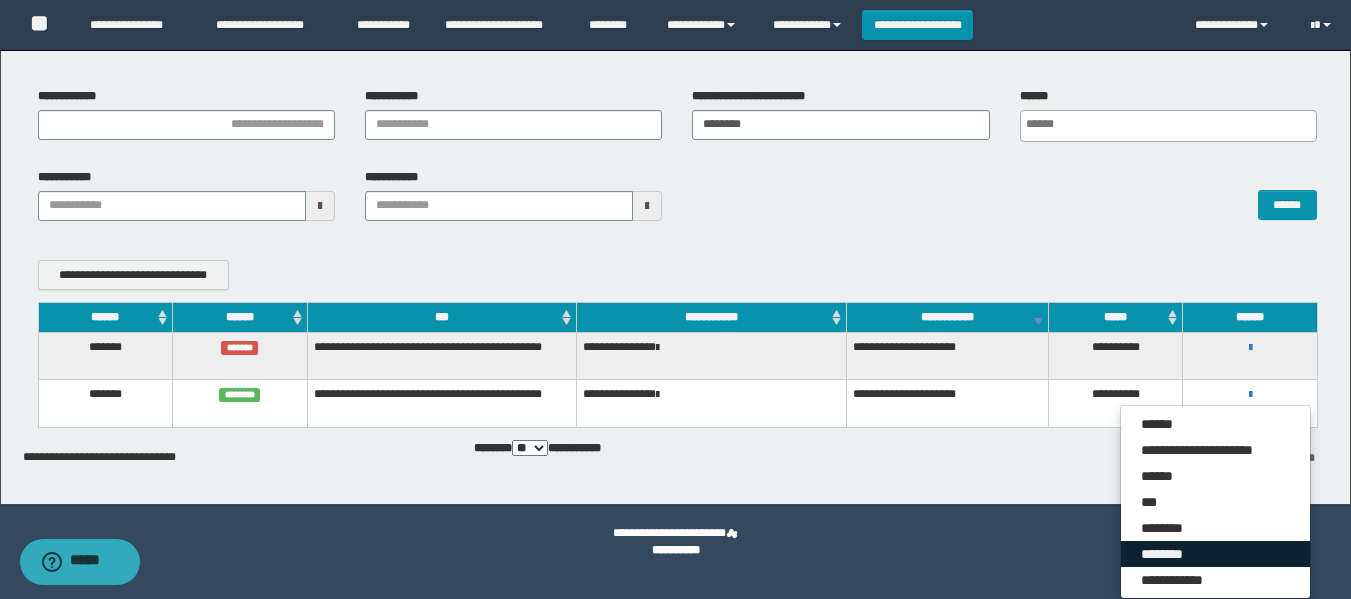 scroll, scrollTop: 107, scrollLeft: 0, axis: vertical 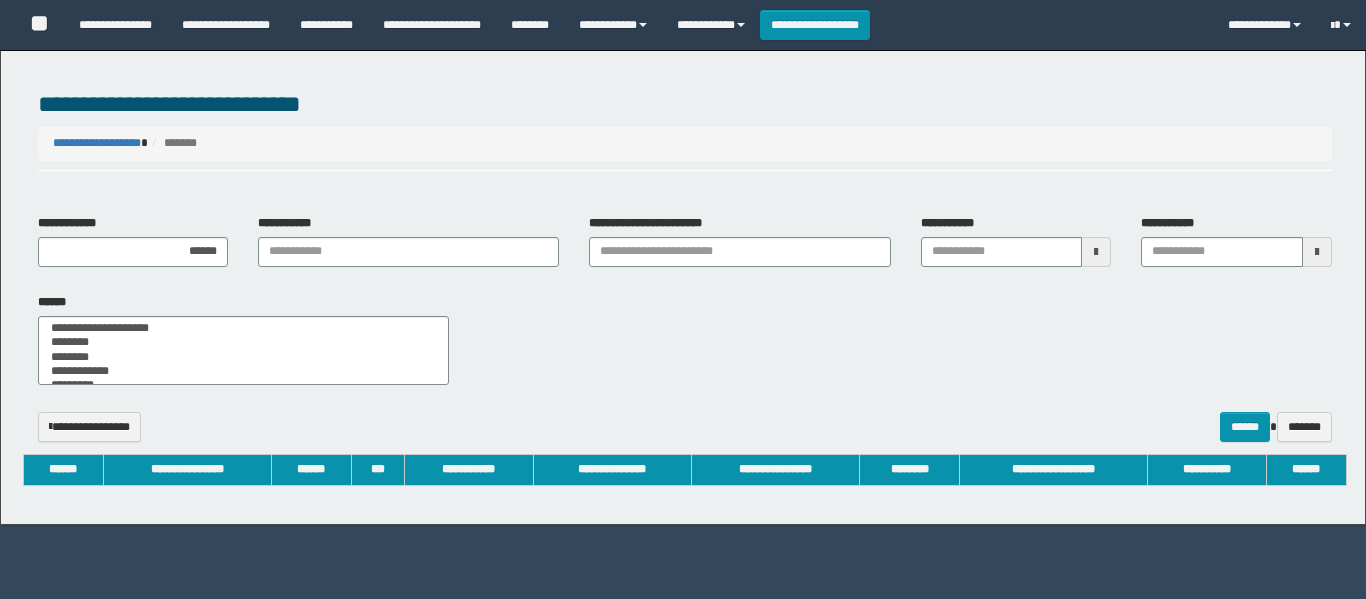 select 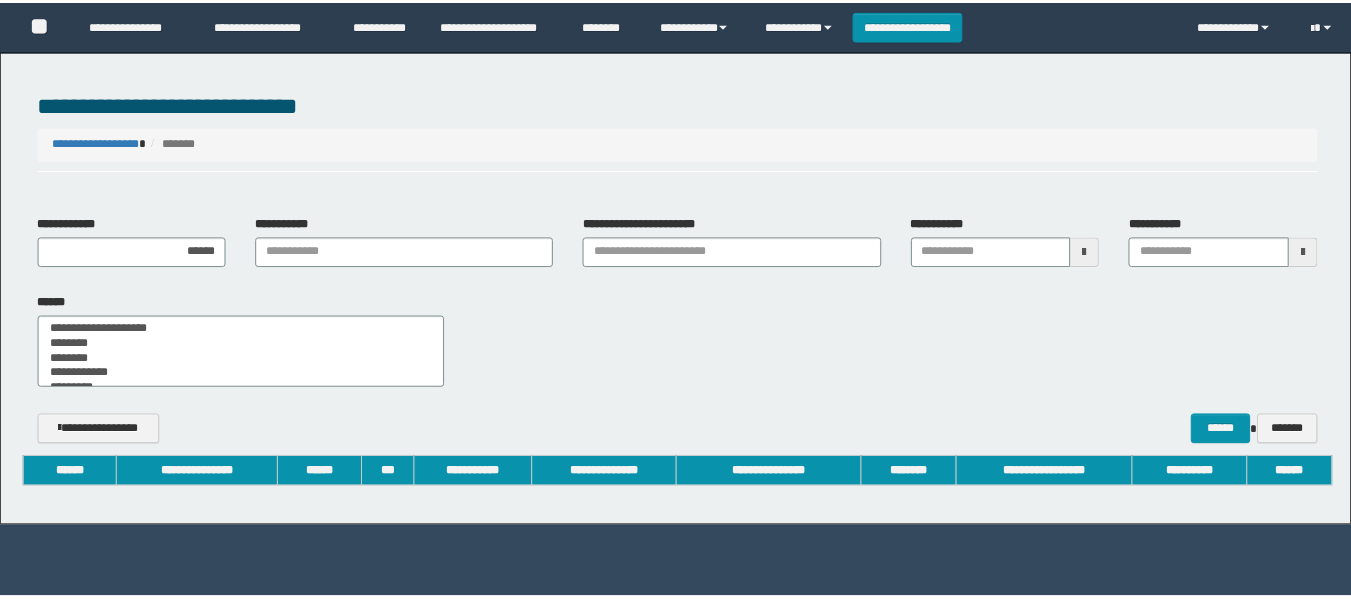 scroll, scrollTop: 0, scrollLeft: 0, axis: both 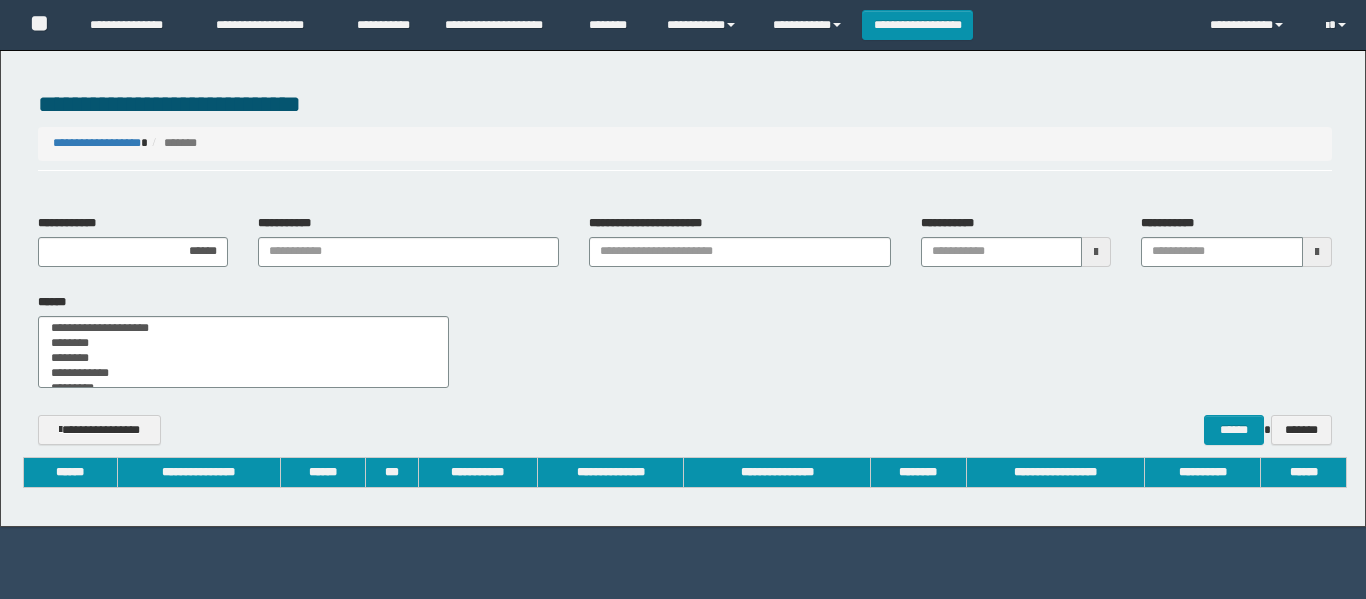 type on "******" 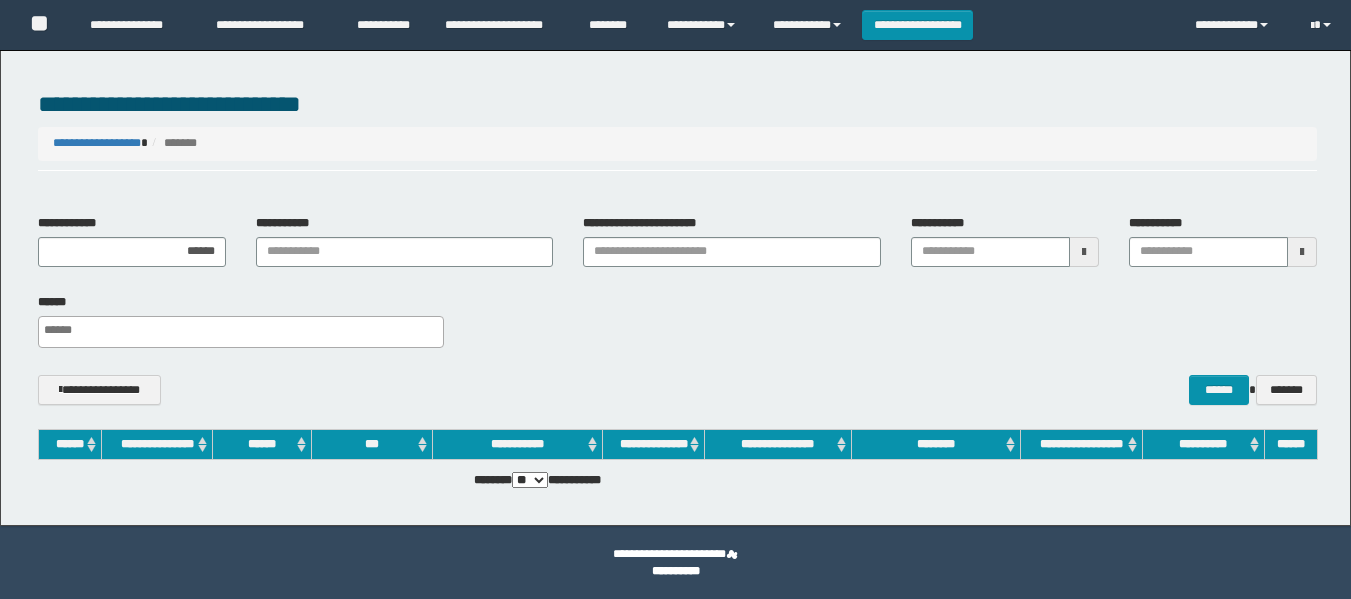 scroll, scrollTop: 0, scrollLeft: 0, axis: both 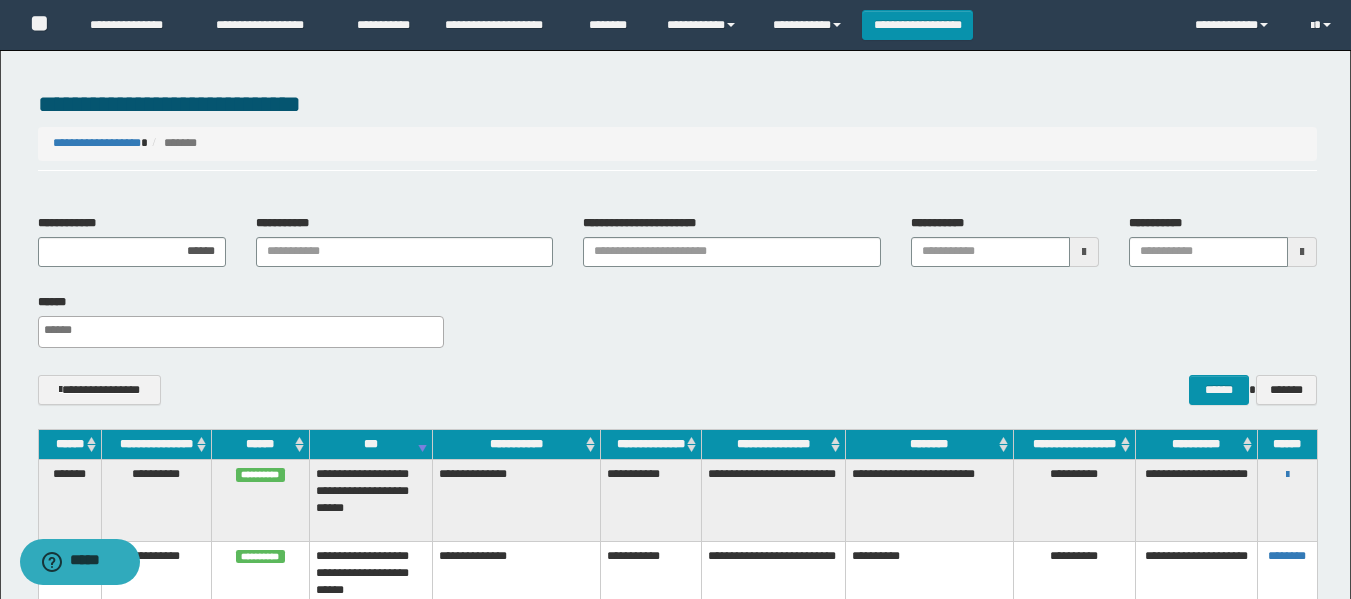 type 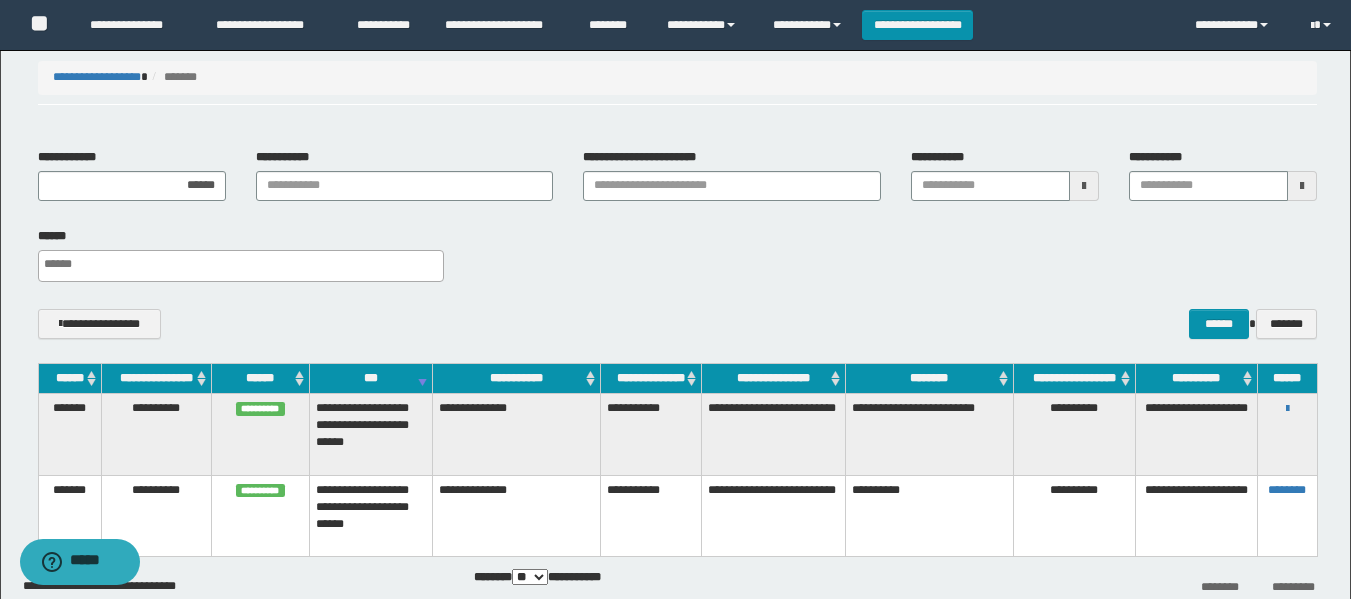 scroll, scrollTop: 176, scrollLeft: 0, axis: vertical 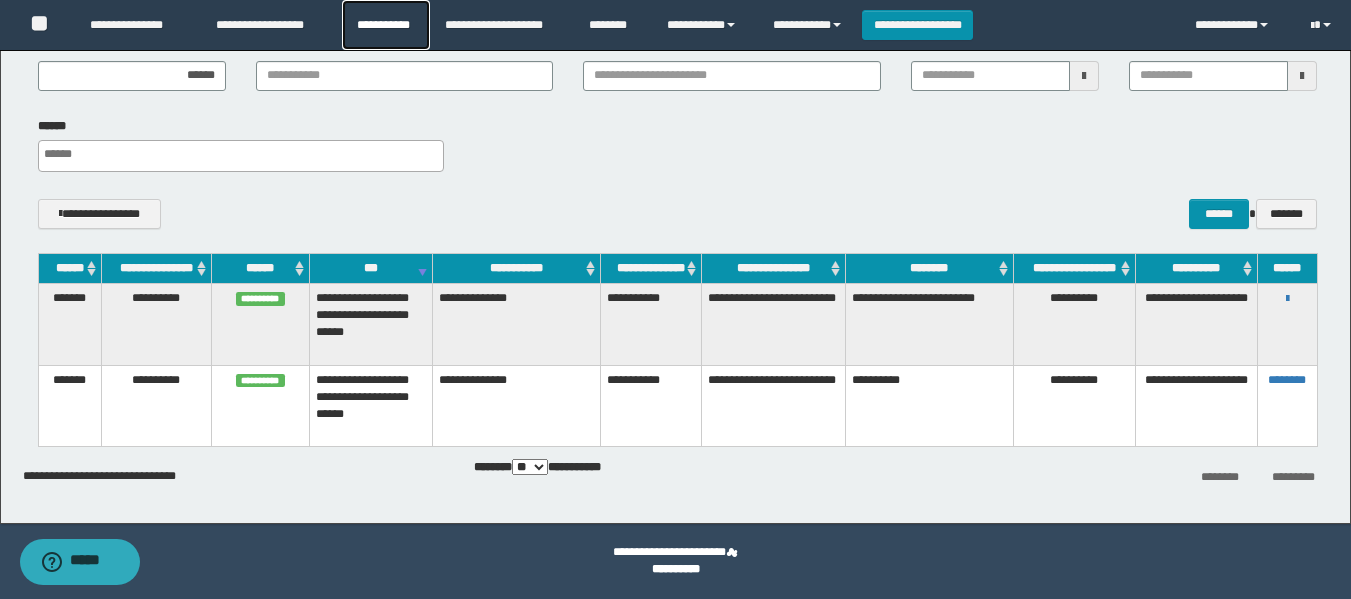 click on "**********" at bounding box center (386, 25) 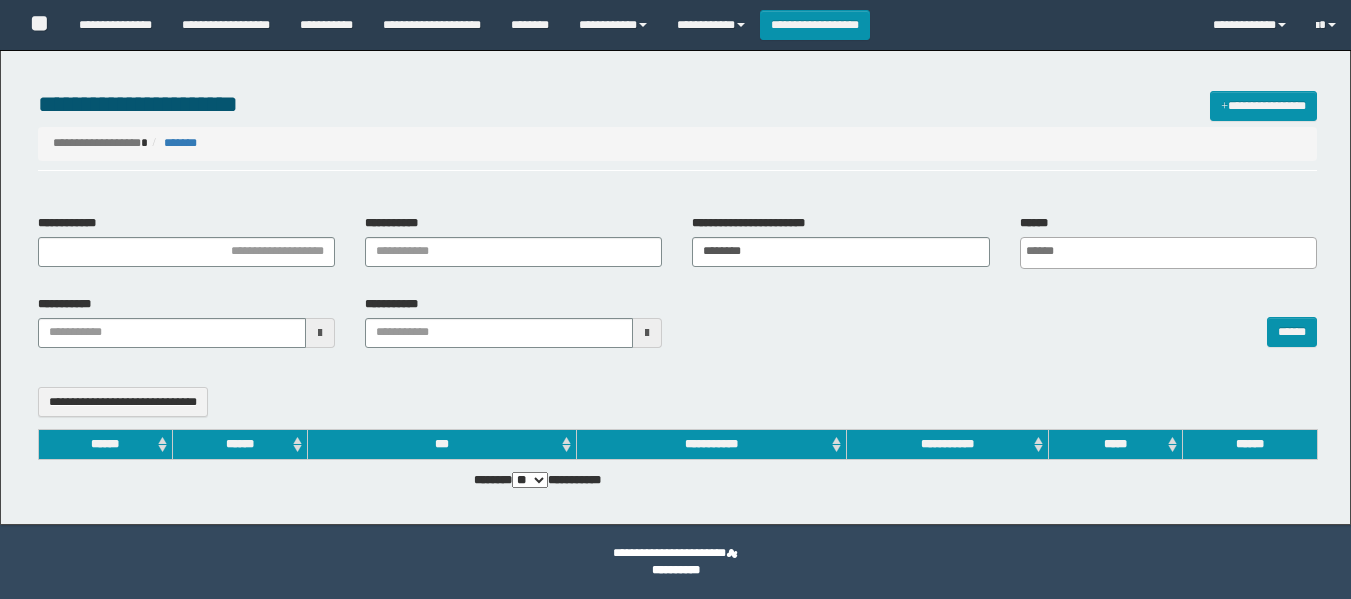 select 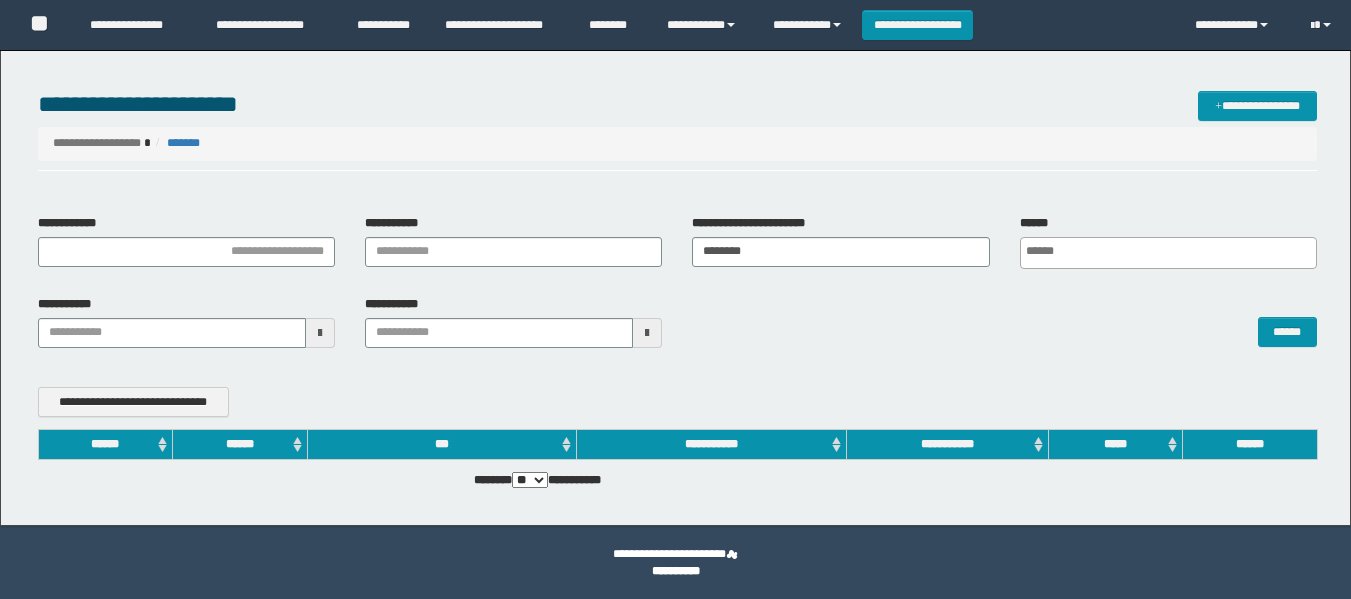 scroll, scrollTop: 0, scrollLeft: 0, axis: both 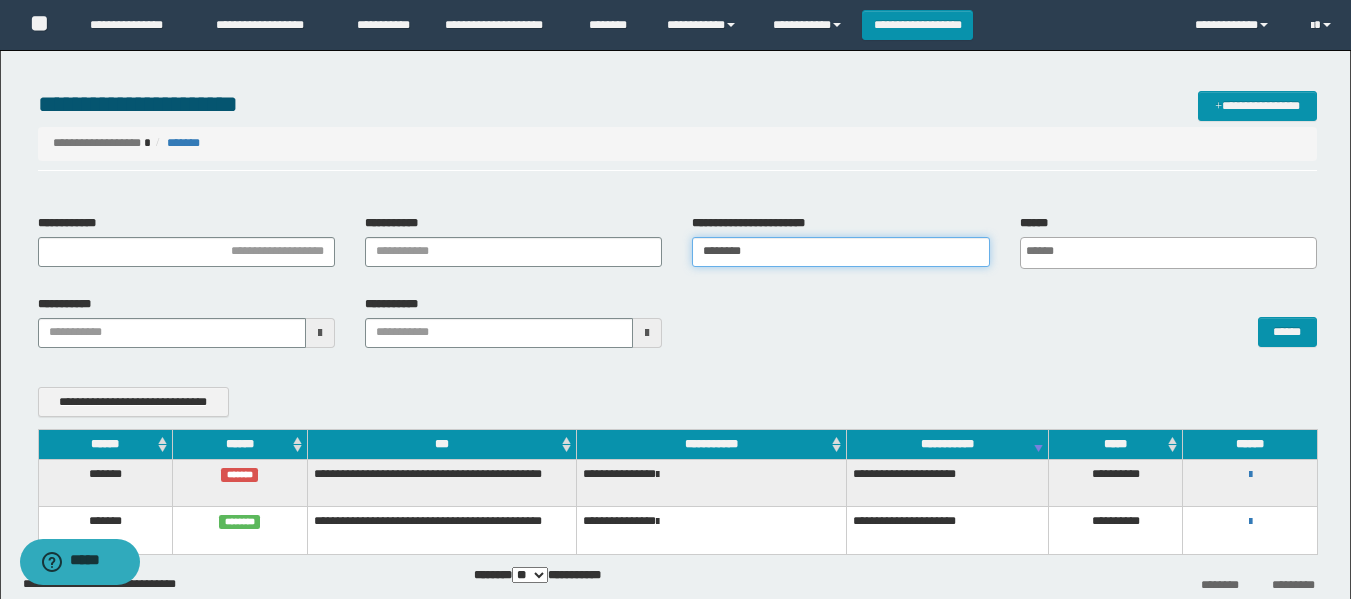 drag, startPoint x: 741, startPoint y: 278, endPoint x: 599, endPoint y: 275, distance: 142.0317 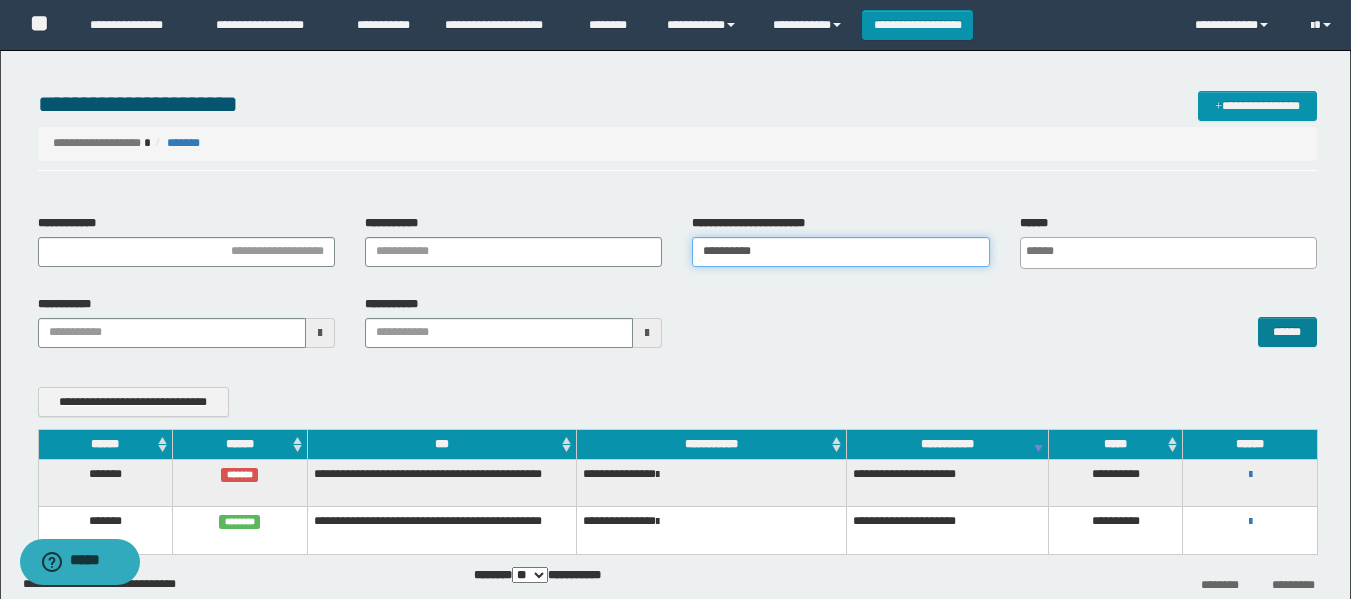 type on "**********" 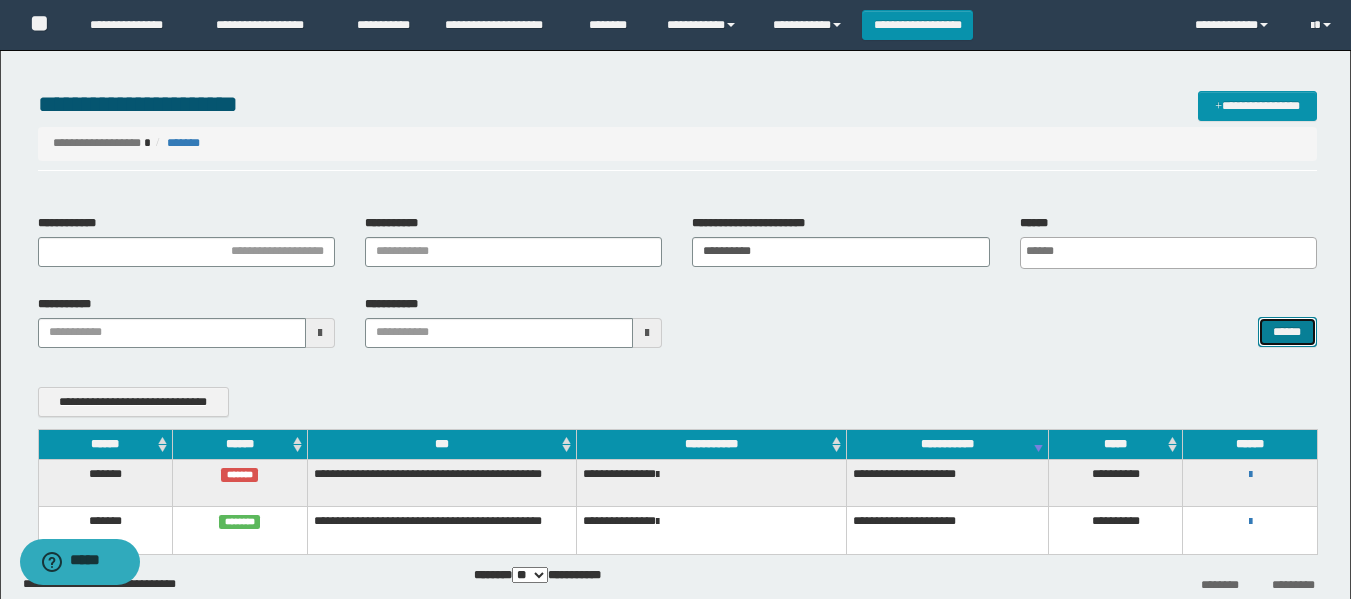 click on "******" at bounding box center [1287, 332] 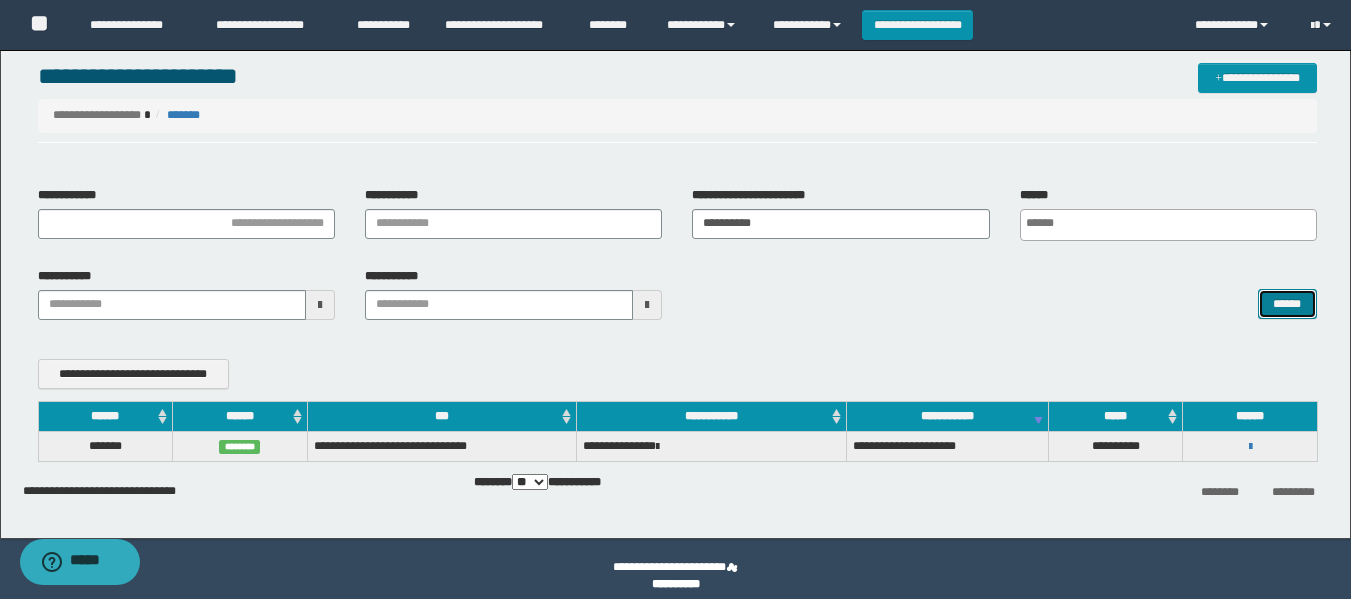 scroll, scrollTop: 43, scrollLeft: 0, axis: vertical 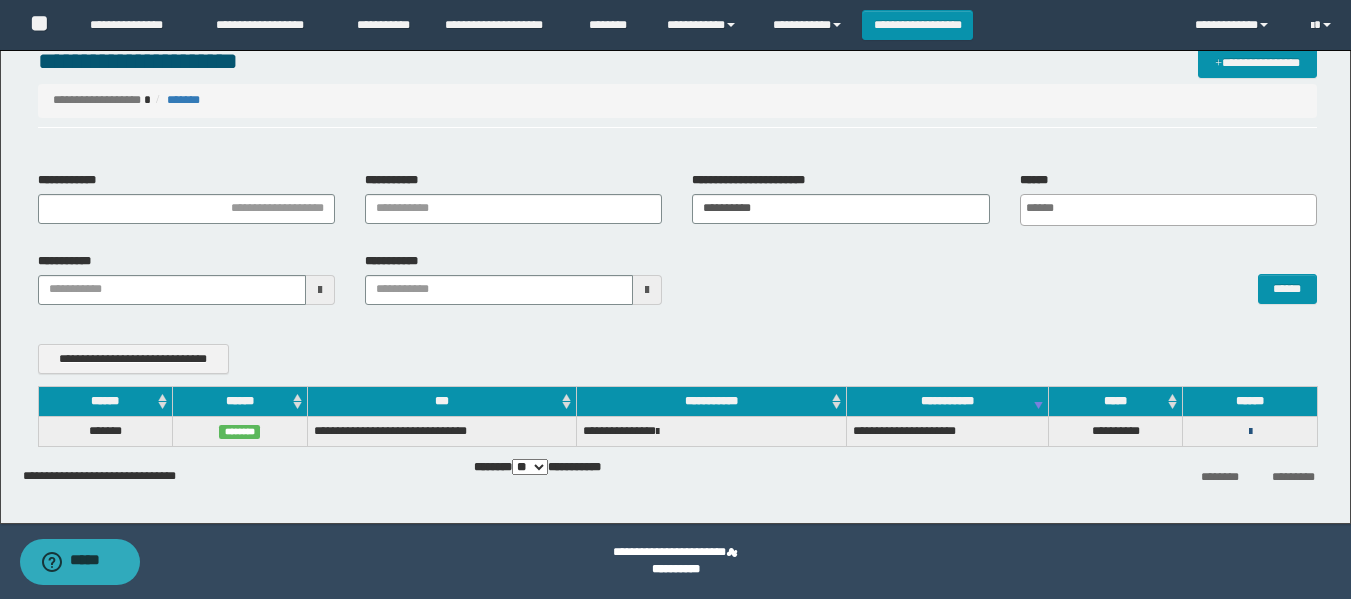 click at bounding box center [1250, 432] 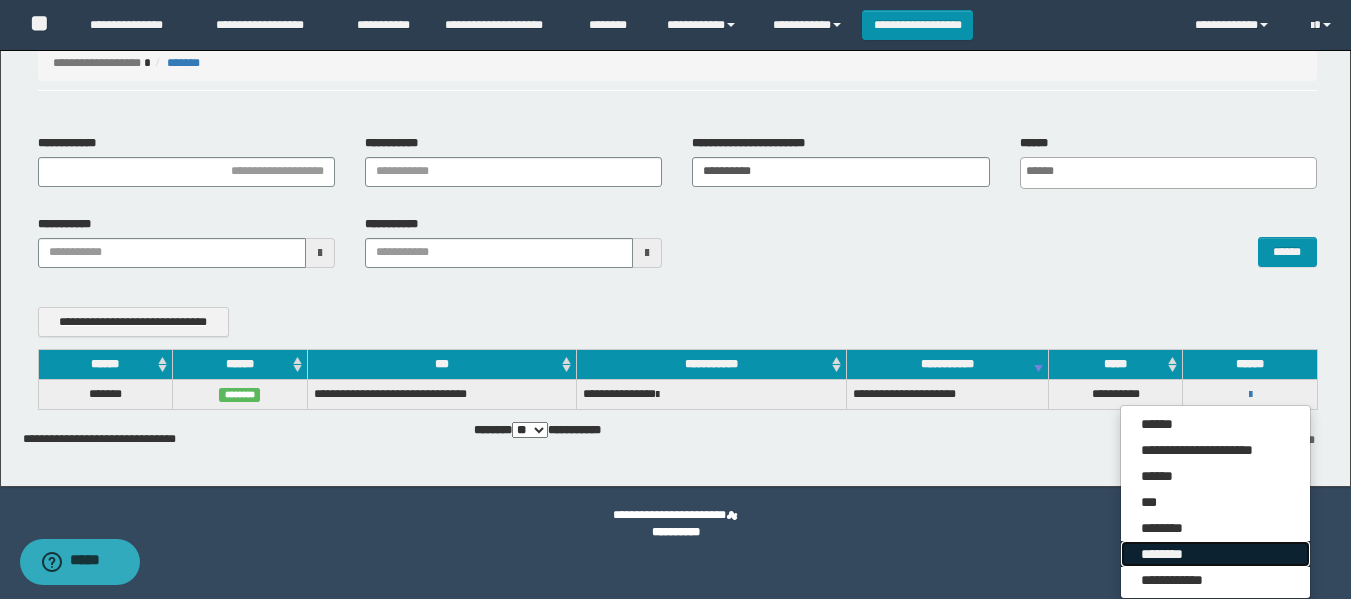 click on "********" at bounding box center [1215, 554] 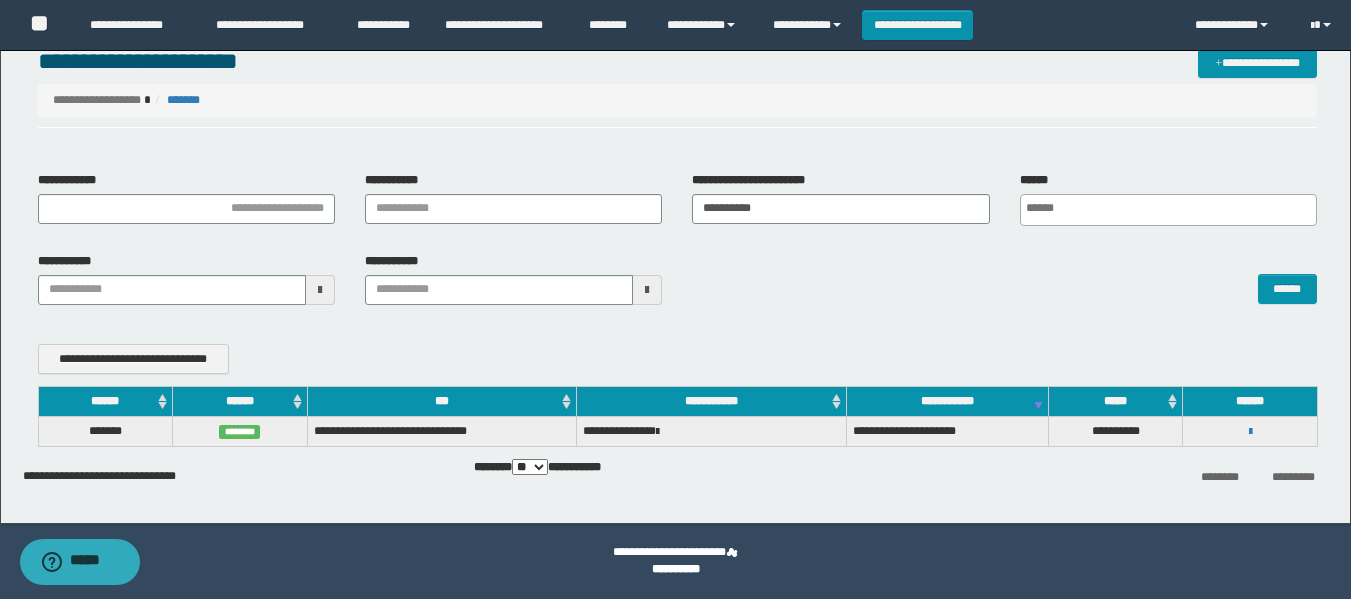 scroll, scrollTop: 43, scrollLeft: 0, axis: vertical 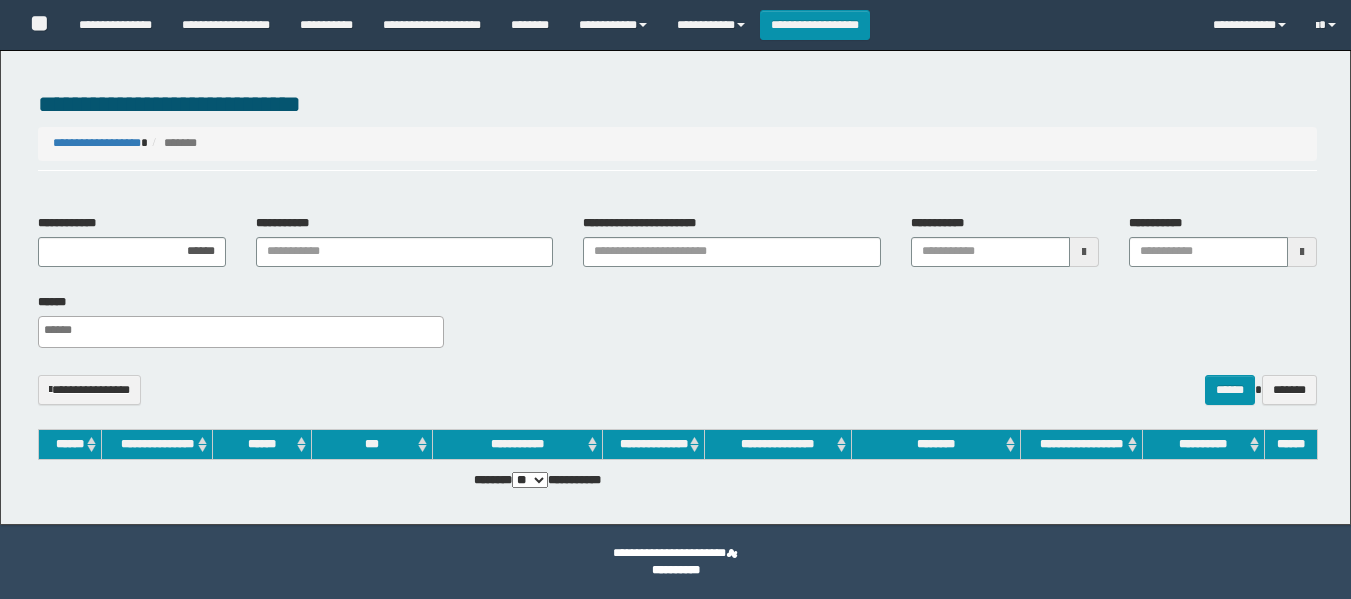 select 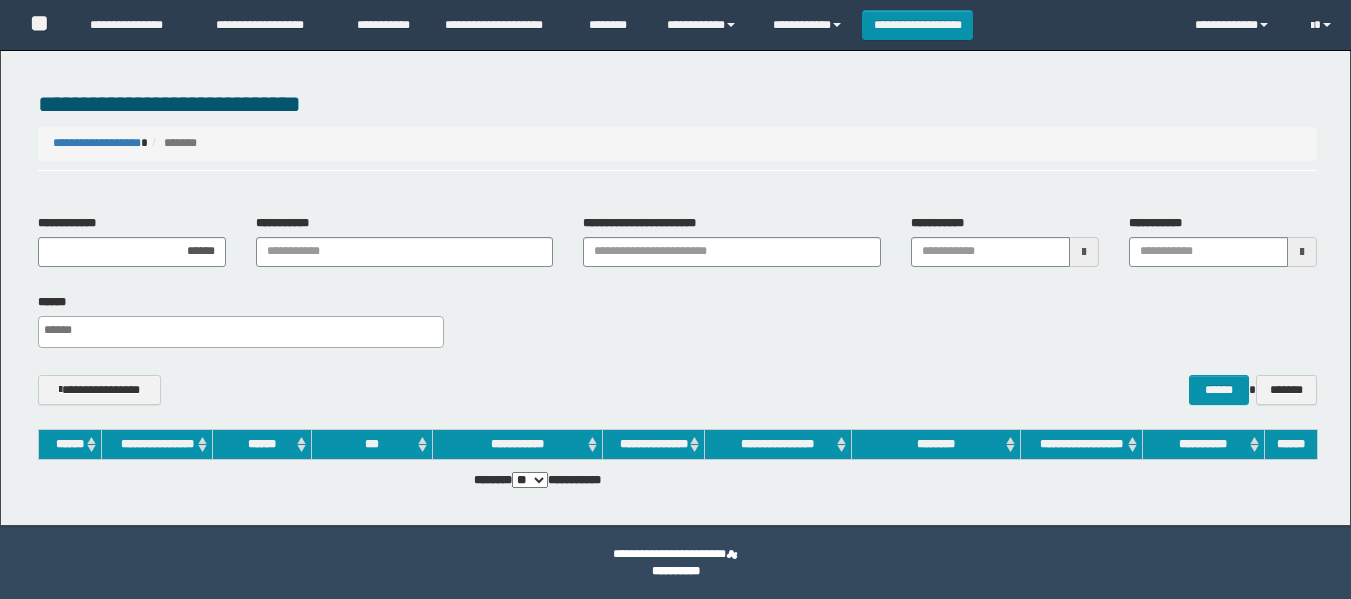 scroll, scrollTop: 0, scrollLeft: 0, axis: both 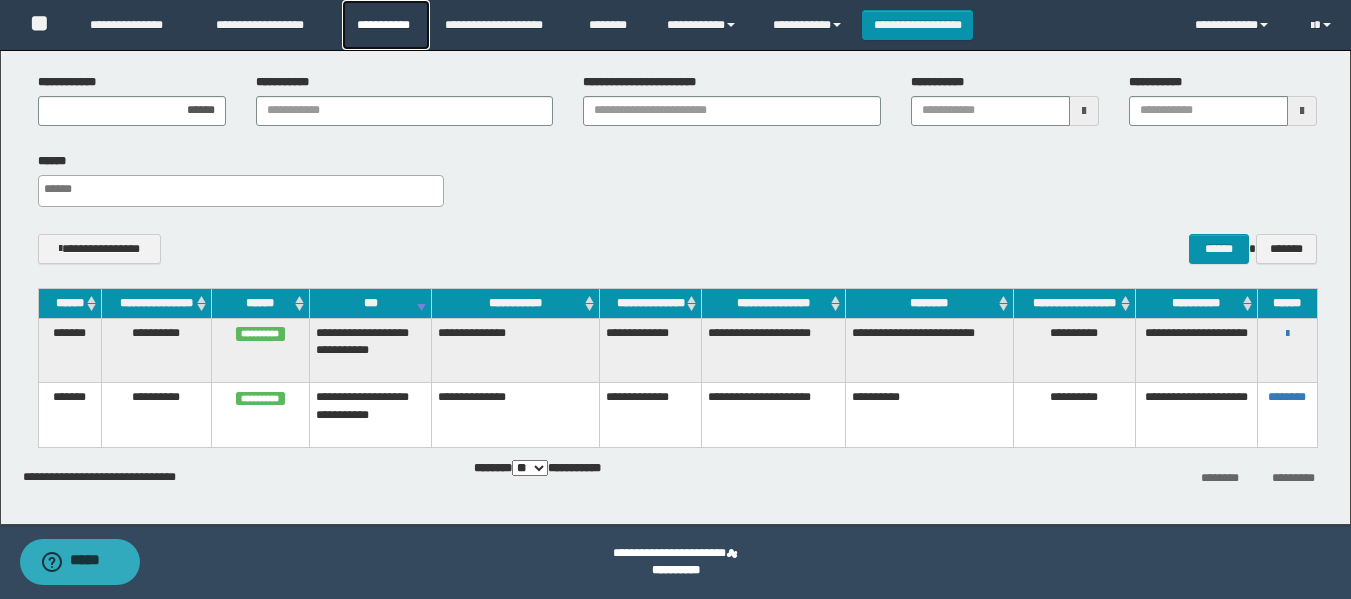 click on "**********" at bounding box center [386, 25] 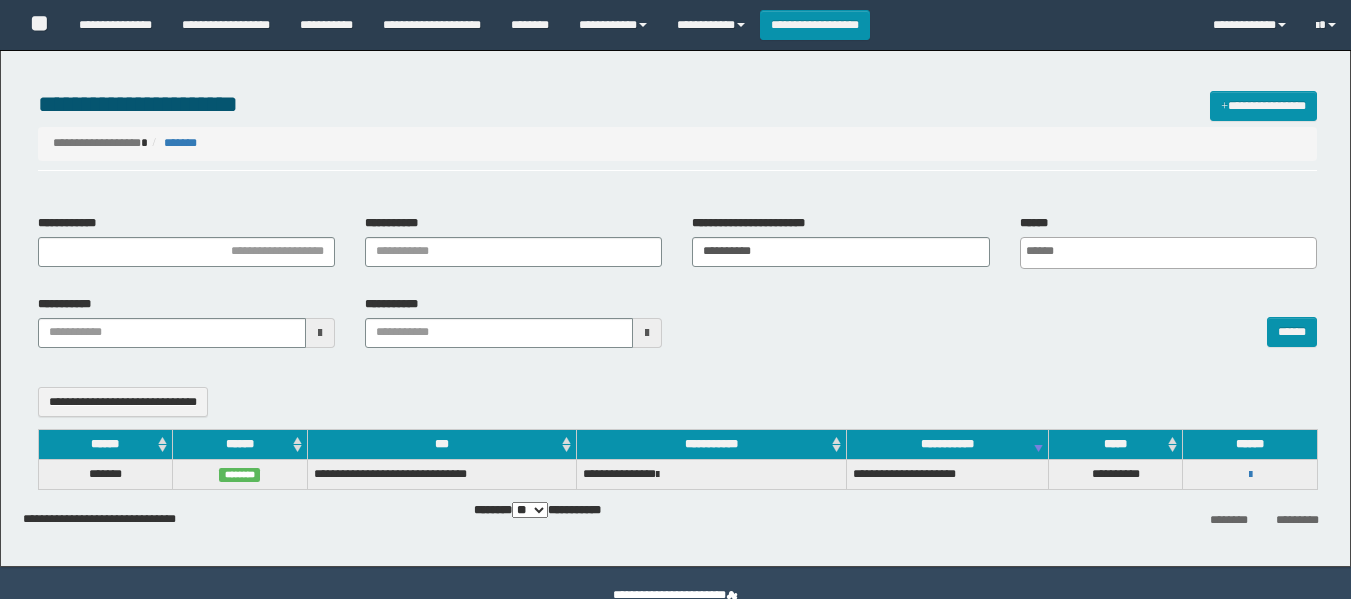 select 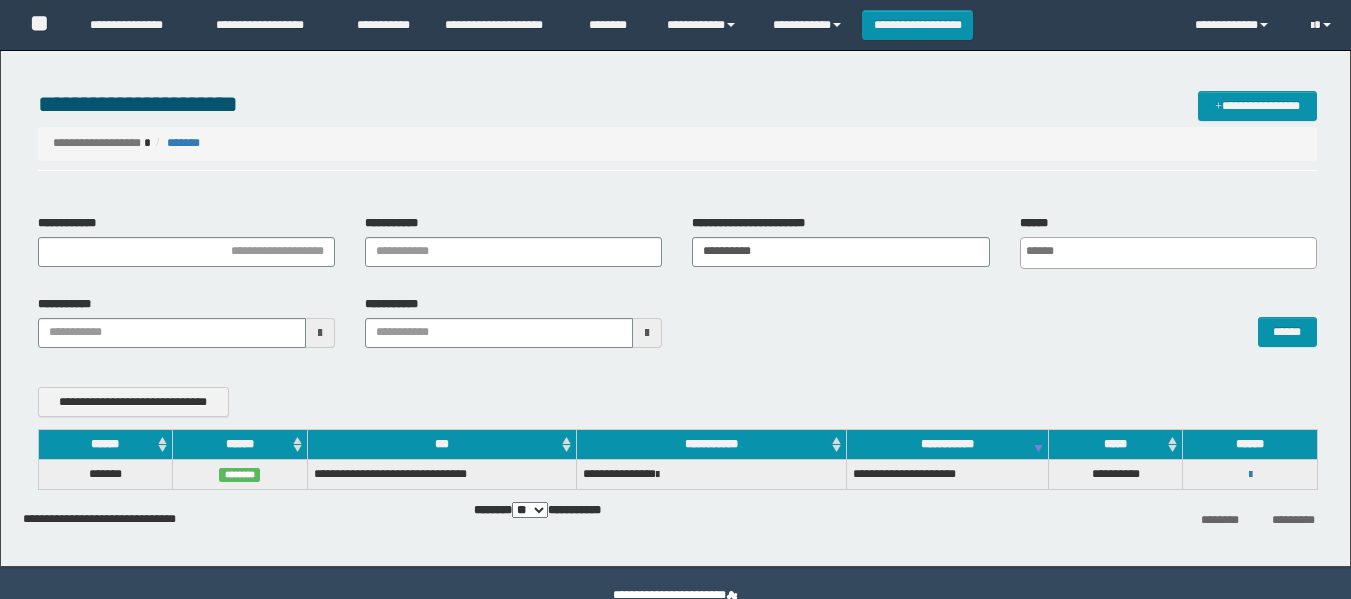 scroll, scrollTop: 0, scrollLeft: 0, axis: both 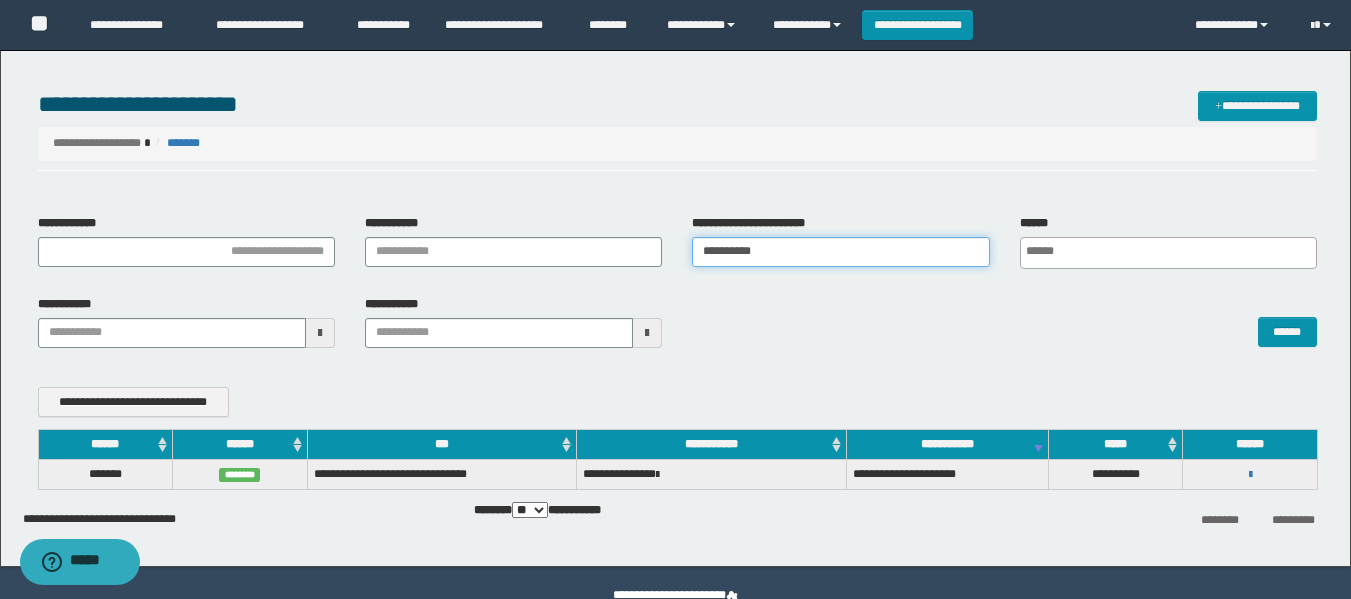 drag, startPoint x: 796, startPoint y: 243, endPoint x: 603, endPoint y: 285, distance: 197.51709 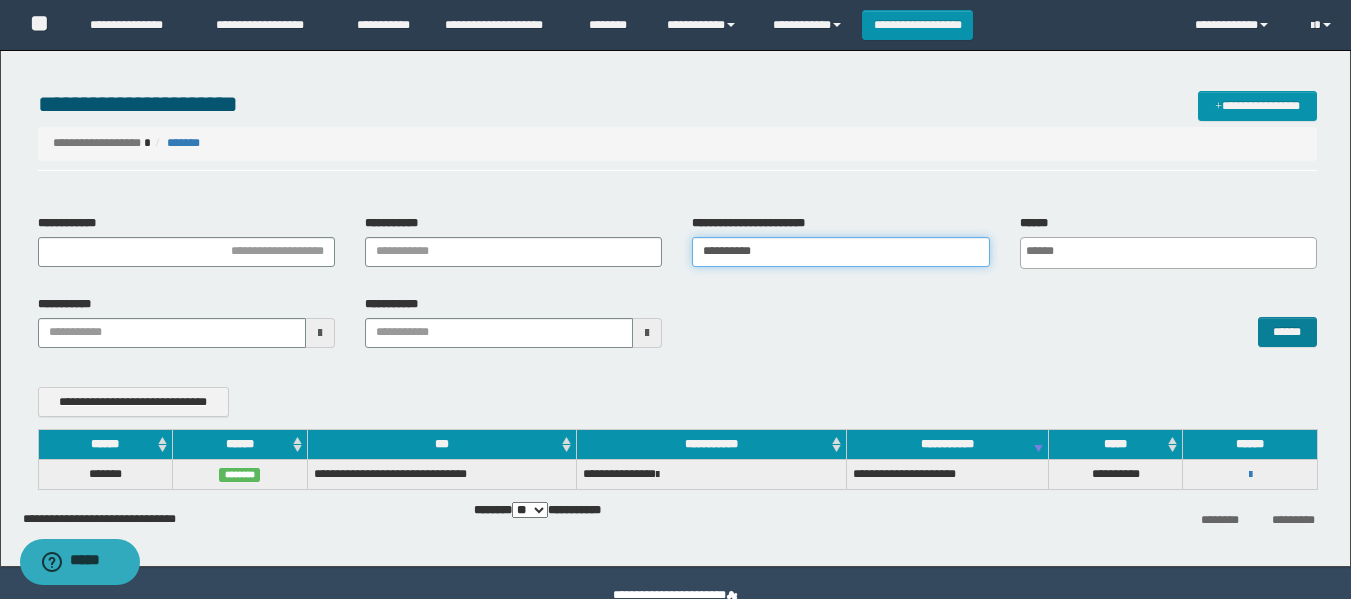 type on "**********" 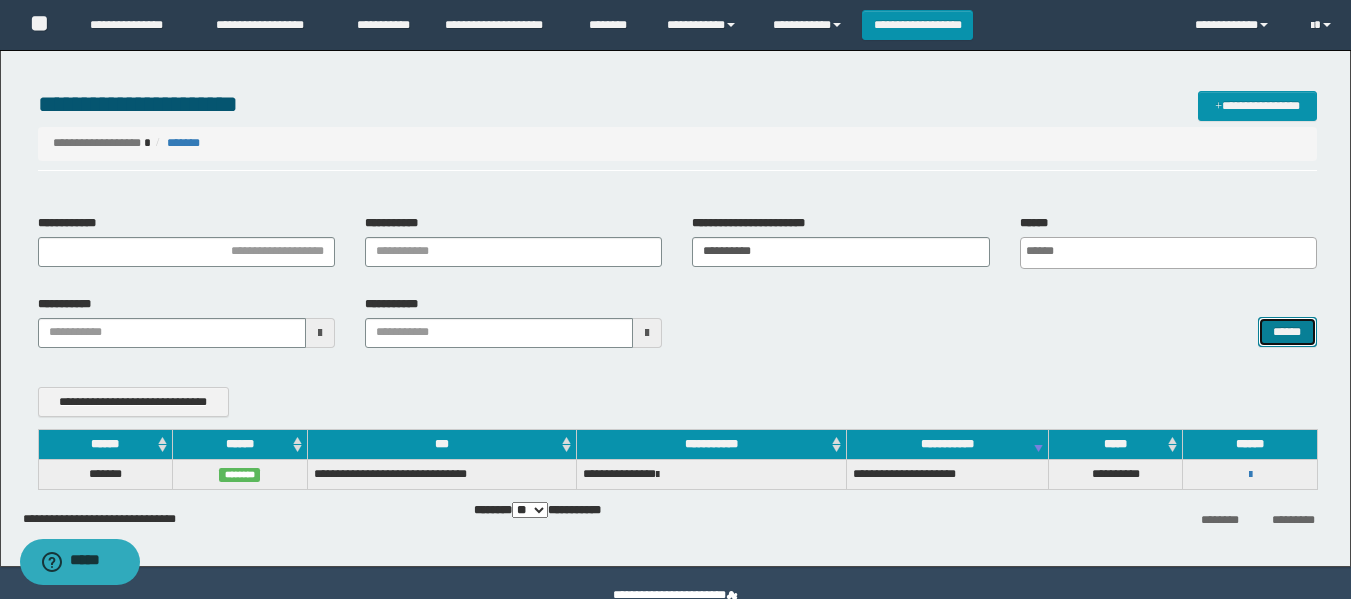click on "******" at bounding box center (1287, 332) 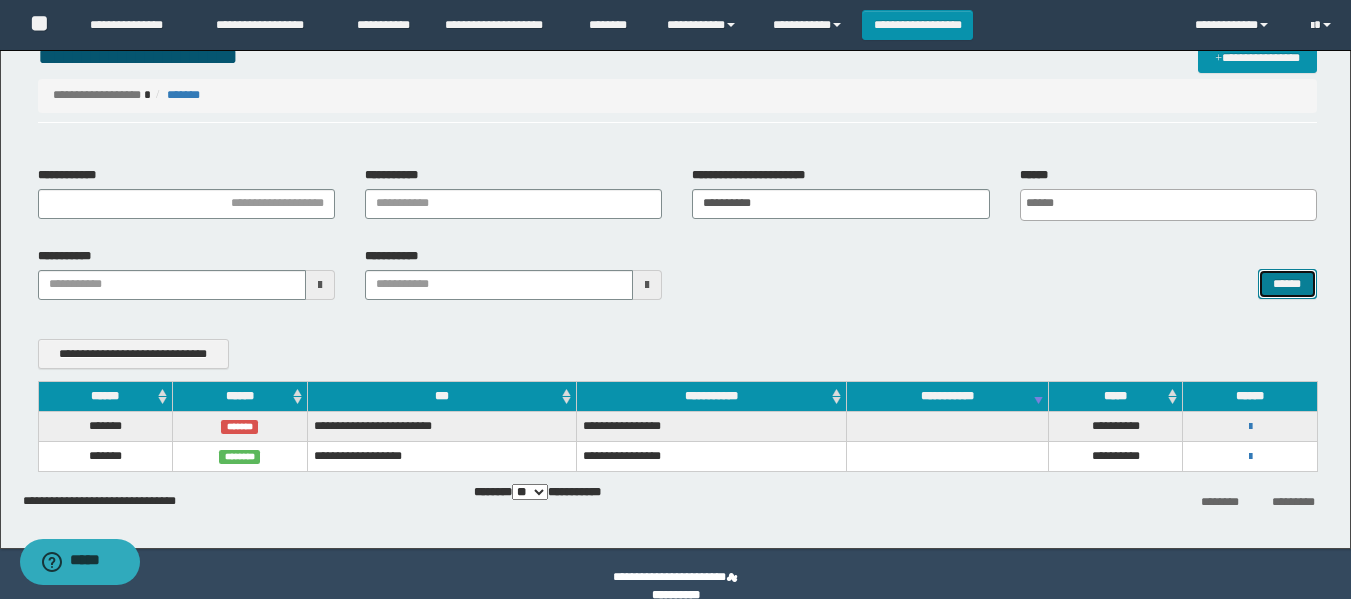 scroll, scrollTop: 73, scrollLeft: 0, axis: vertical 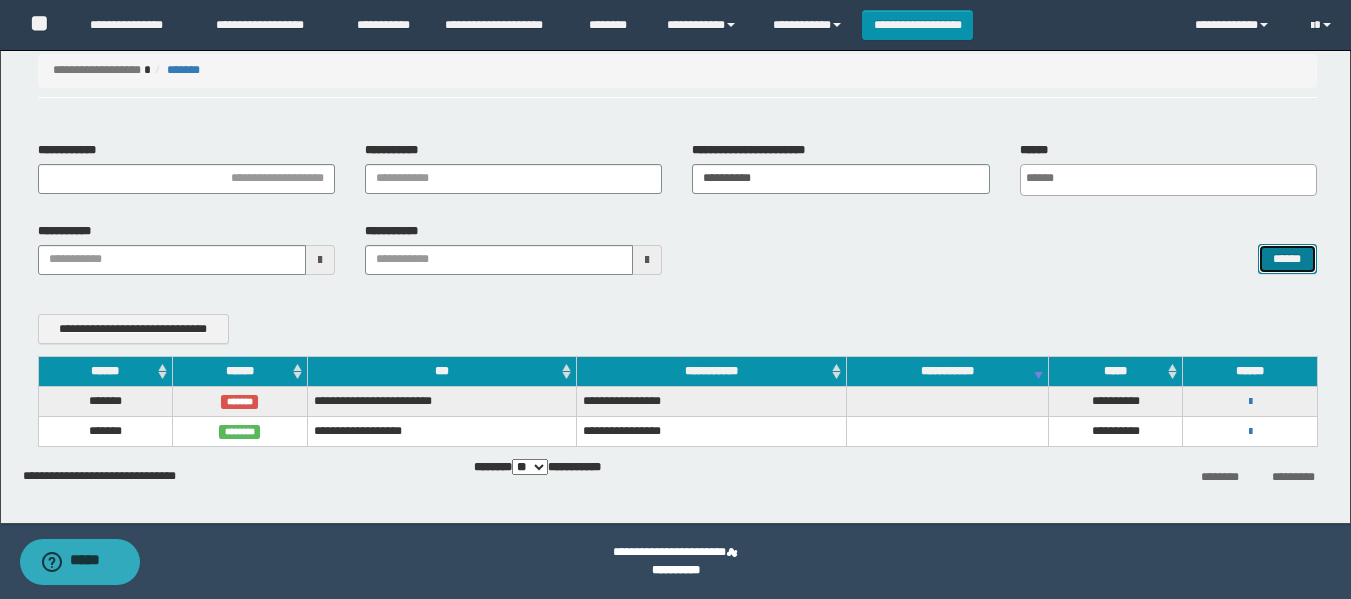 type 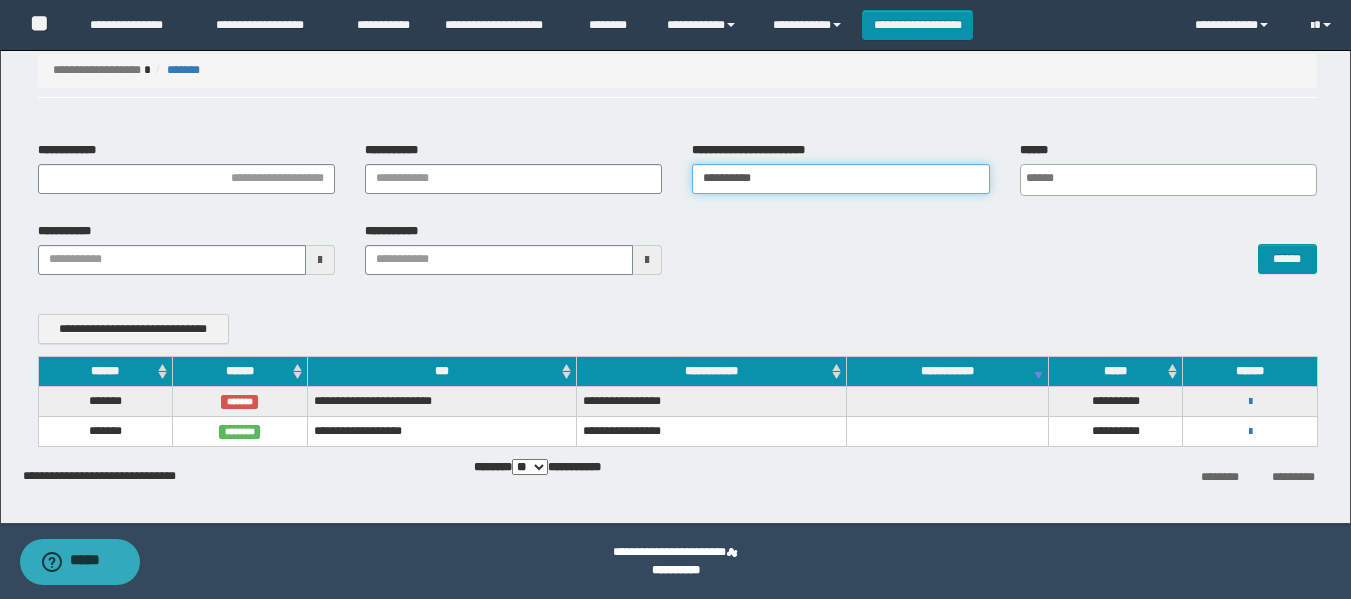 drag, startPoint x: 794, startPoint y: 180, endPoint x: 642, endPoint y: 223, distance: 157.96518 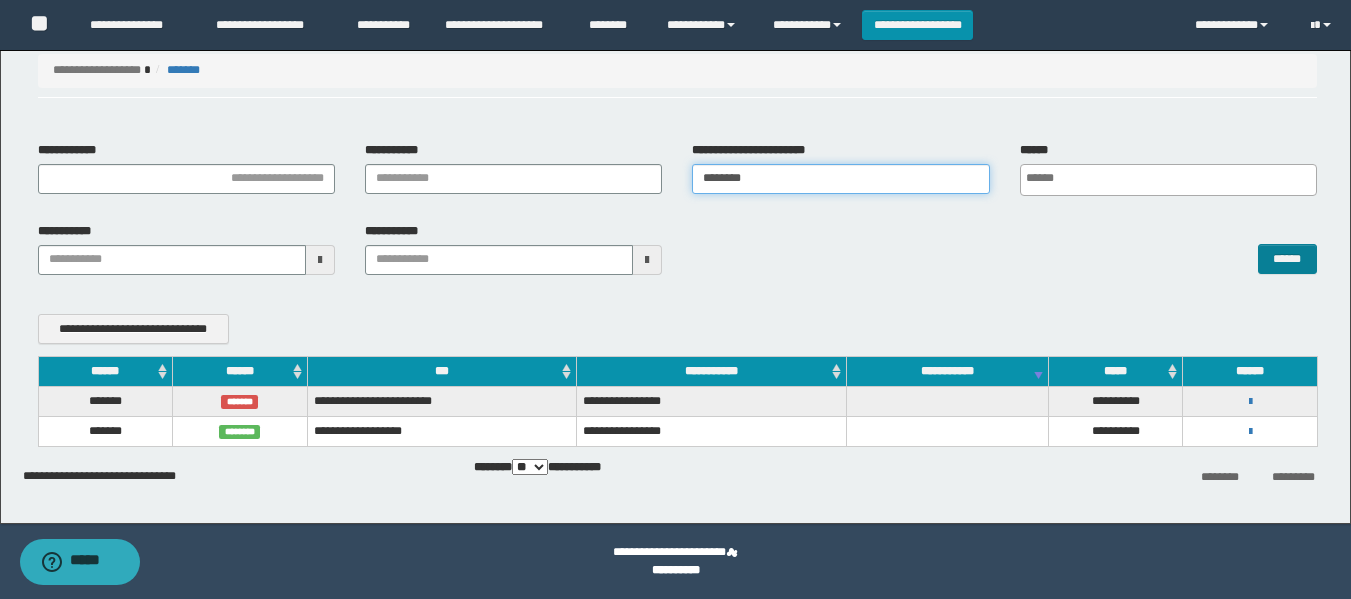 type on "********" 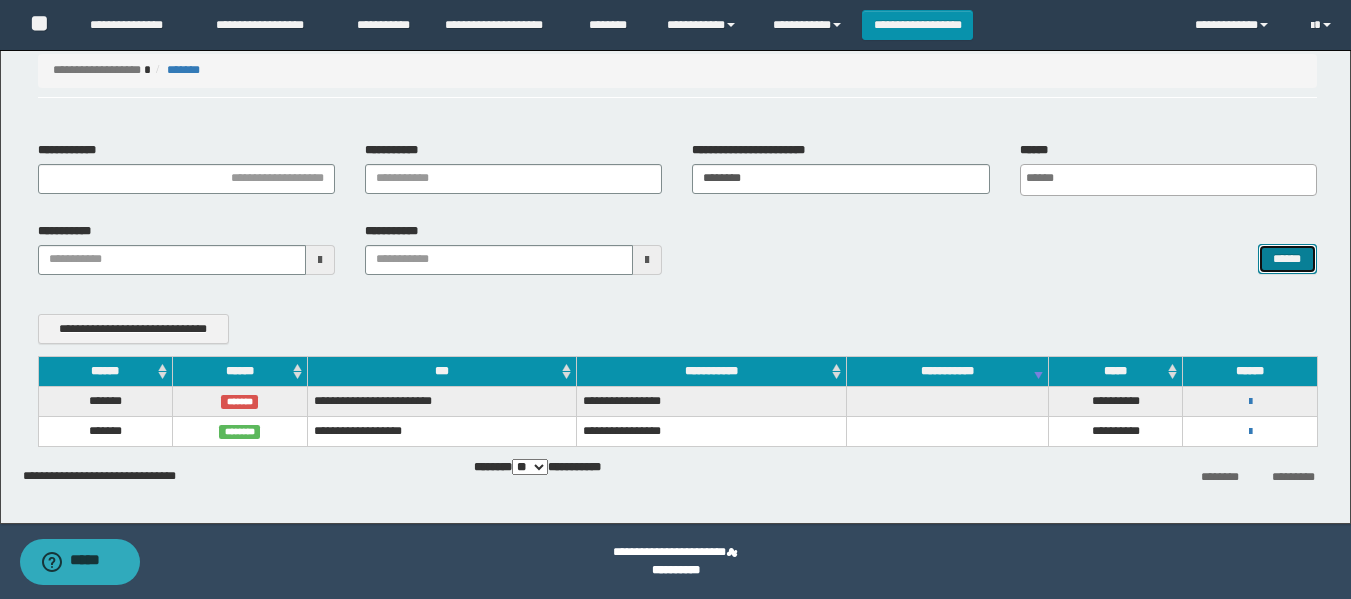 click on "******" at bounding box center (1287, 259) 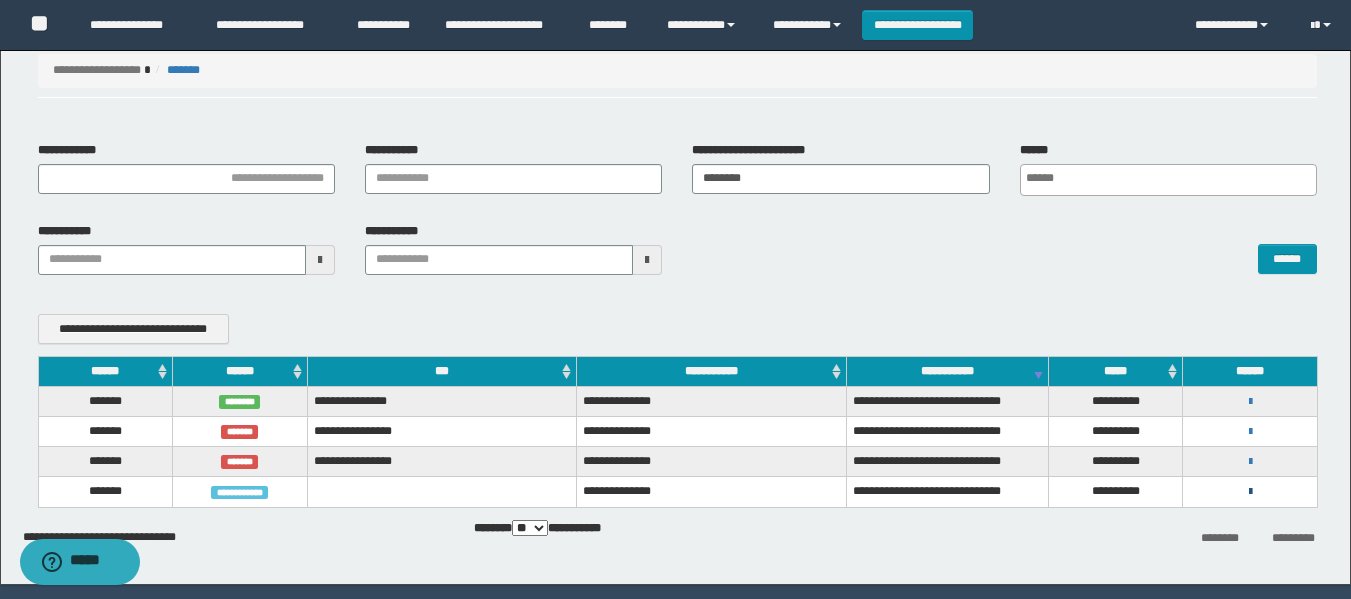 click at bounding box center (1250, 492) 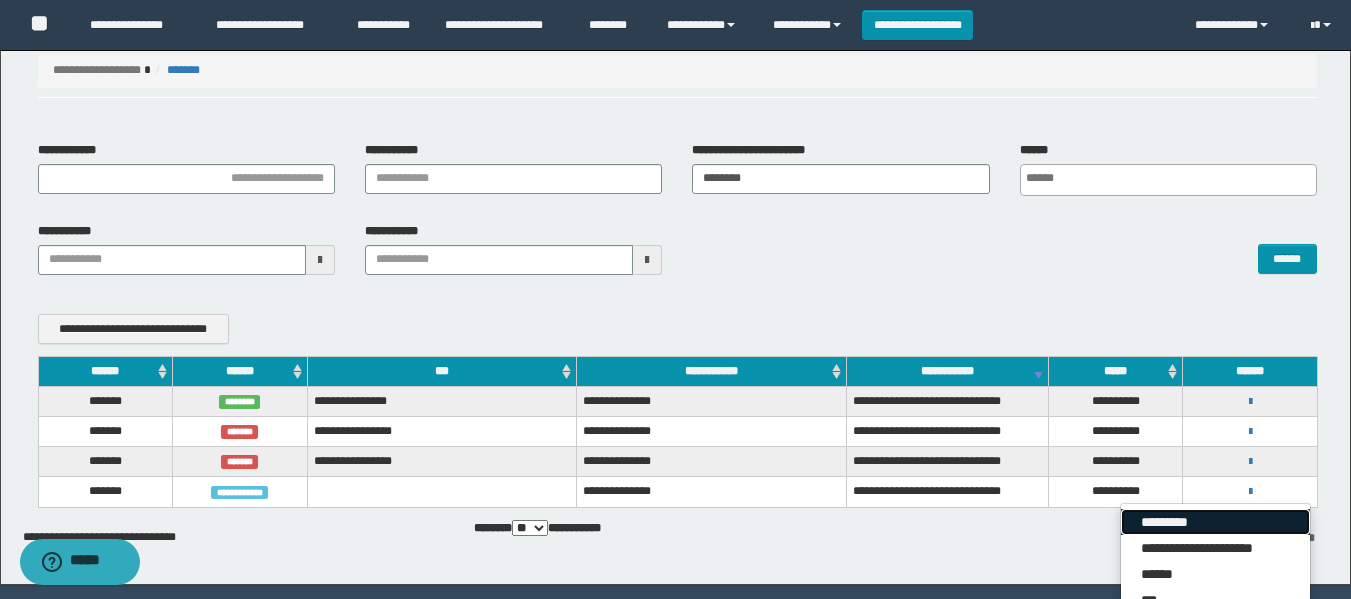 click on "*********" at bounding box center (1215, 522) 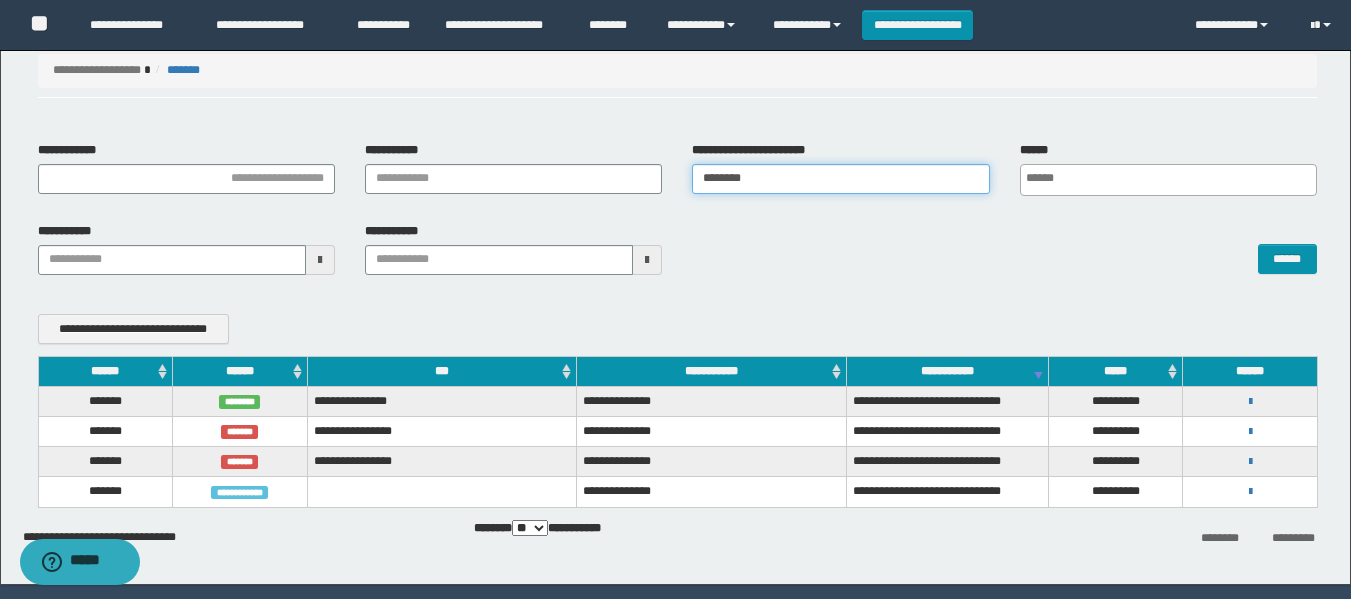 drag, startPoint x: 777, startPoint y: 174, endPoint x: 469, endPoint y: 228, distance: 312.69794 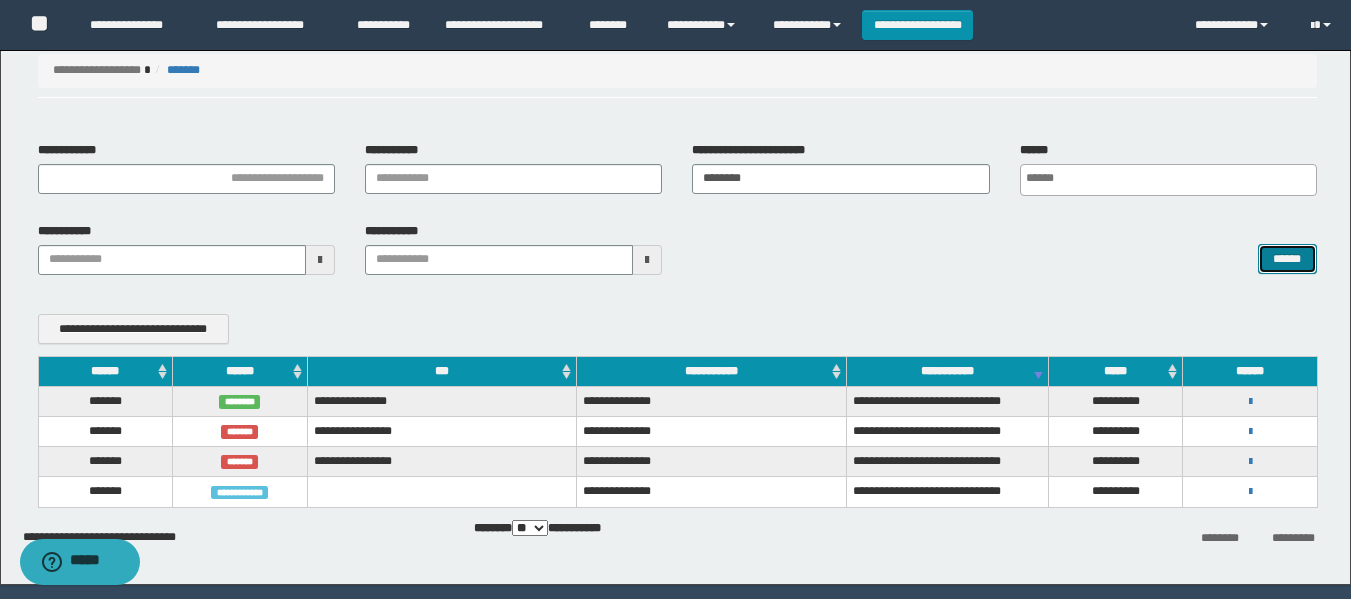 click on "******" at bounding box center (1287, 259) 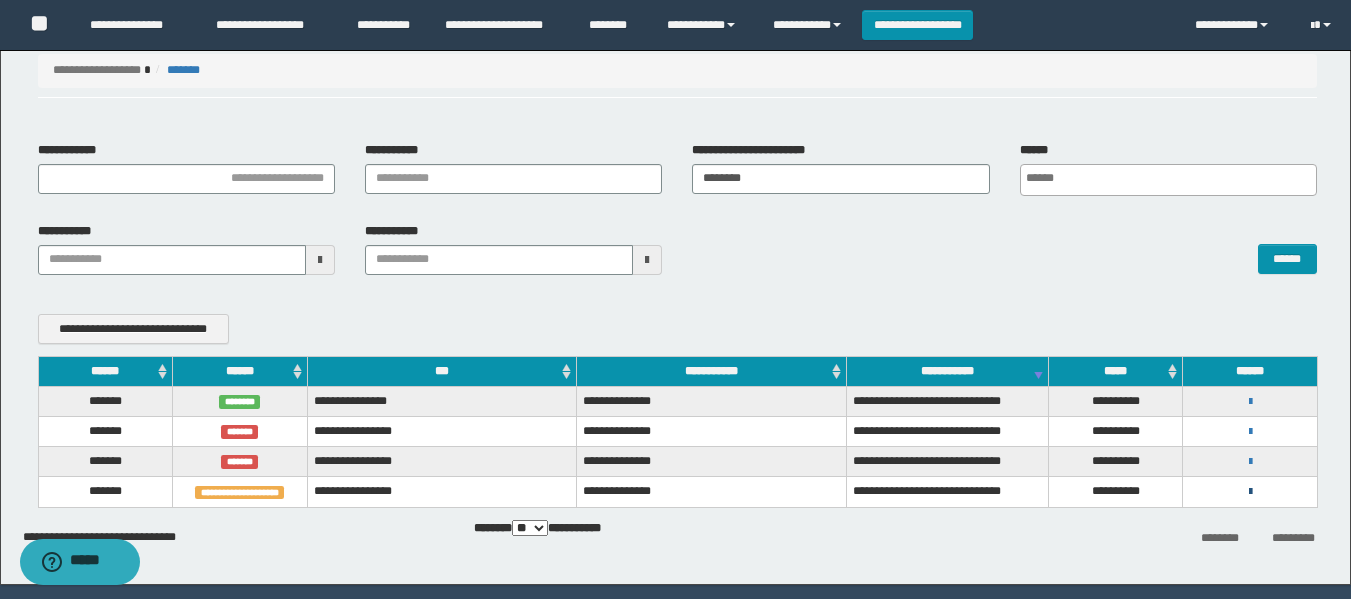 click at bounding box center [1250, 492] 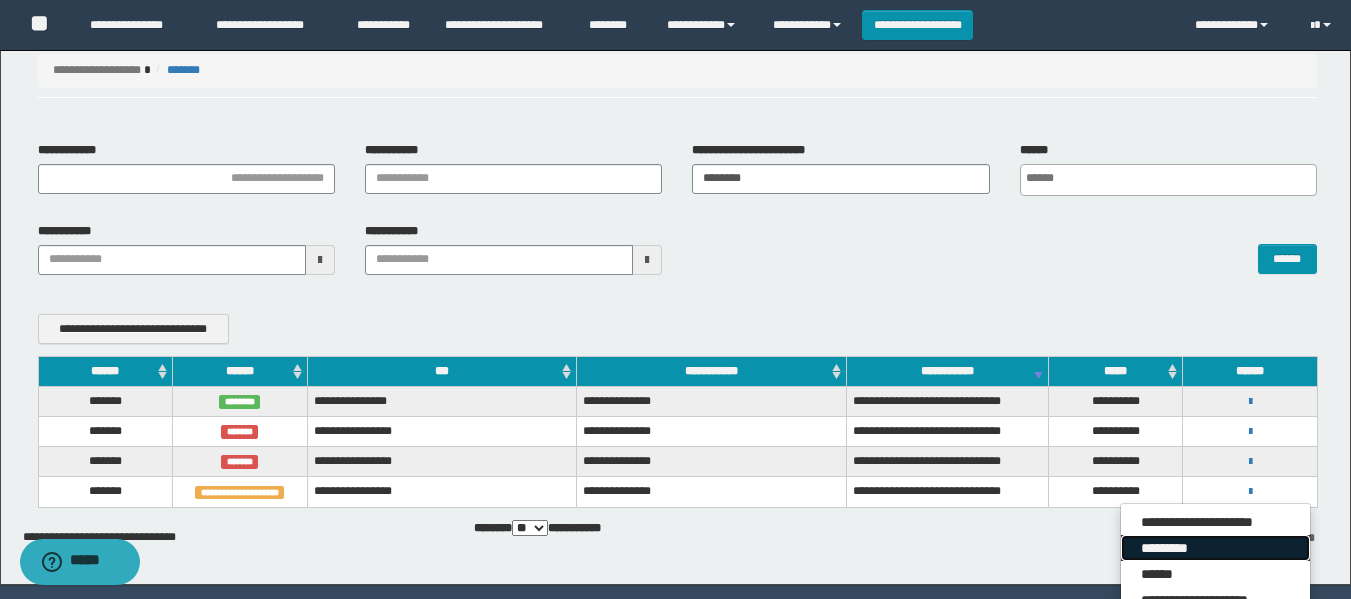 click on "*********" at bounding box center [1215, 548] 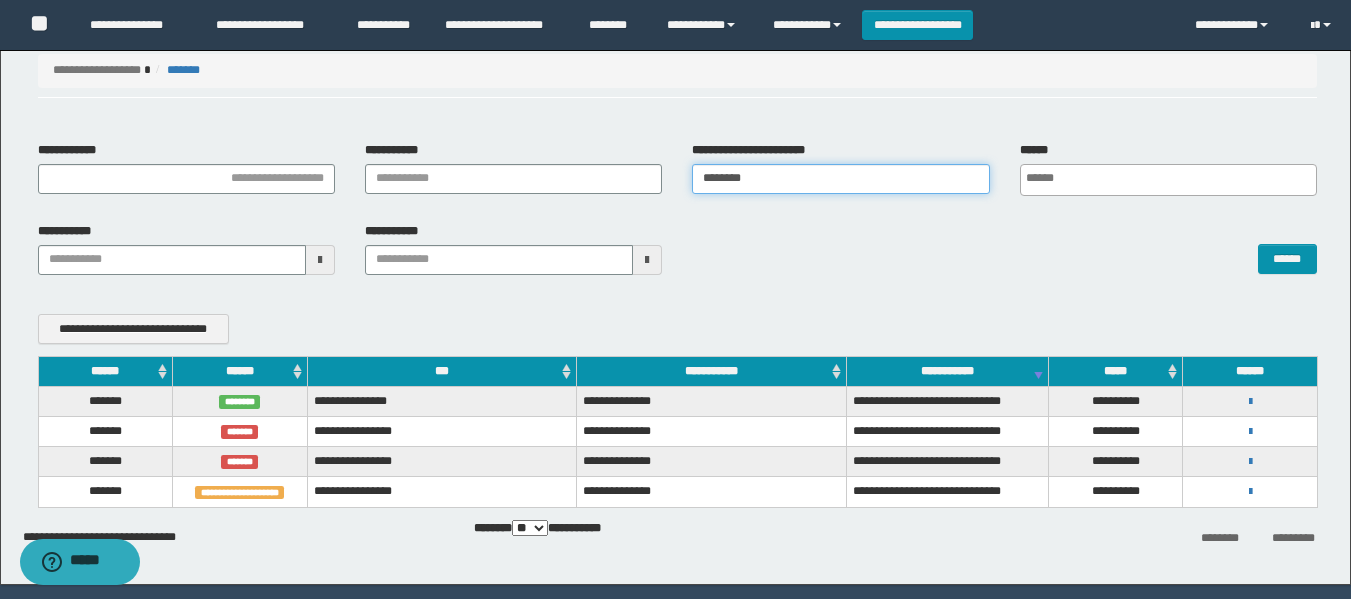 type 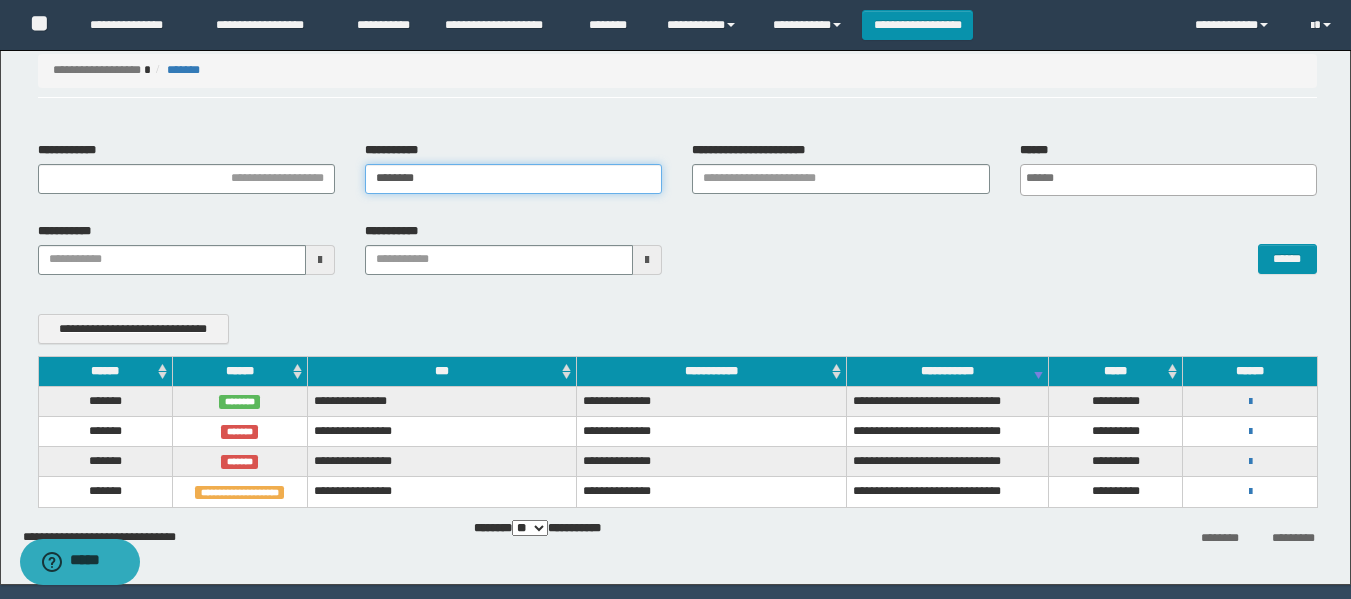 paste on "**" 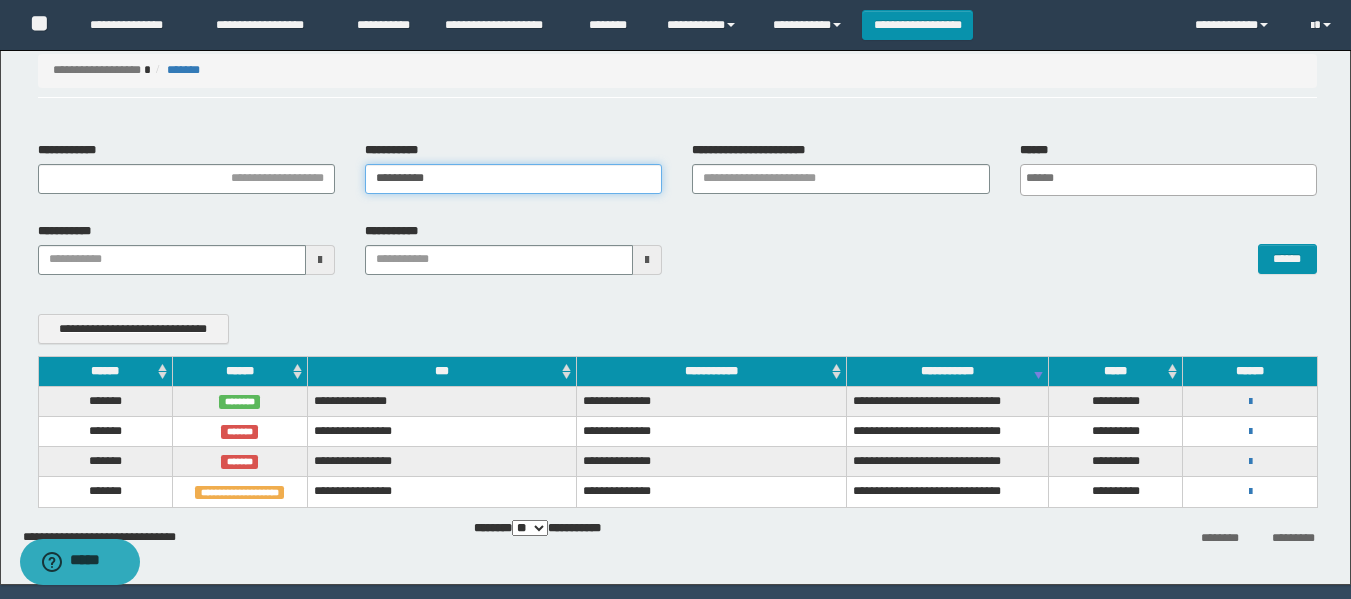 type on "**********" 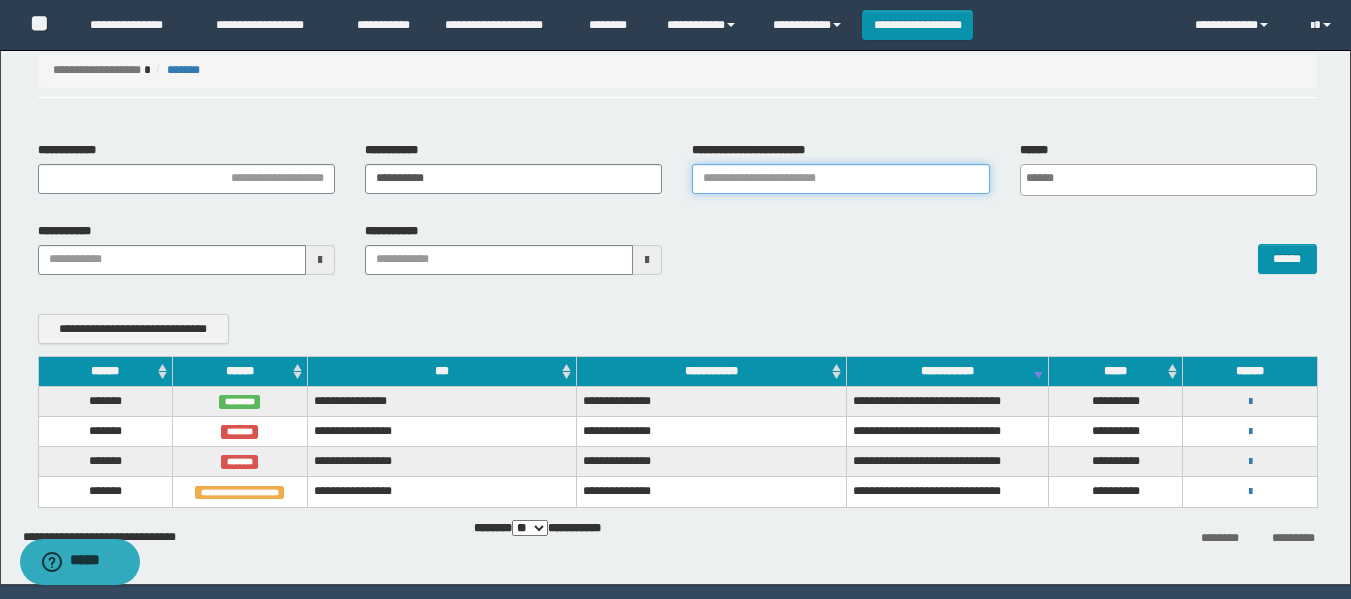 click on "**********" at bounding box center (840, 179) 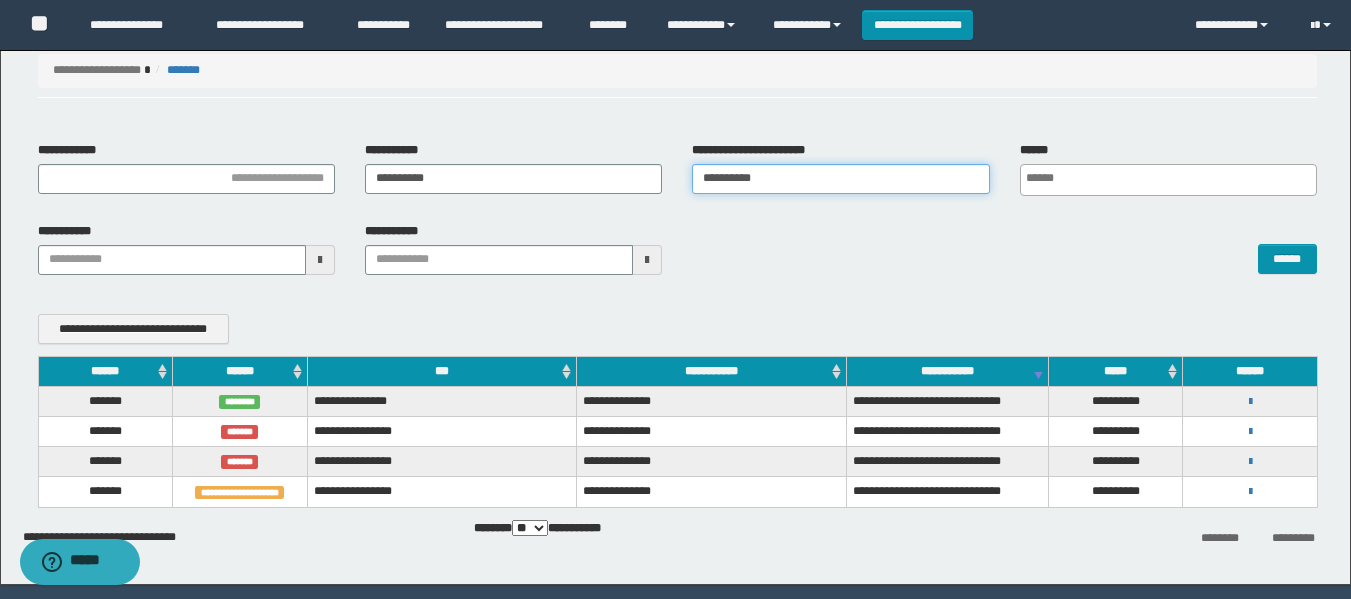 type 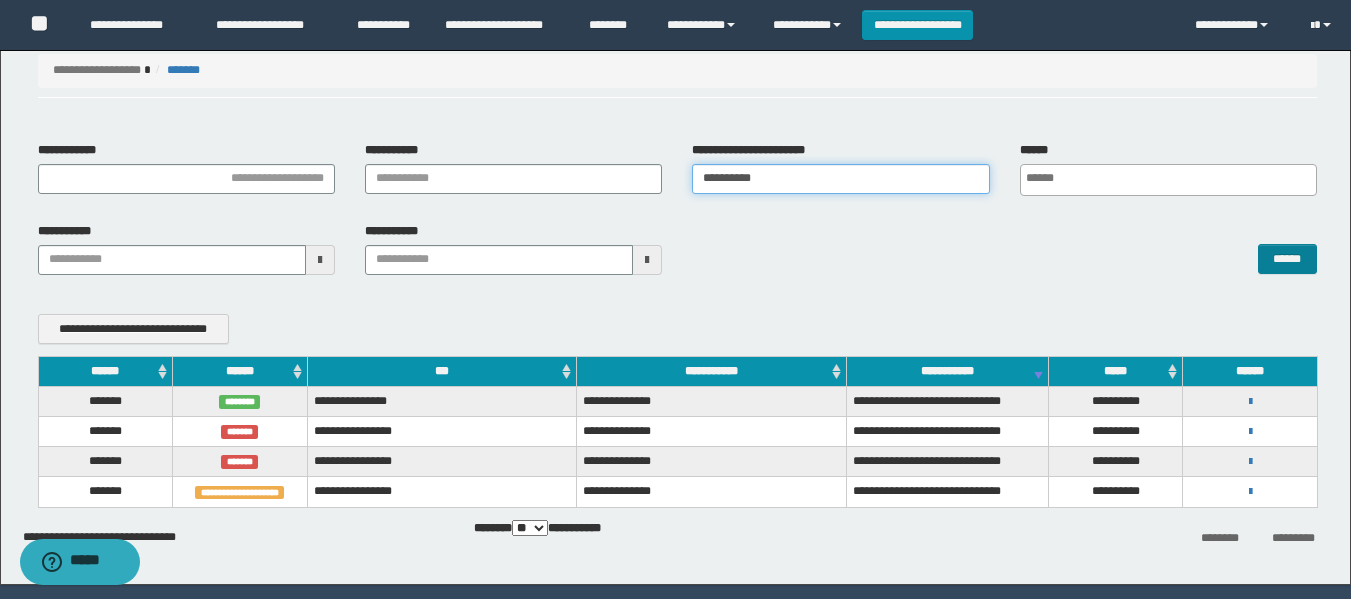 type on "**********" 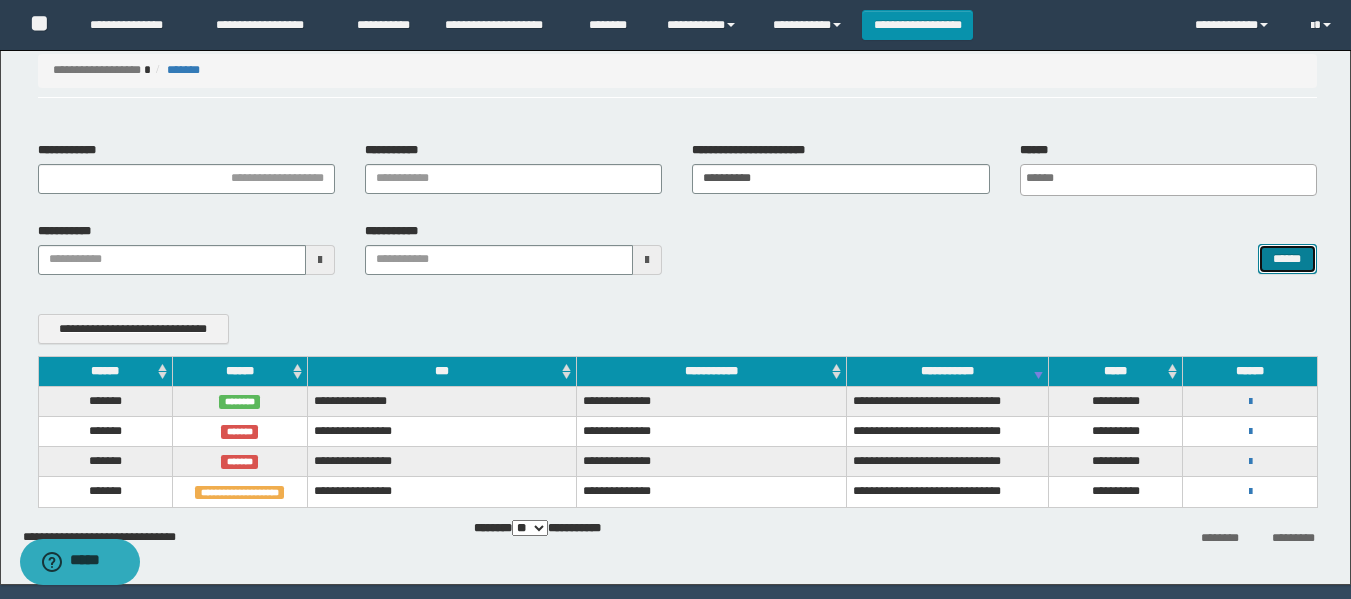click on "******" at bounding box center [1287, 259] 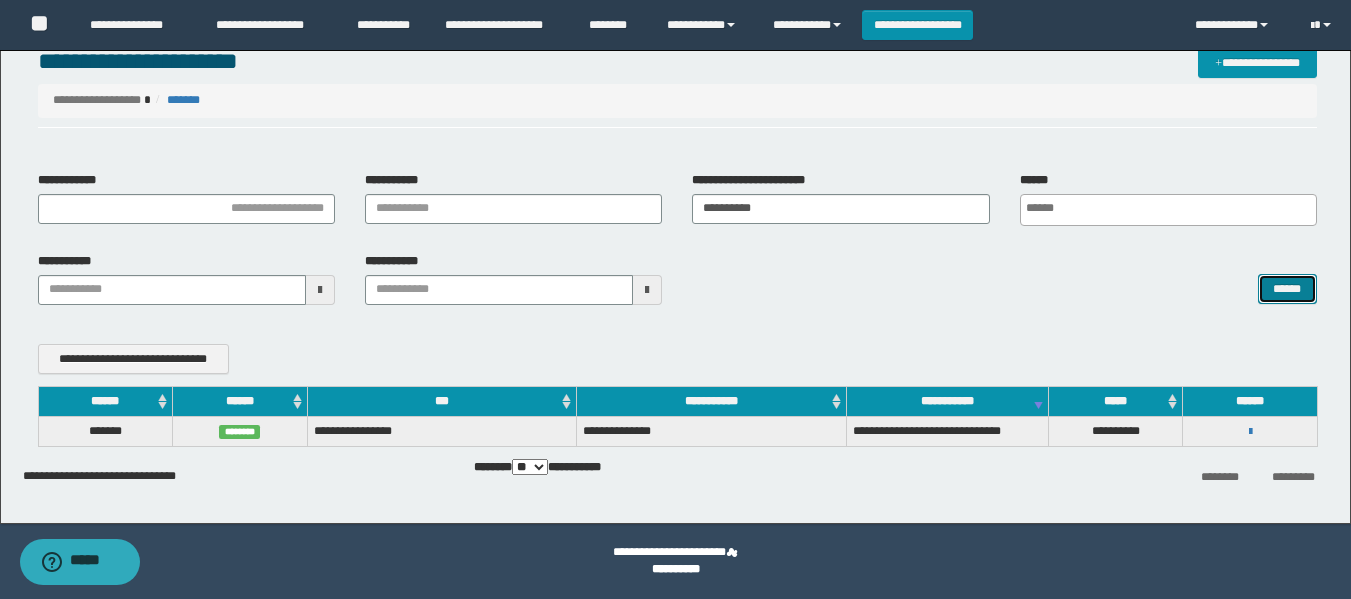 click on "******" at bounding box center [1287, 289] 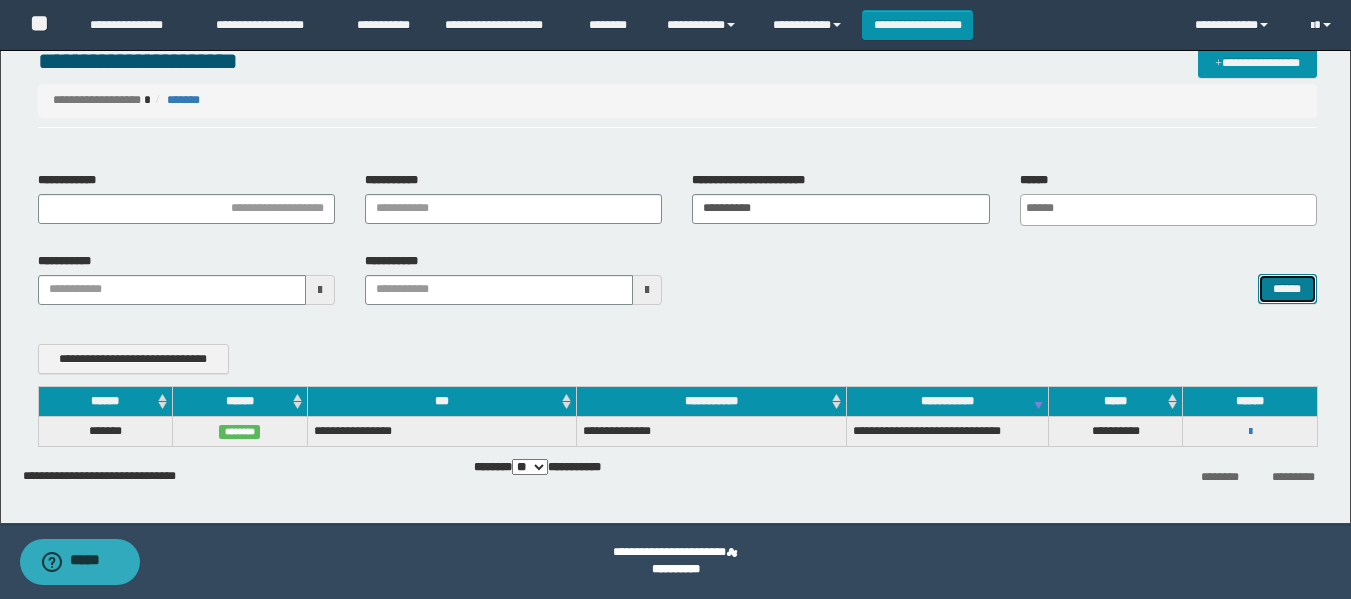 click on "******" at bounding box center [1287, 289] 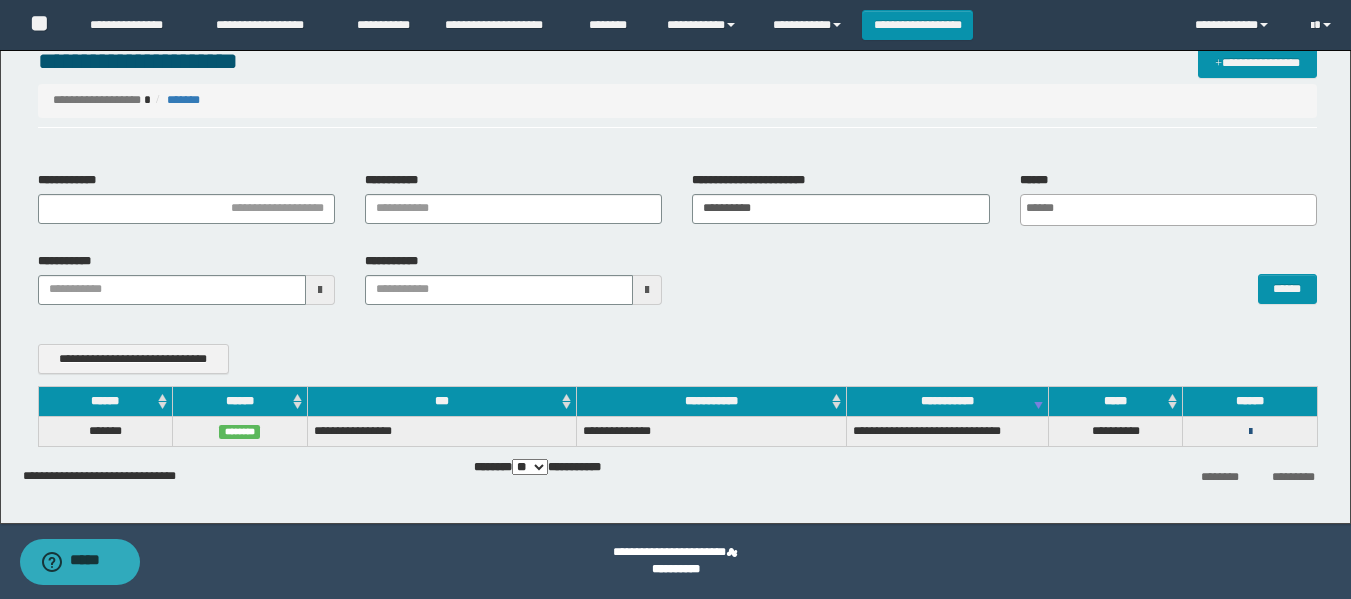 click at bounding box center (1250, 432) 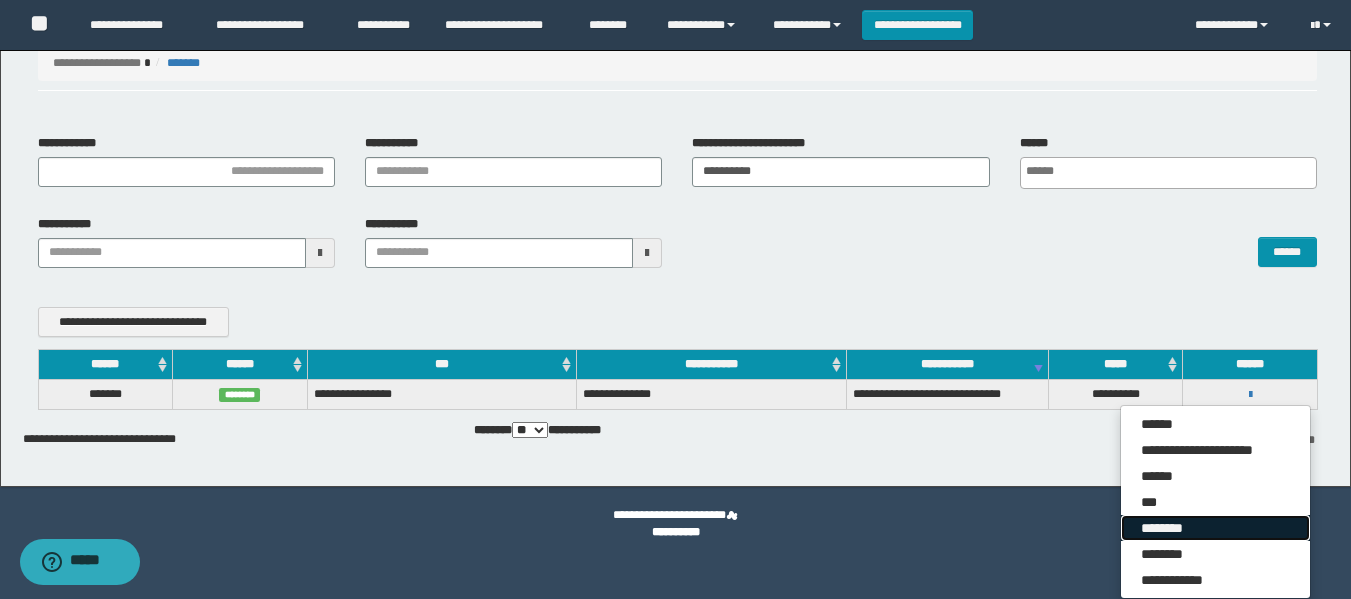 click on "********" at bounding box center [1215, 528] 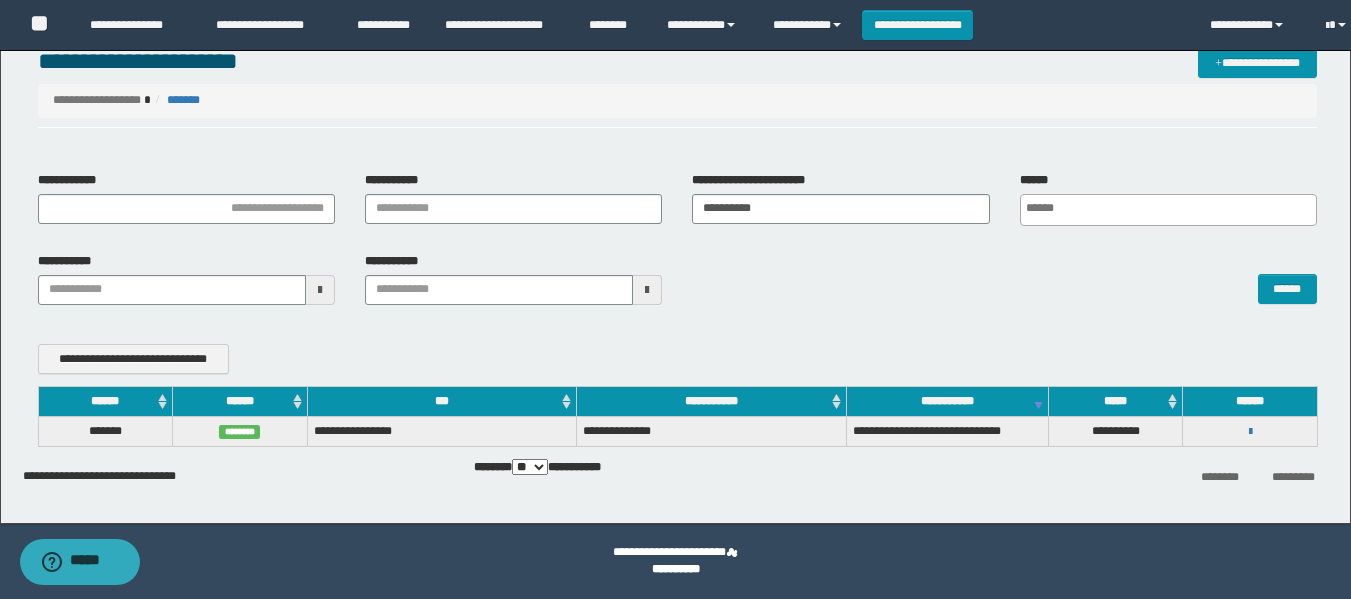 scroll, scrollTop: 43, scrollLeft: 0, axis: vertical 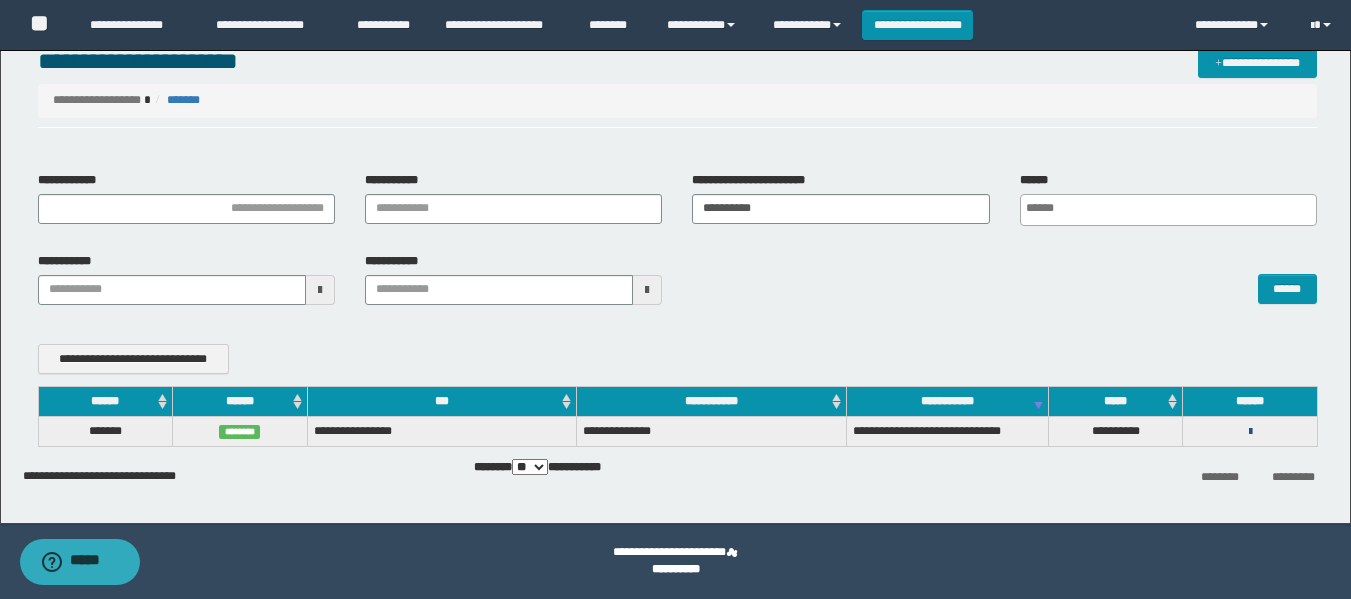 click on "**********" at bounding box center [1250, 431] 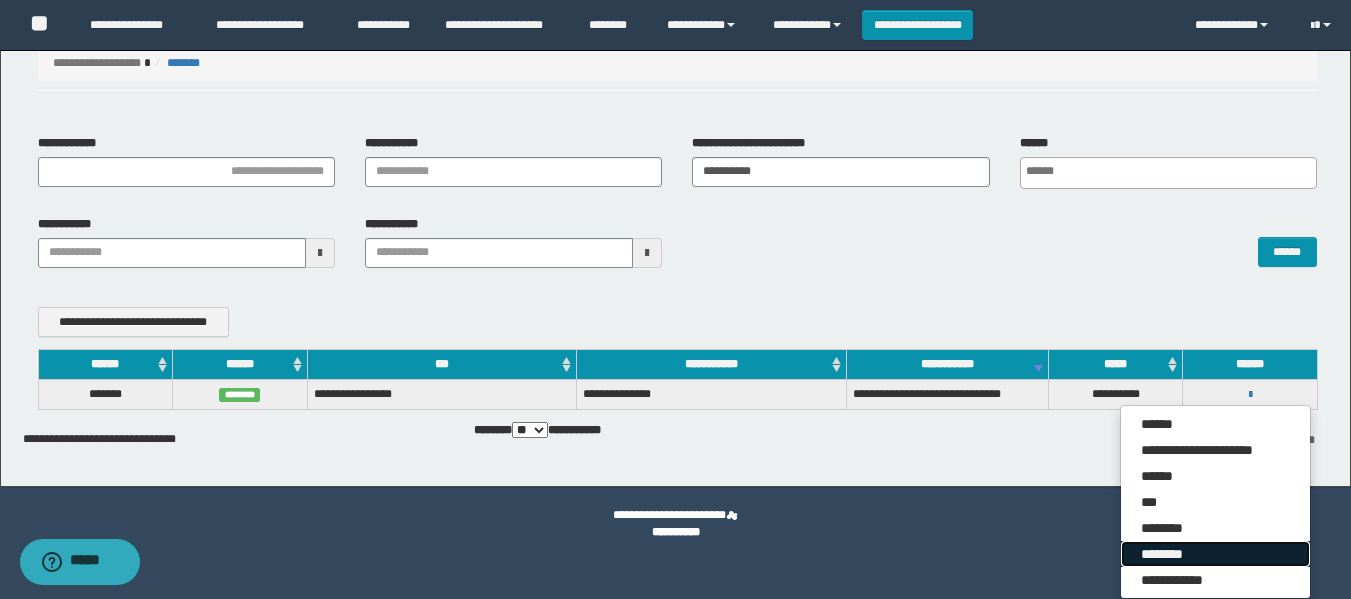 click on "********" at bounding box center [1215, 554] 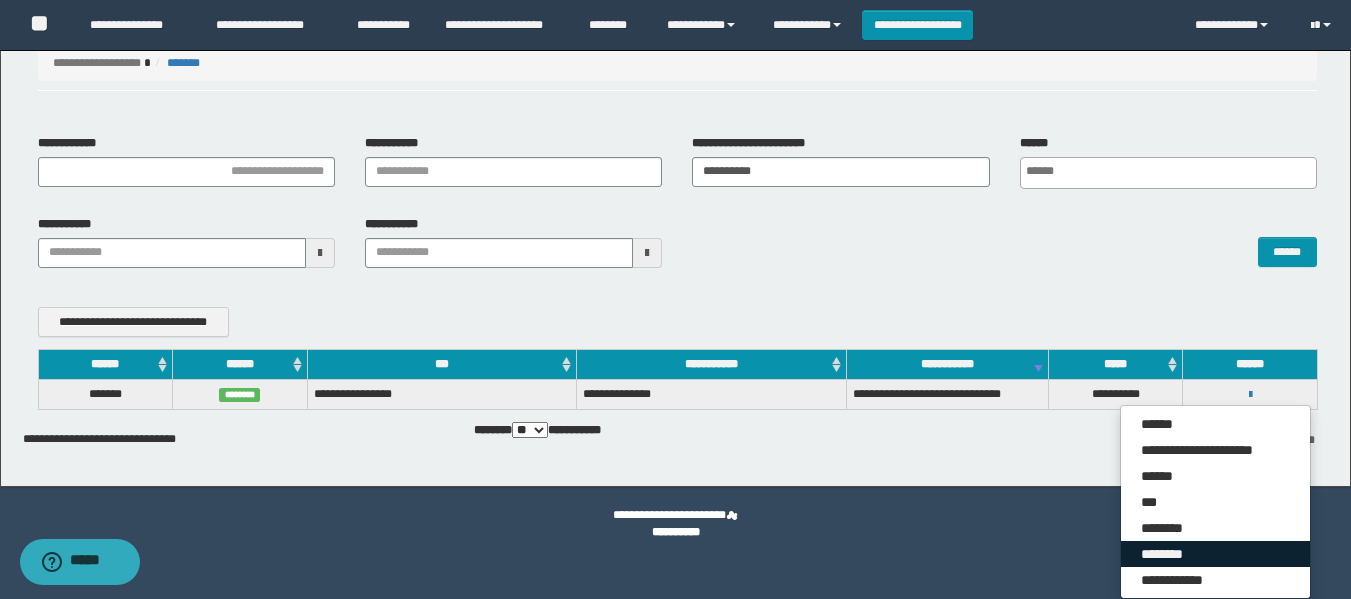 scroll, scrollTop: 43, scrollLeft: 0, axis: vertical 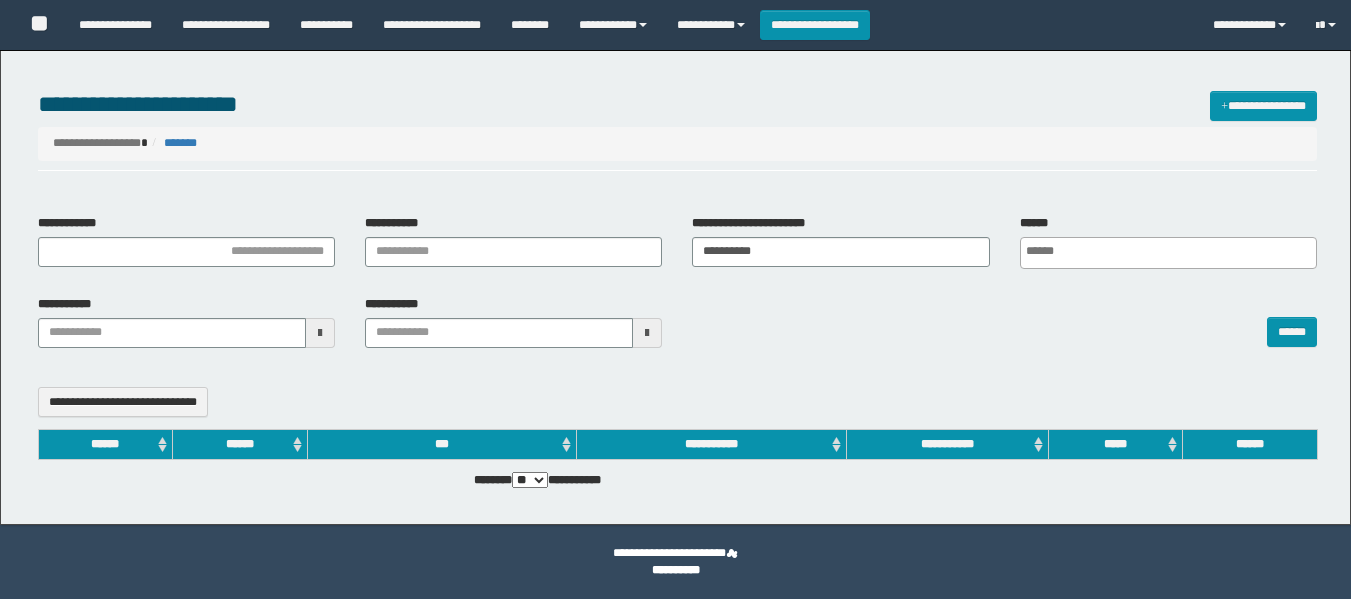 select 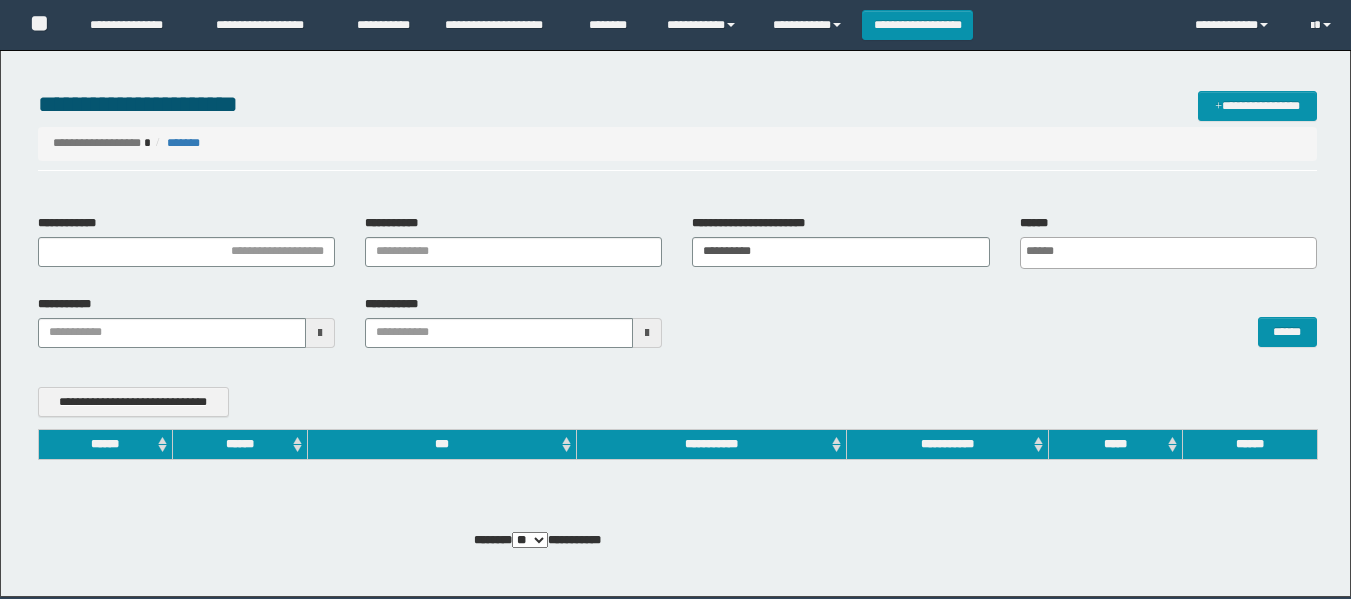 scroll, scrollTop: 0, scrollLeft: 0, axis: both 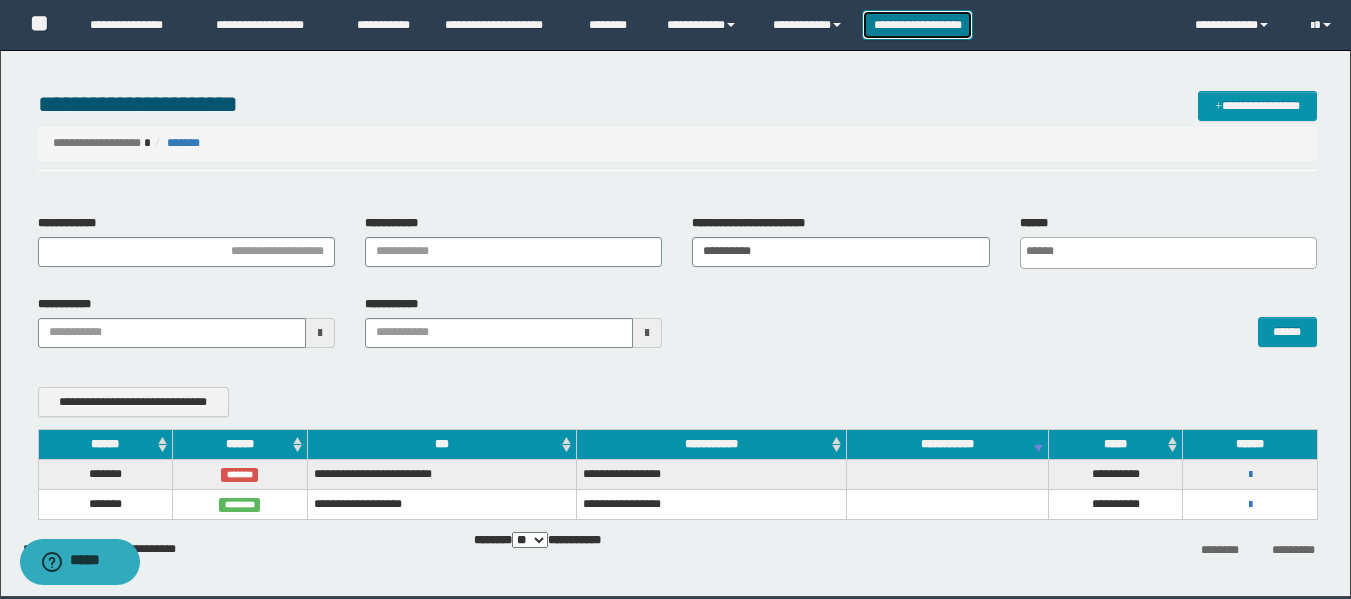click on "**********" at bounding box center [917, 25] 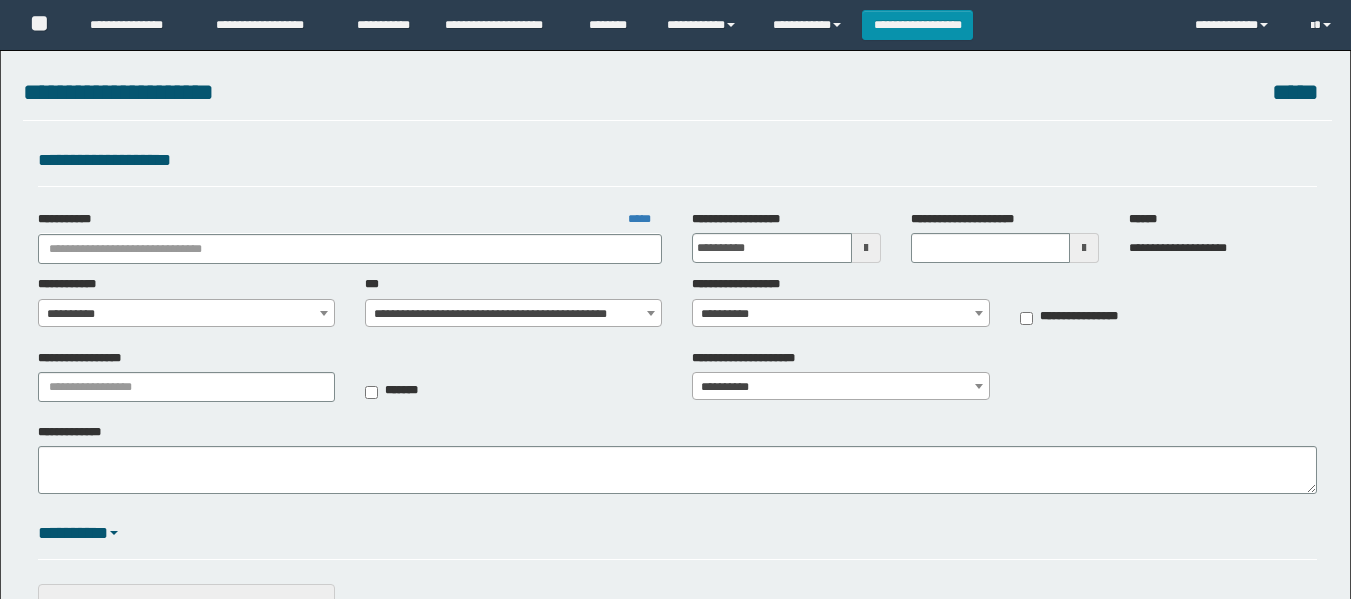 scroll, scrollTop: 0, scrollLeft: 0, axis: both 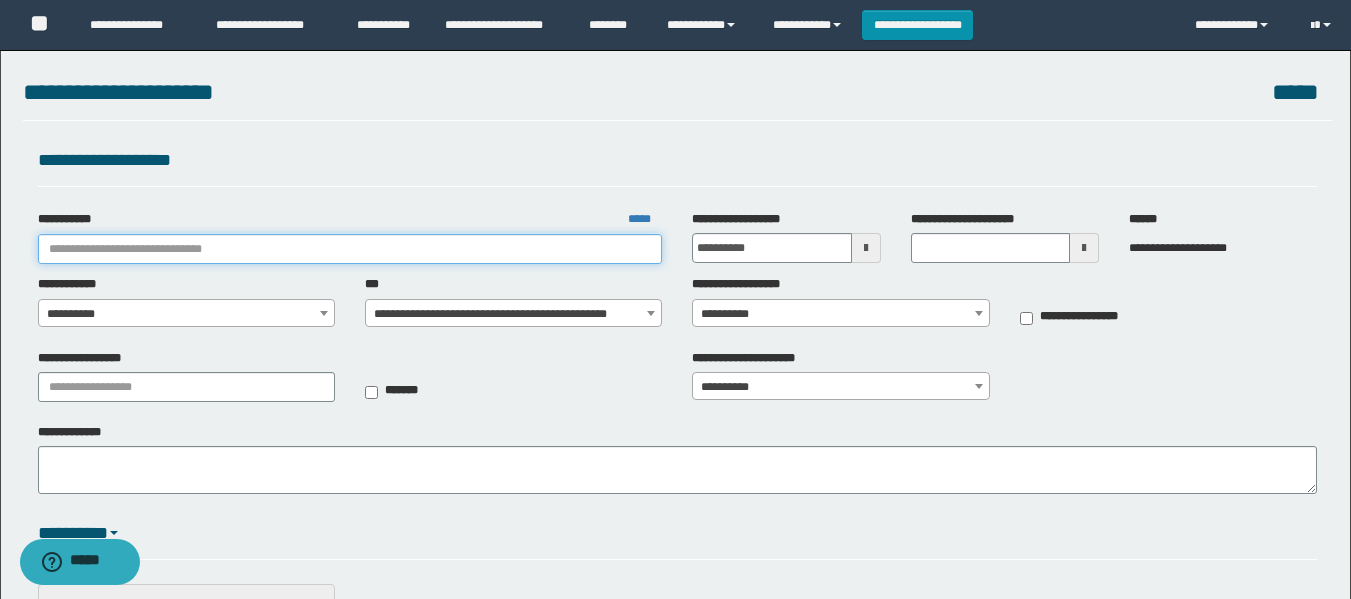 click on "**********" at bounding box center (350, 249) 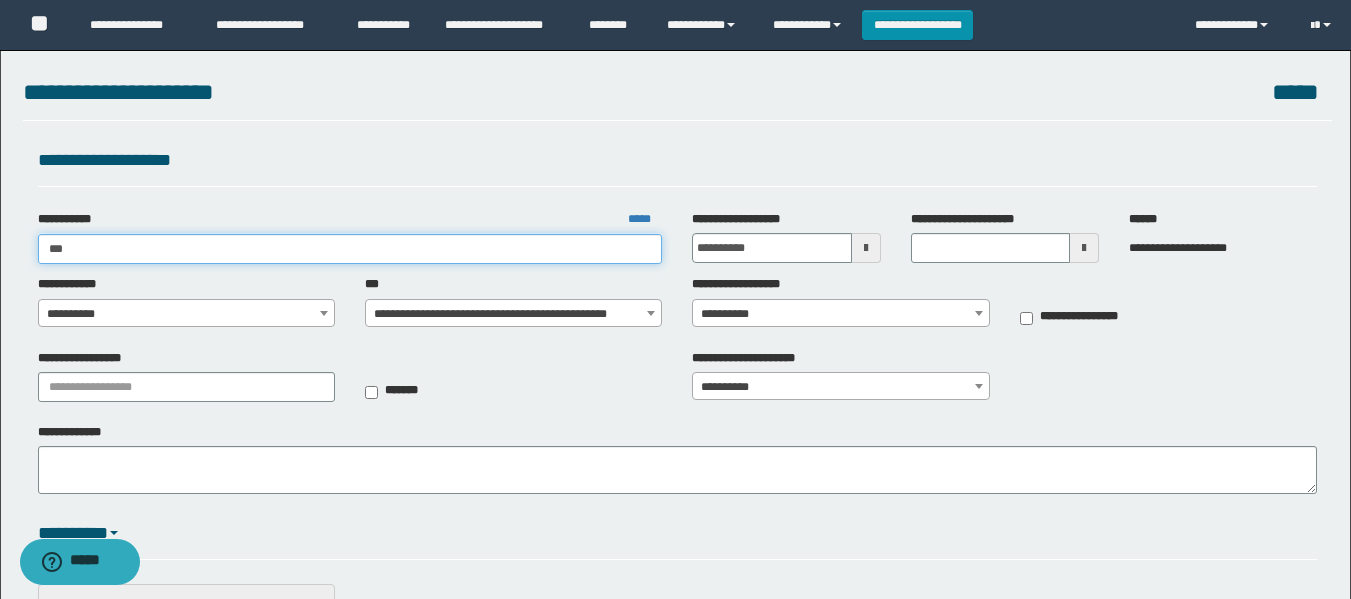 type on "****" 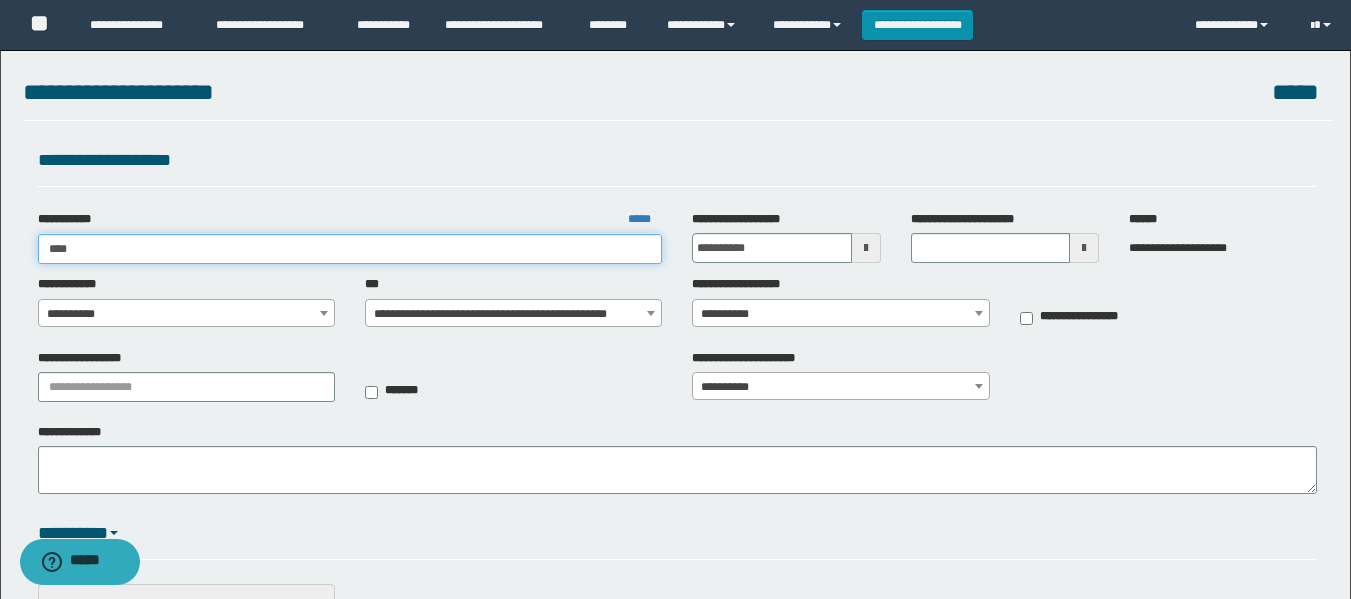 type on "****" 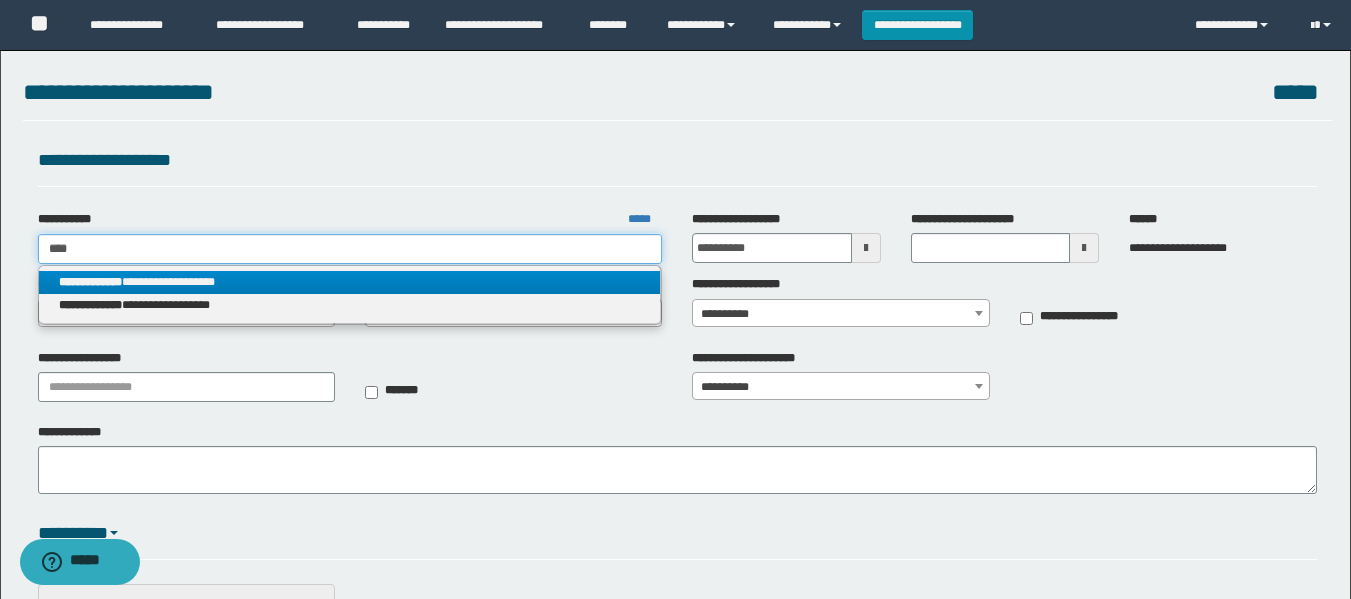 type on "****" 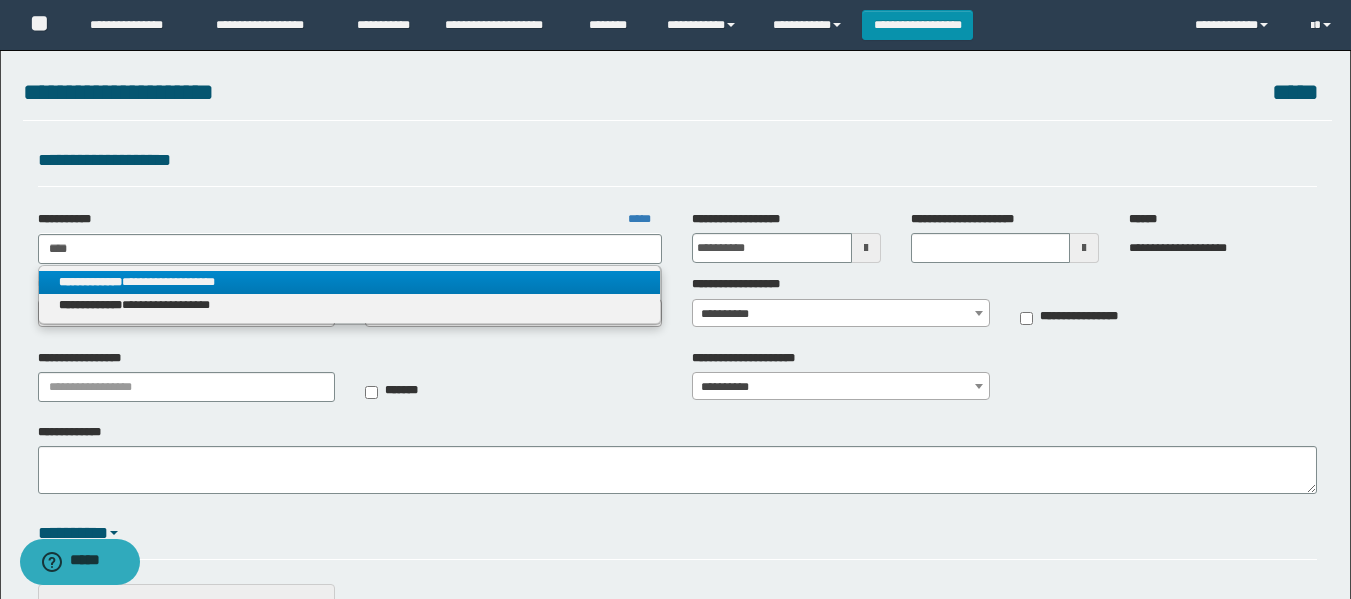 click on "**********" at bounding box center [350, 282] 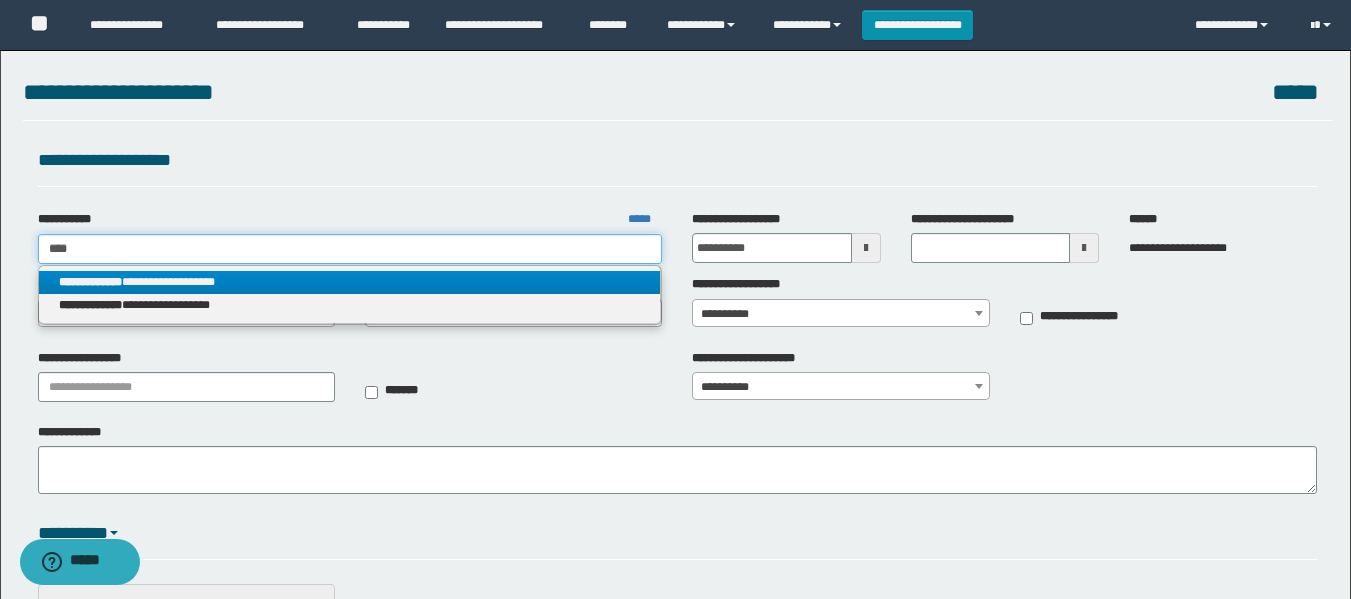 type 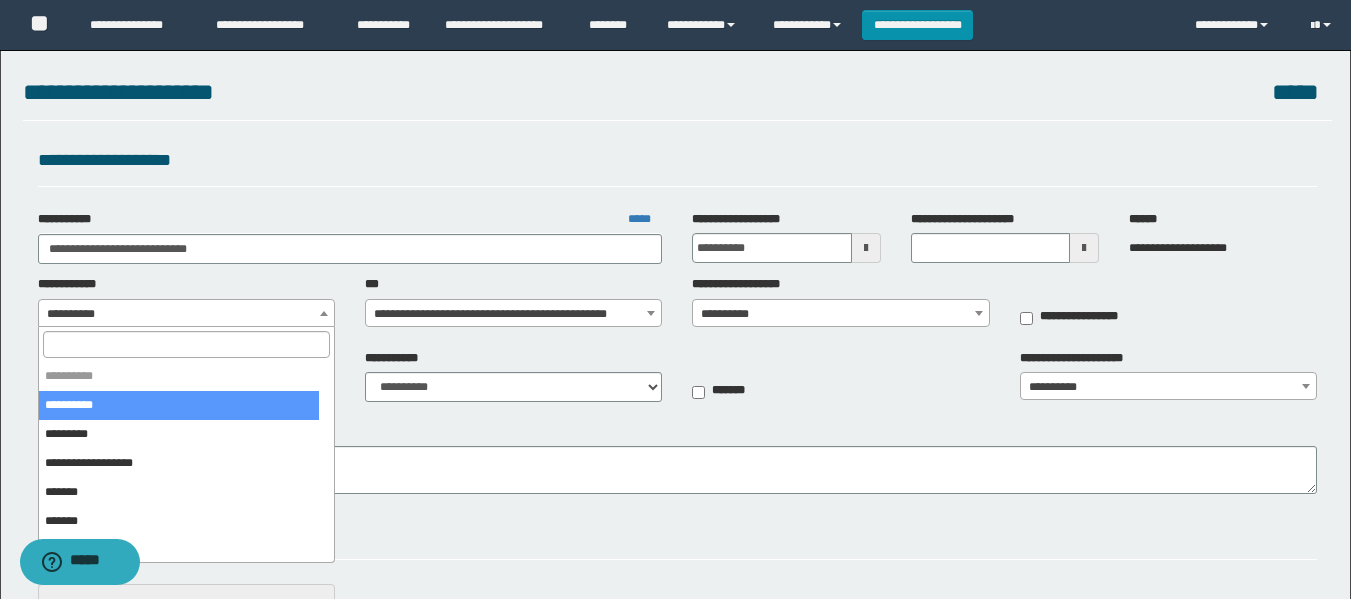 click on "**********" at bounding box center [186, 314] 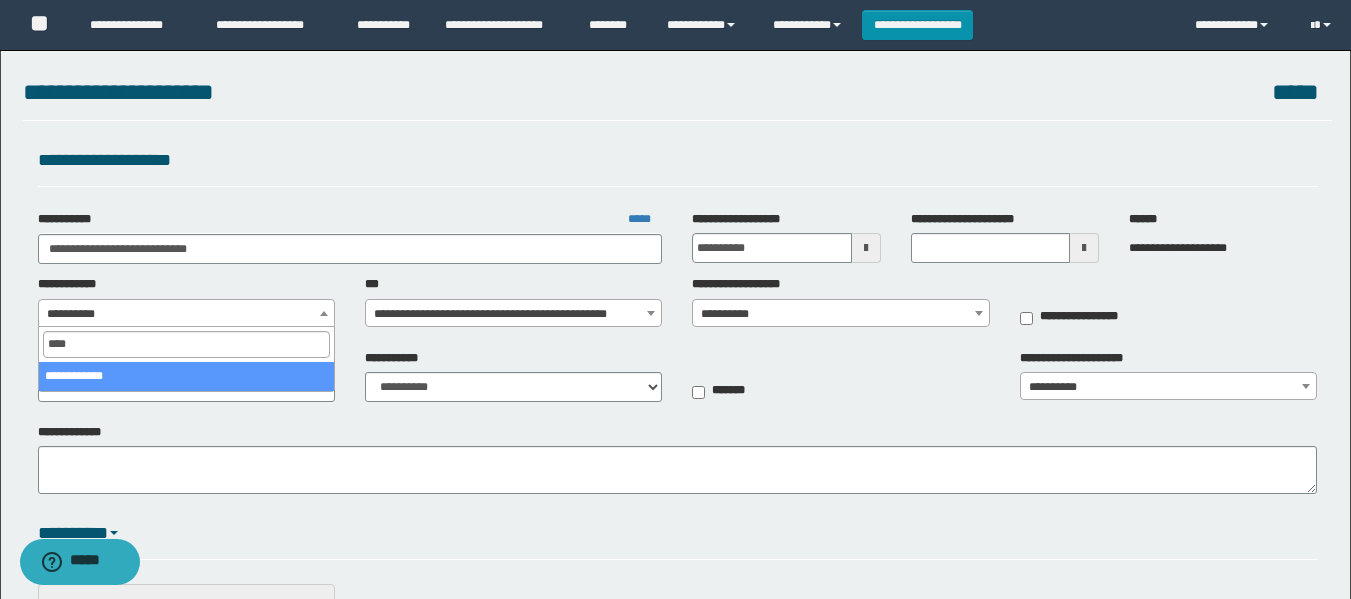 type on "****" 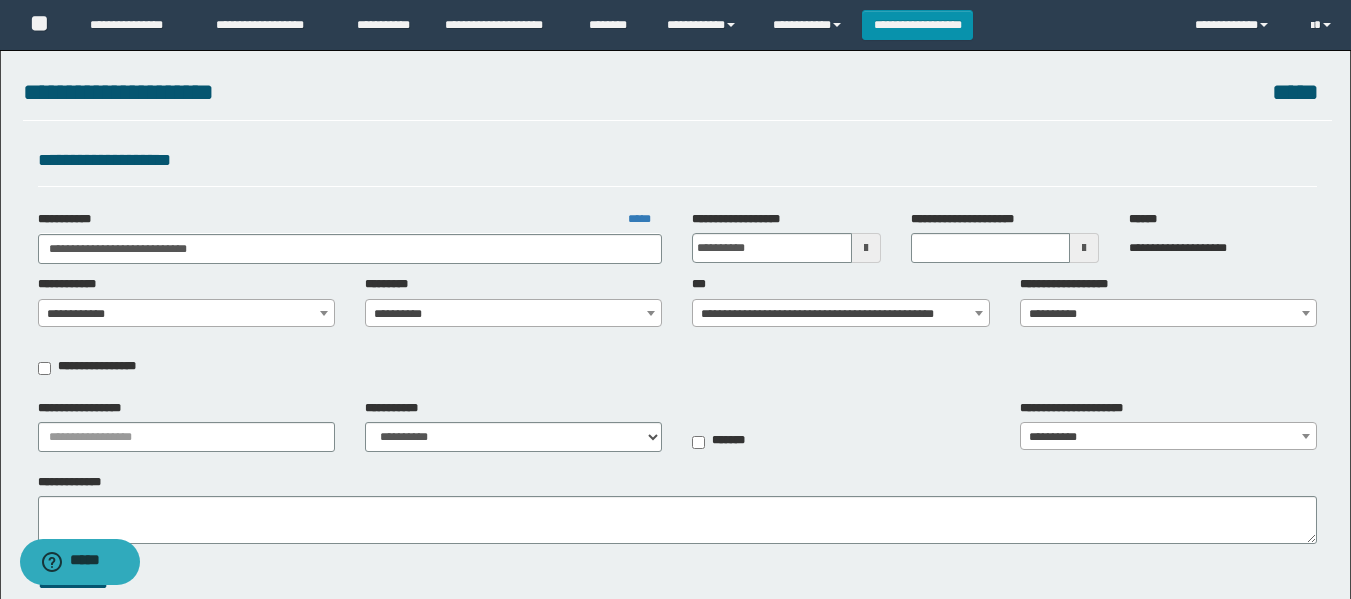 click on "**********" at bounding box center (513, 314) 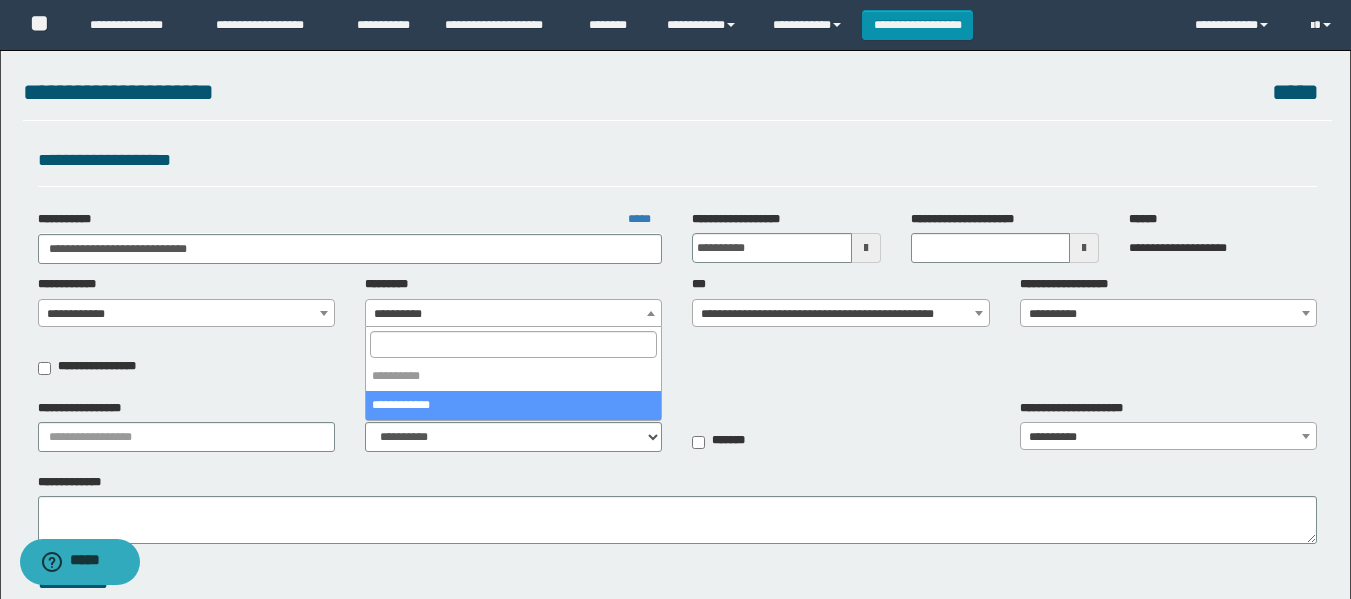 select on "***" 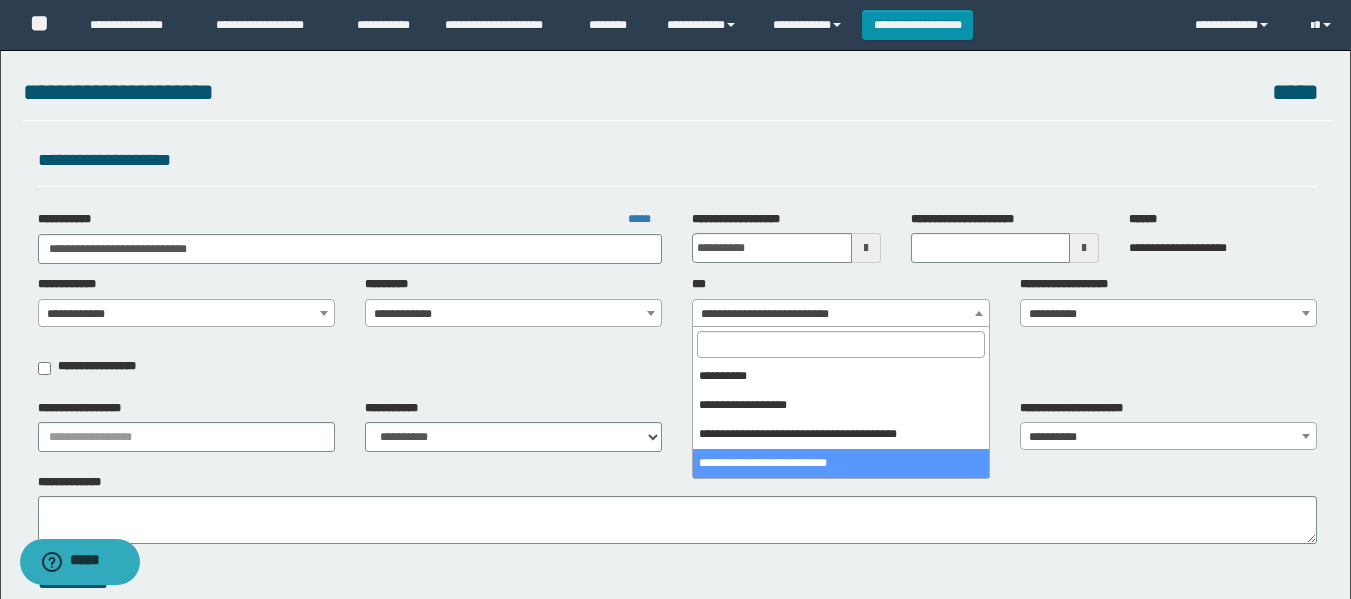 click on "**********" at bounding box center (840, 314) 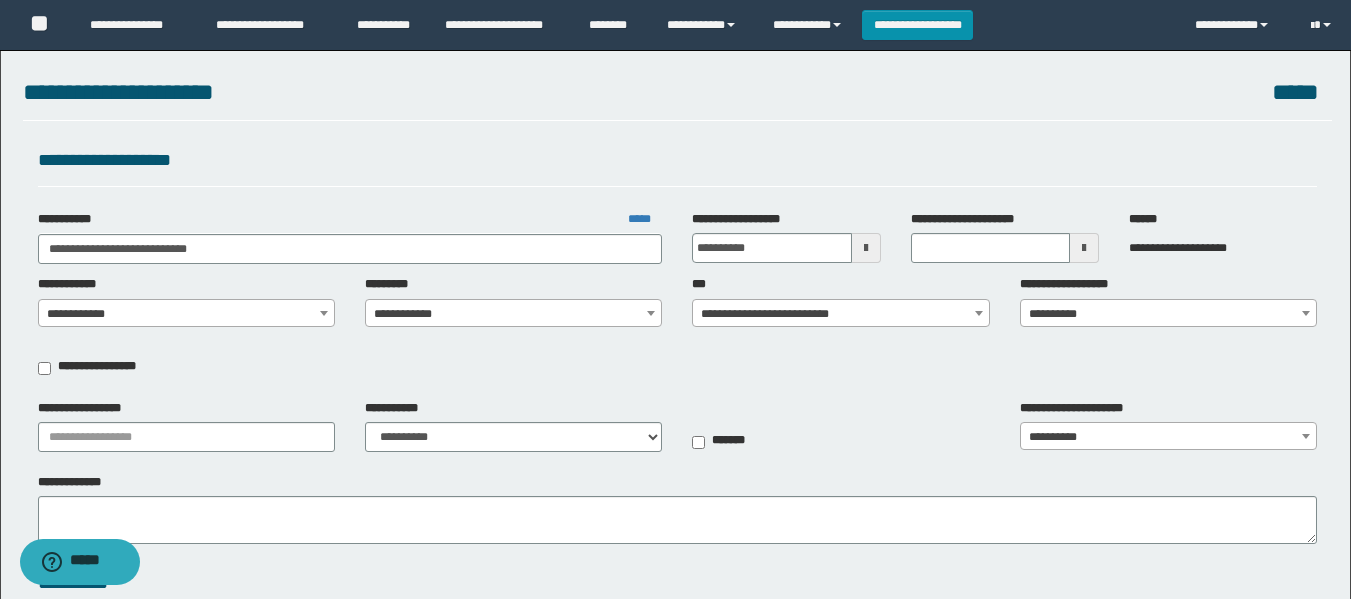 click on "**********" at bounding box center (840, 314) 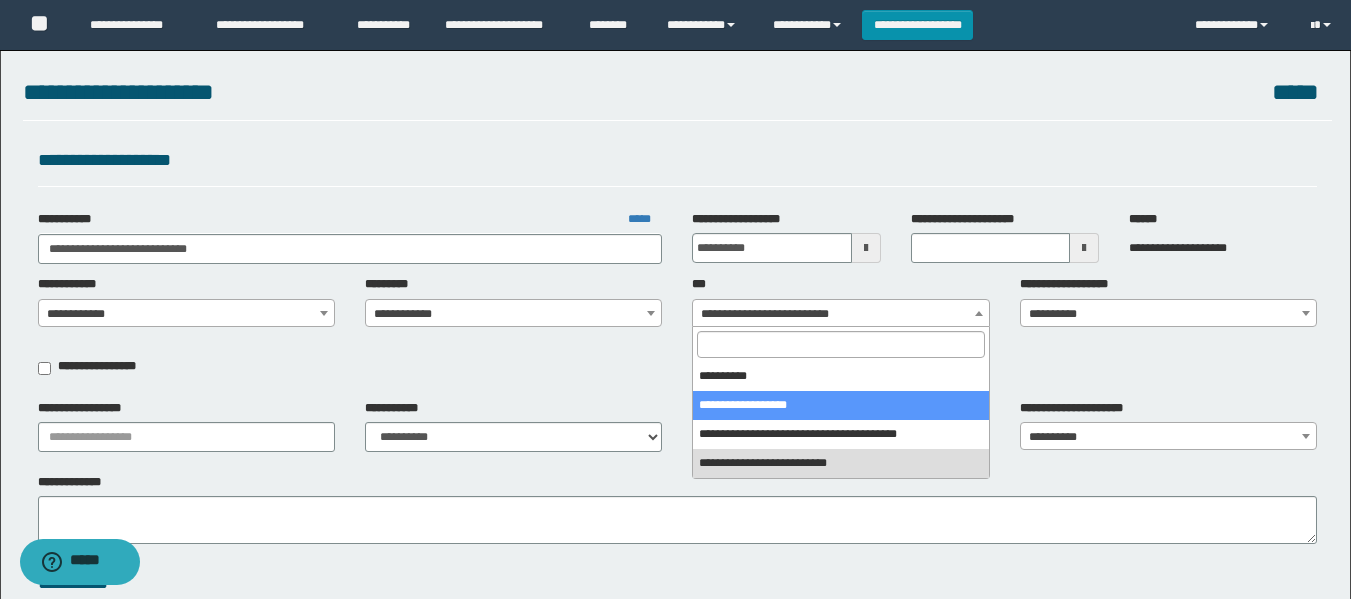 select on "***" 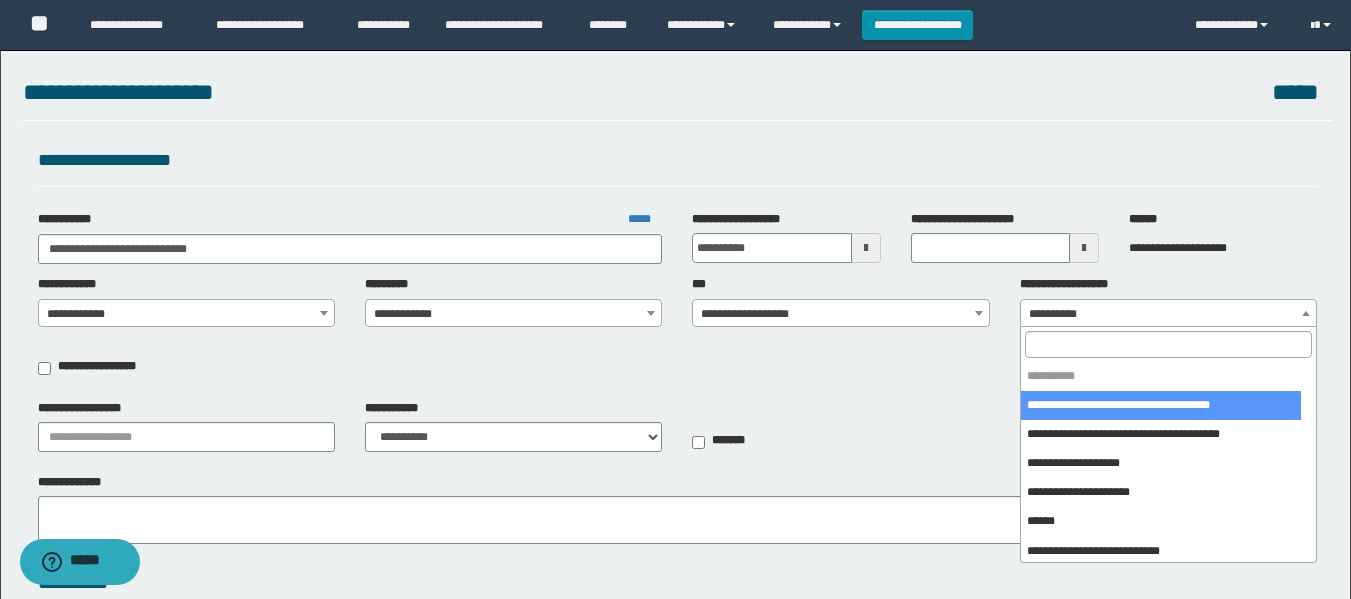 click on "**********" at bounding box center (1168, 314) 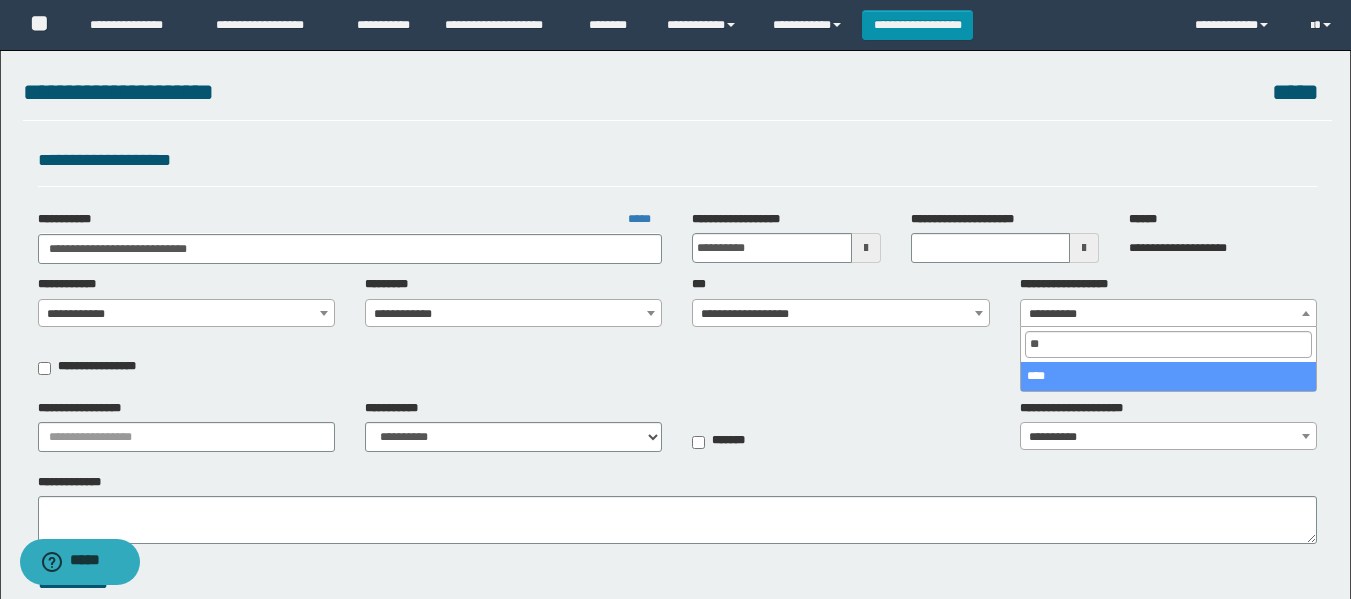 type on "**" 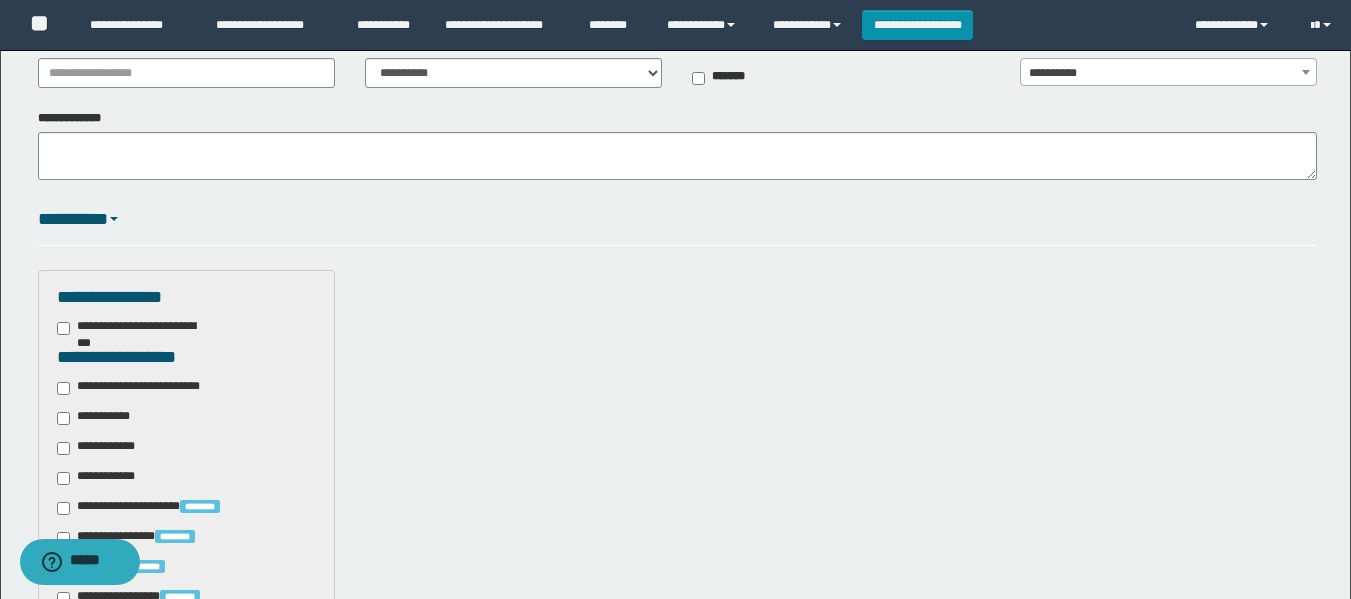 scroll, scrollTop: 400, scrollLeft: 0, axis: vertical 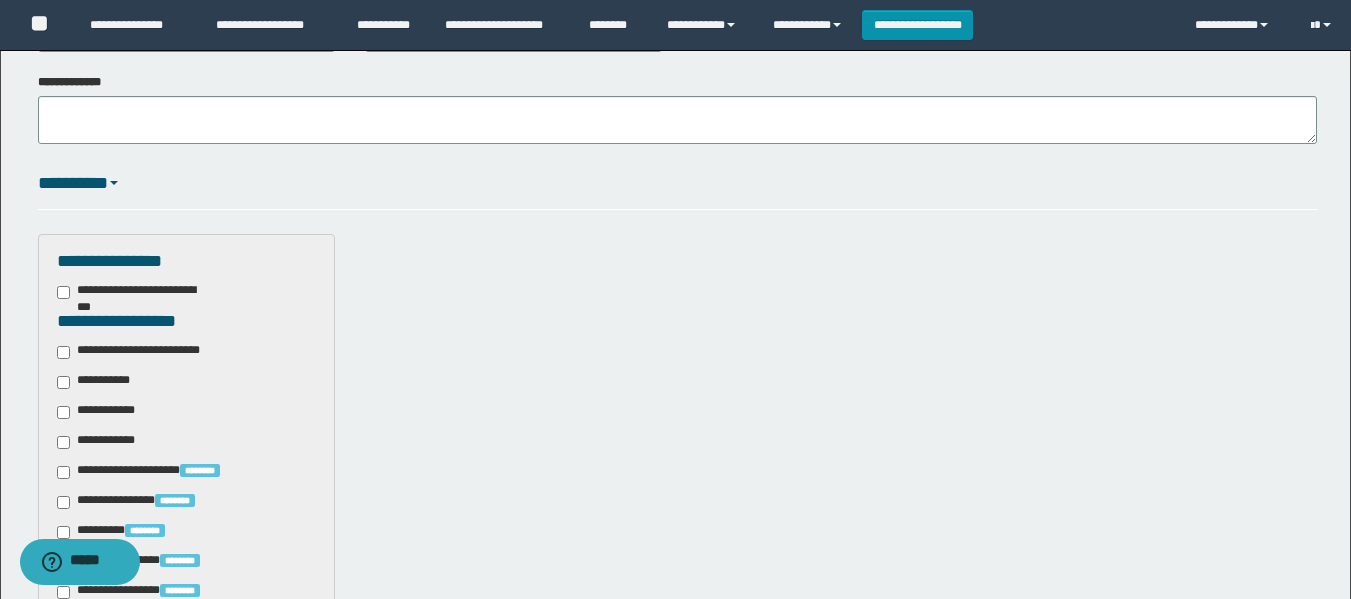 click on "**********" at bounding box center [102, 442] 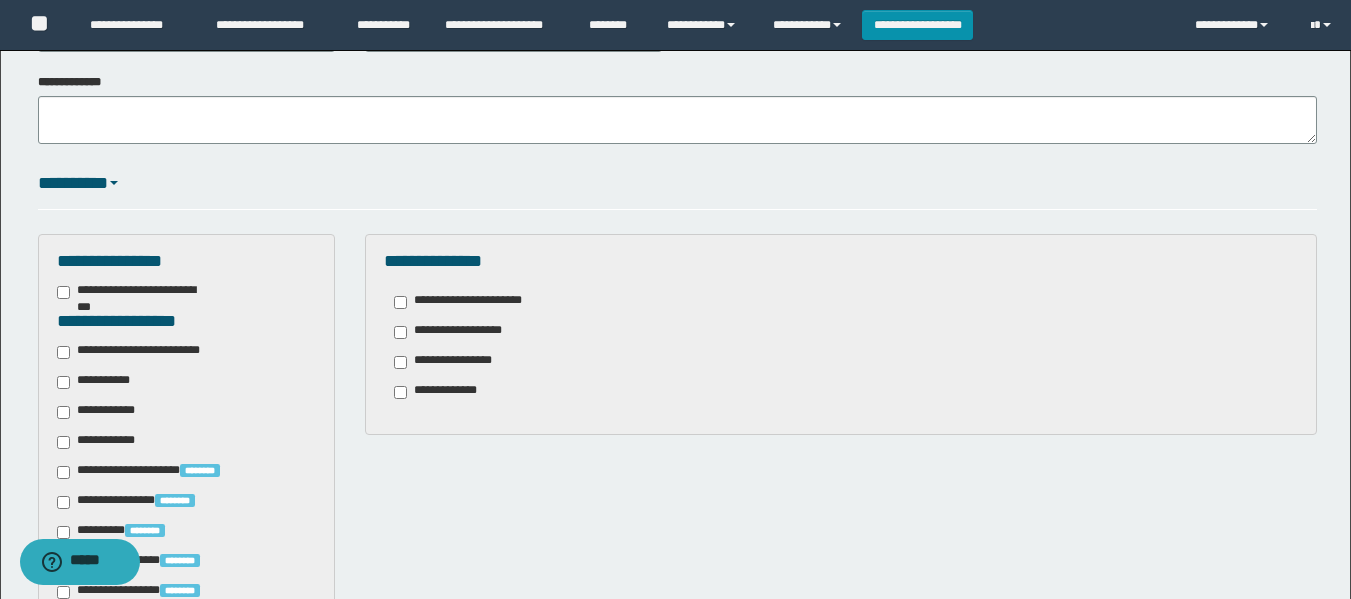 click on "**********" at bounding box center (454, 332) 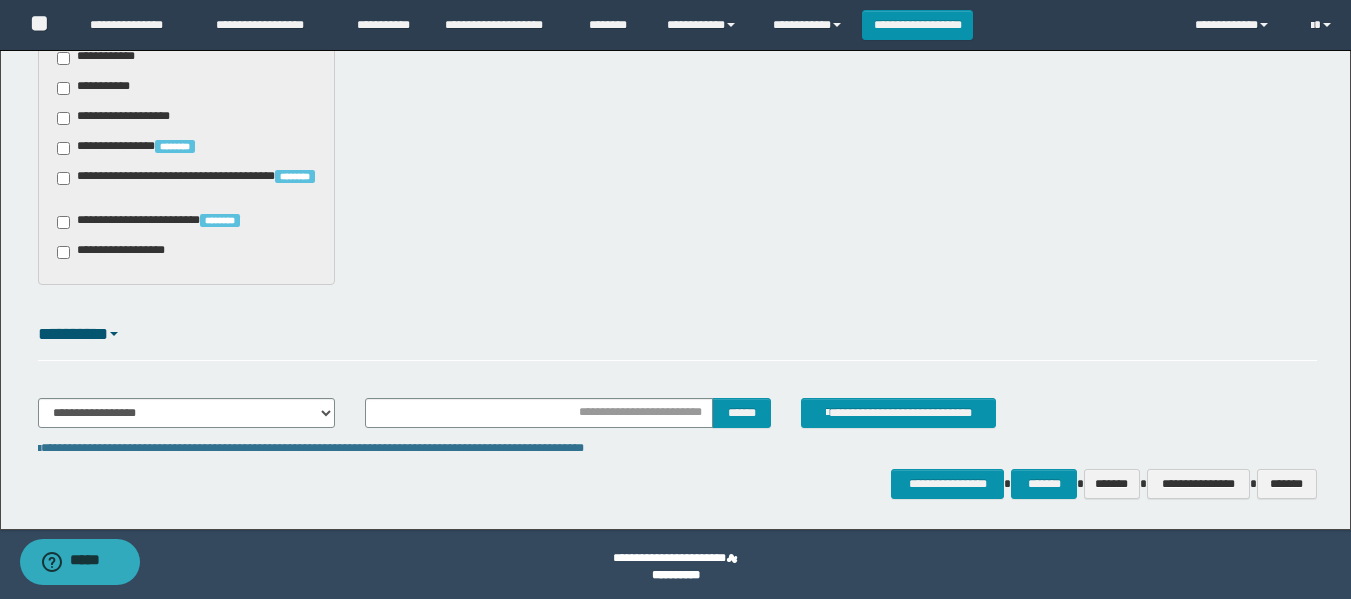 scroll, scrollTop: 1239, scrollLeft: 0, axis: vertical 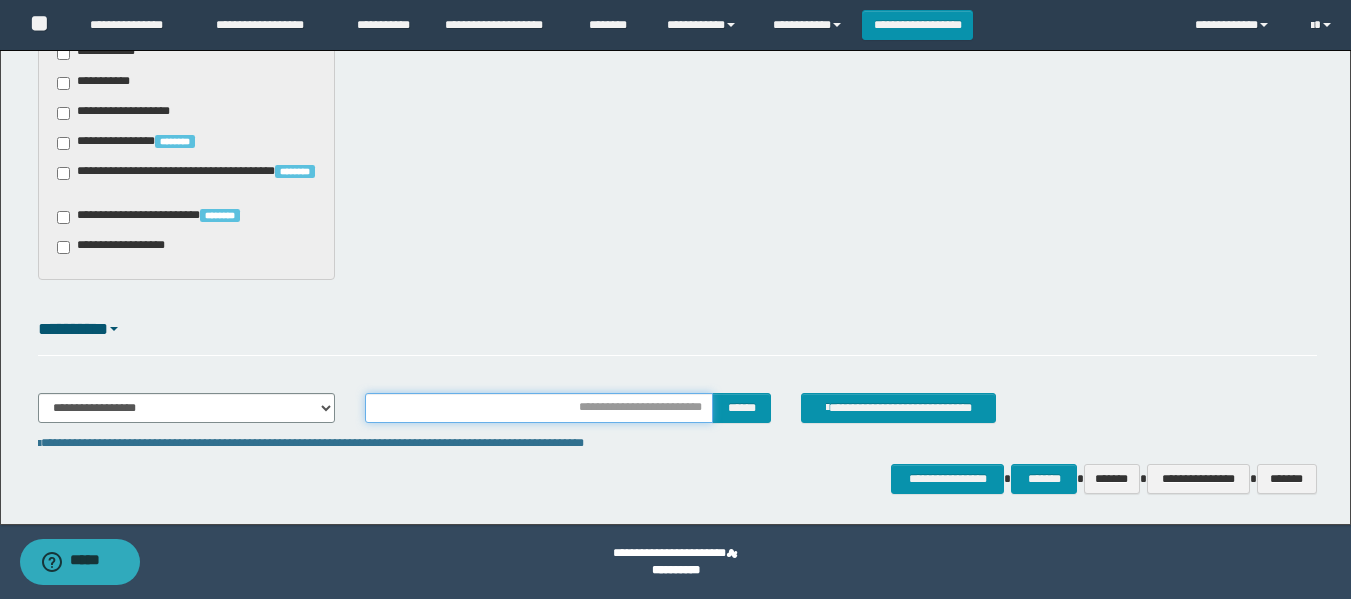 click on "**********" at bounding box center [677, 416] 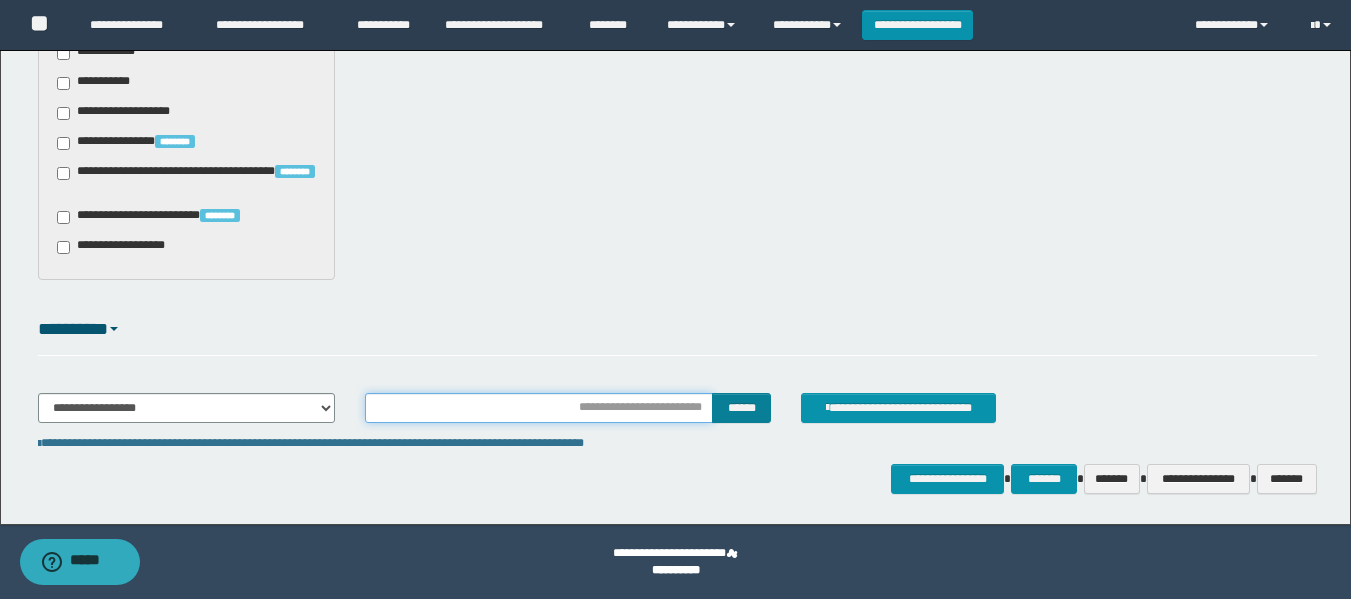 type on "**********" 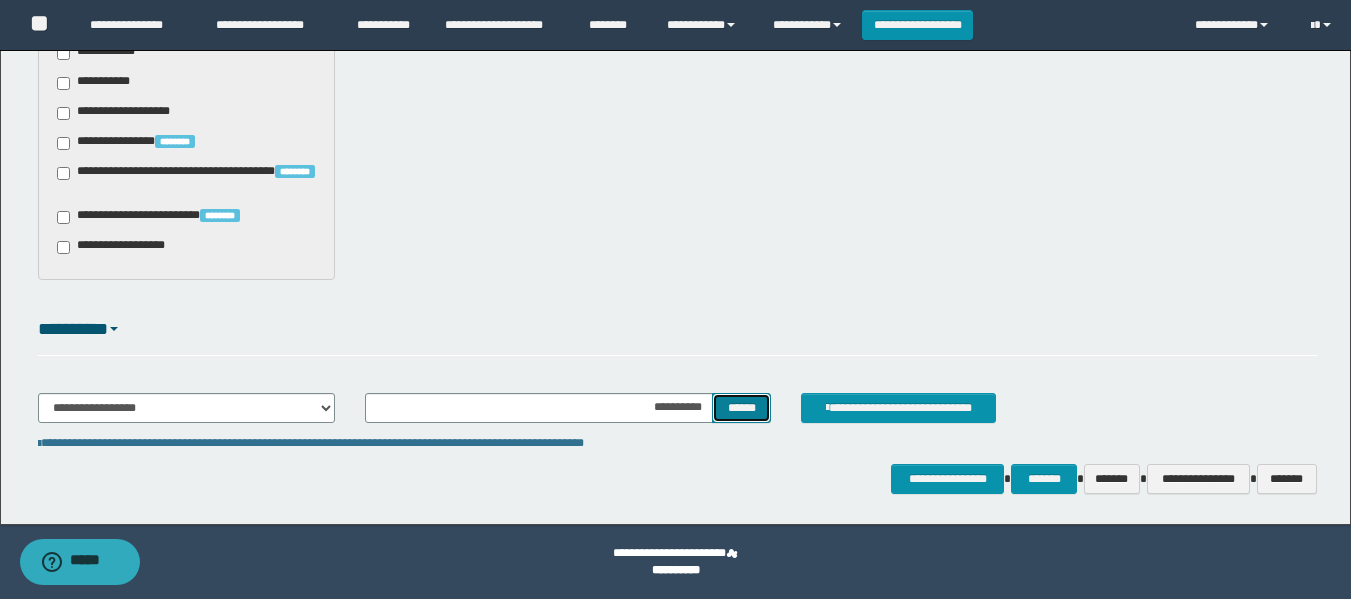 click on "******" at bounding box center [741, 408] 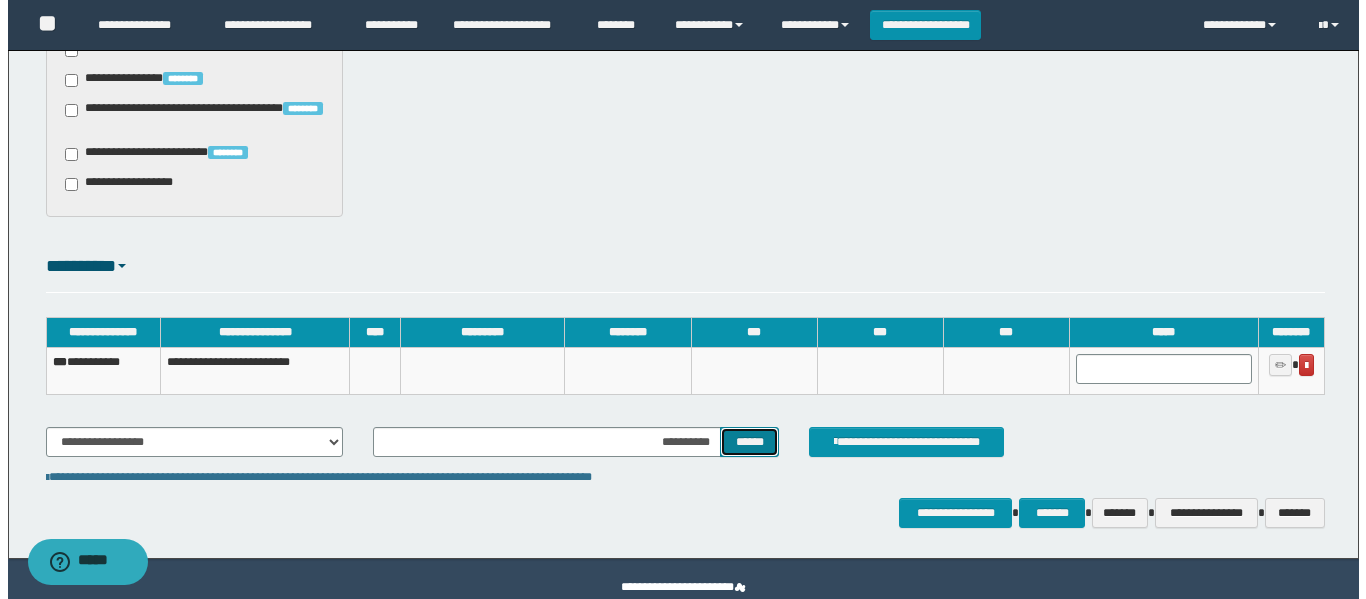 scroll, scrollTop: 1336, scrollLeft: 0, axis: vertical 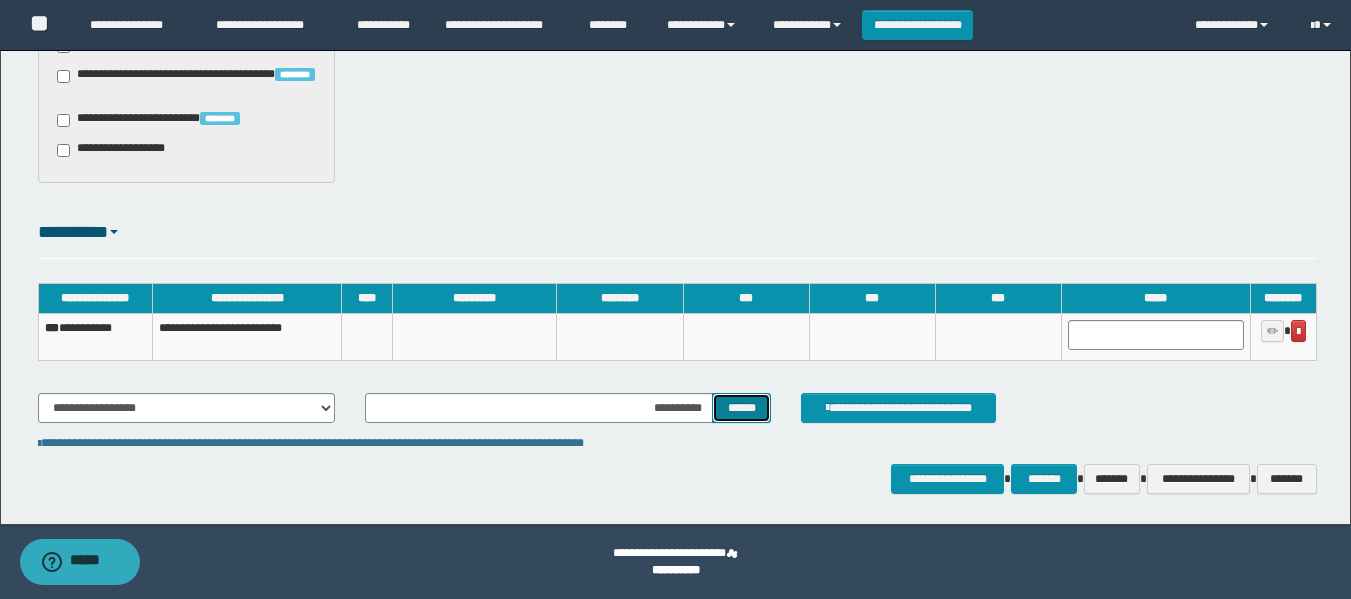 type 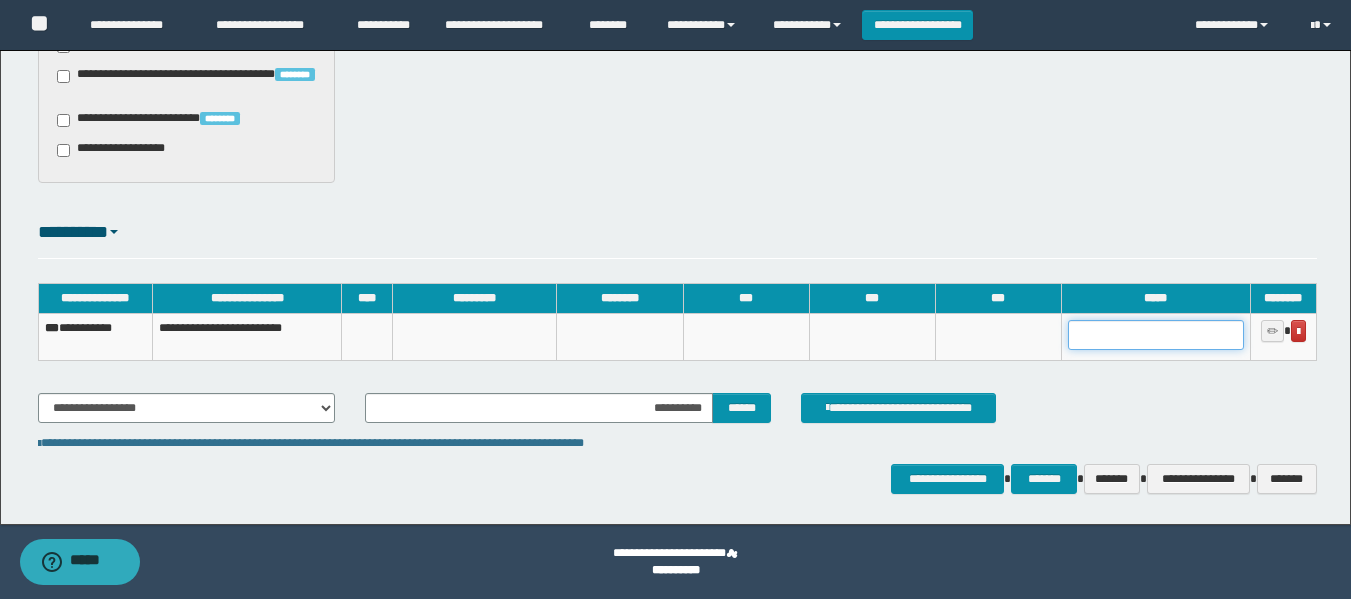 click at bounding box center (1156, 335) 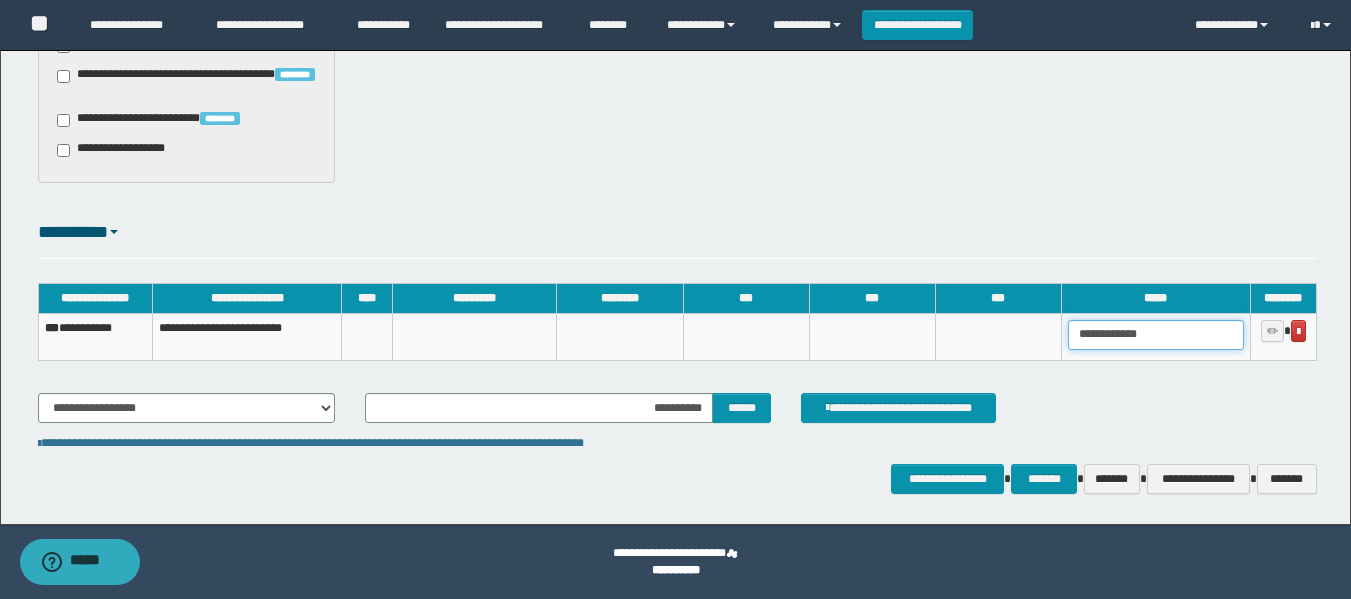 type on "**********" 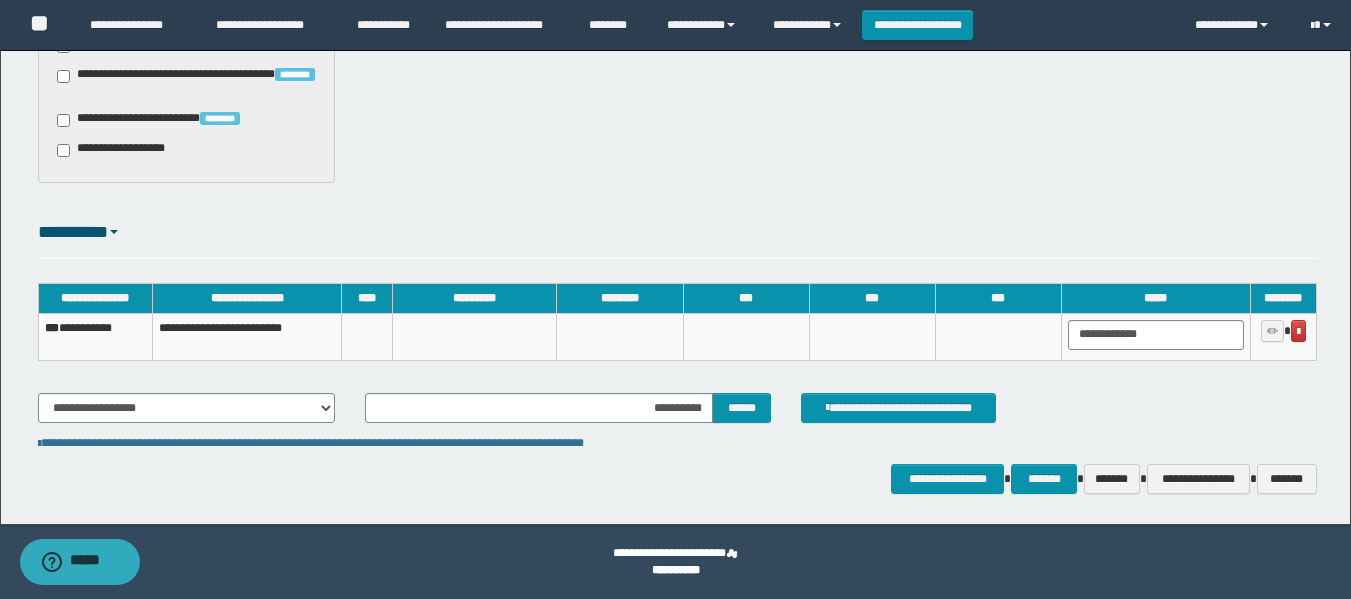 click on "**********" at bounding box center (675, -386) 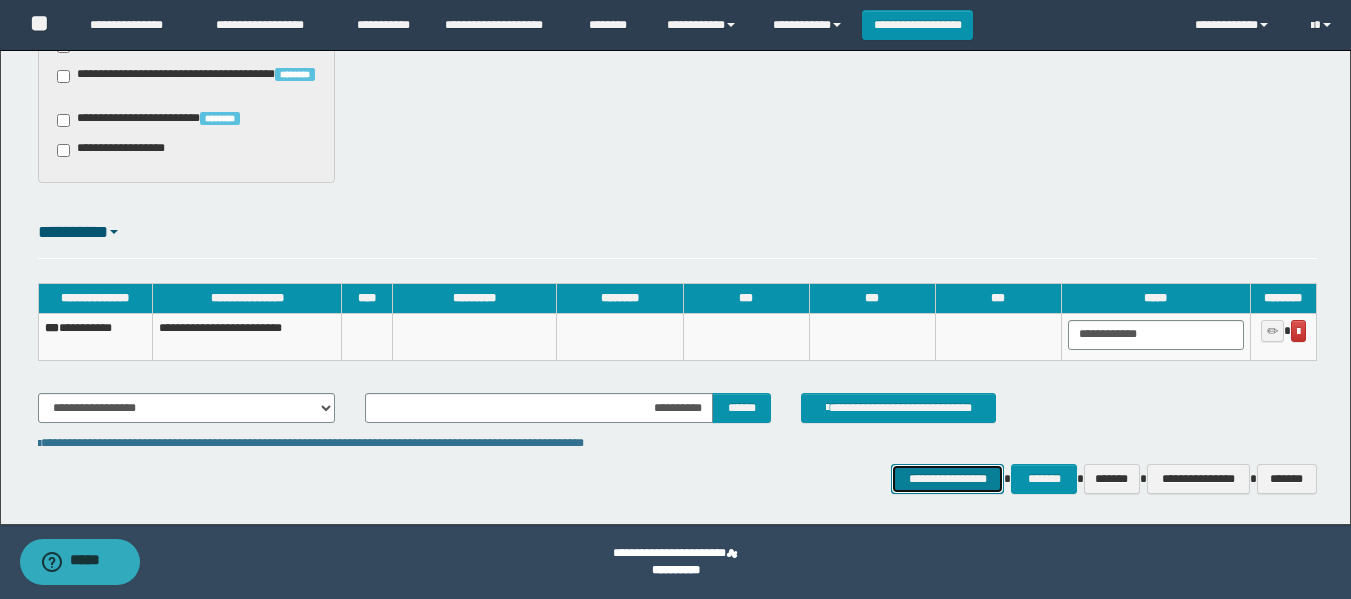 click on "**********" at bounding box center [947, 479] 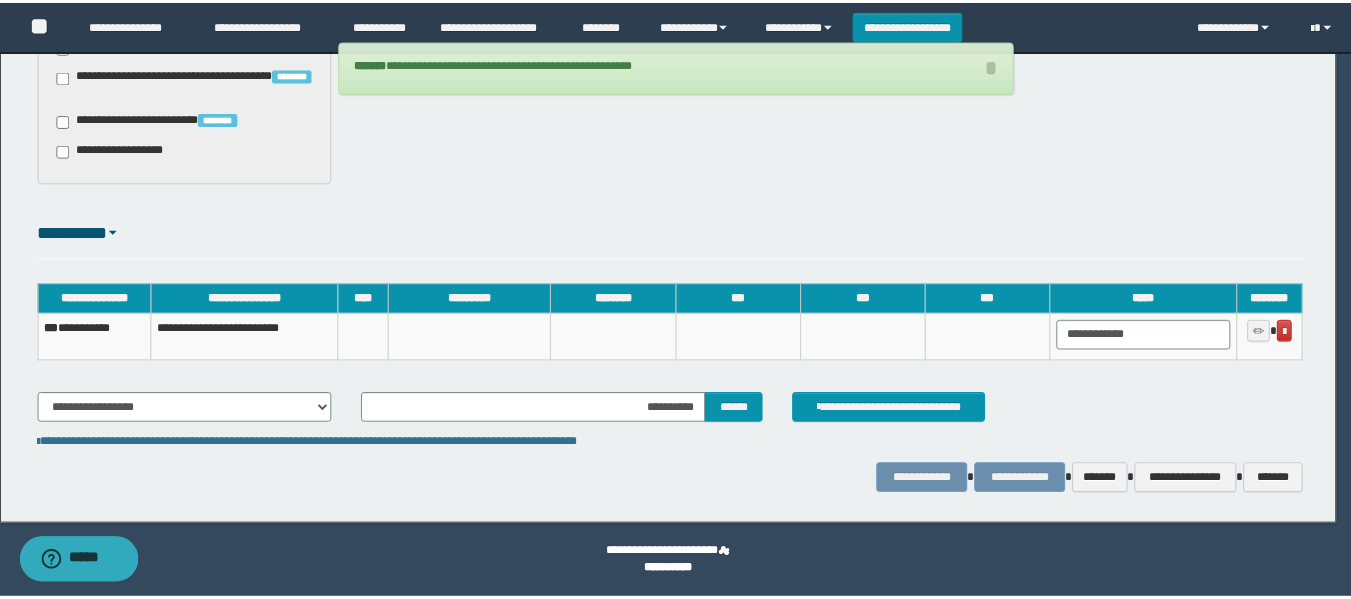 scroll, scrollTop: 1332, scrollLeft: 0, axis: vertical 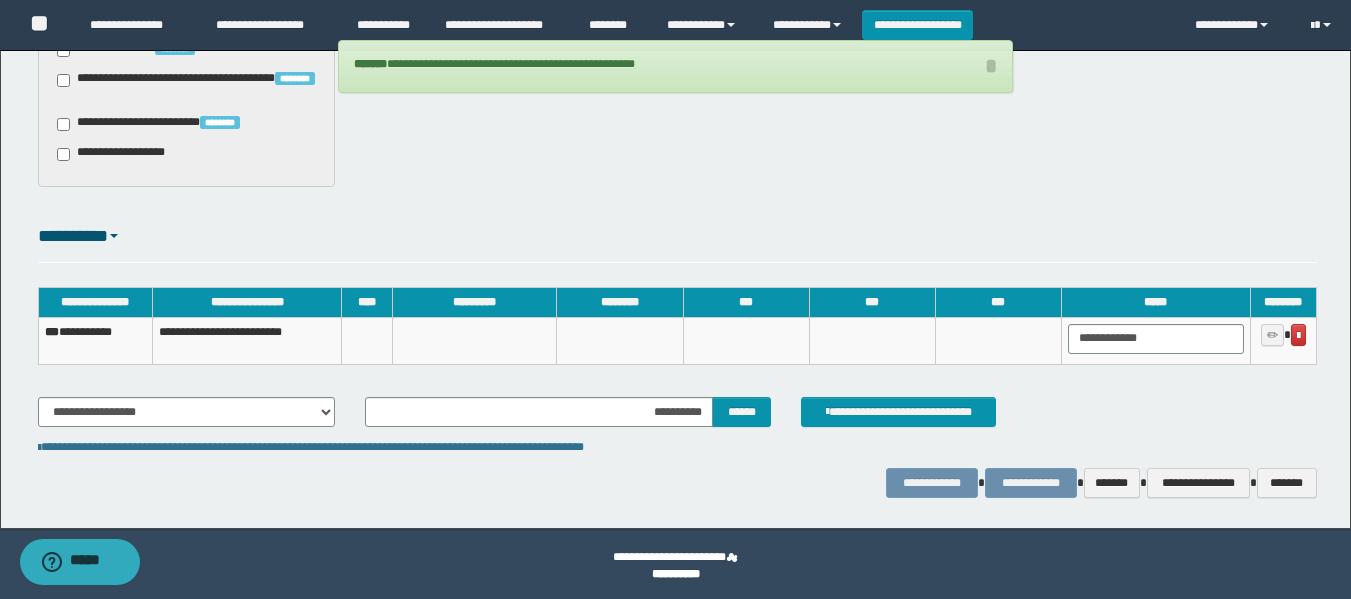 click on "**********" at bounding box center (95, 340) 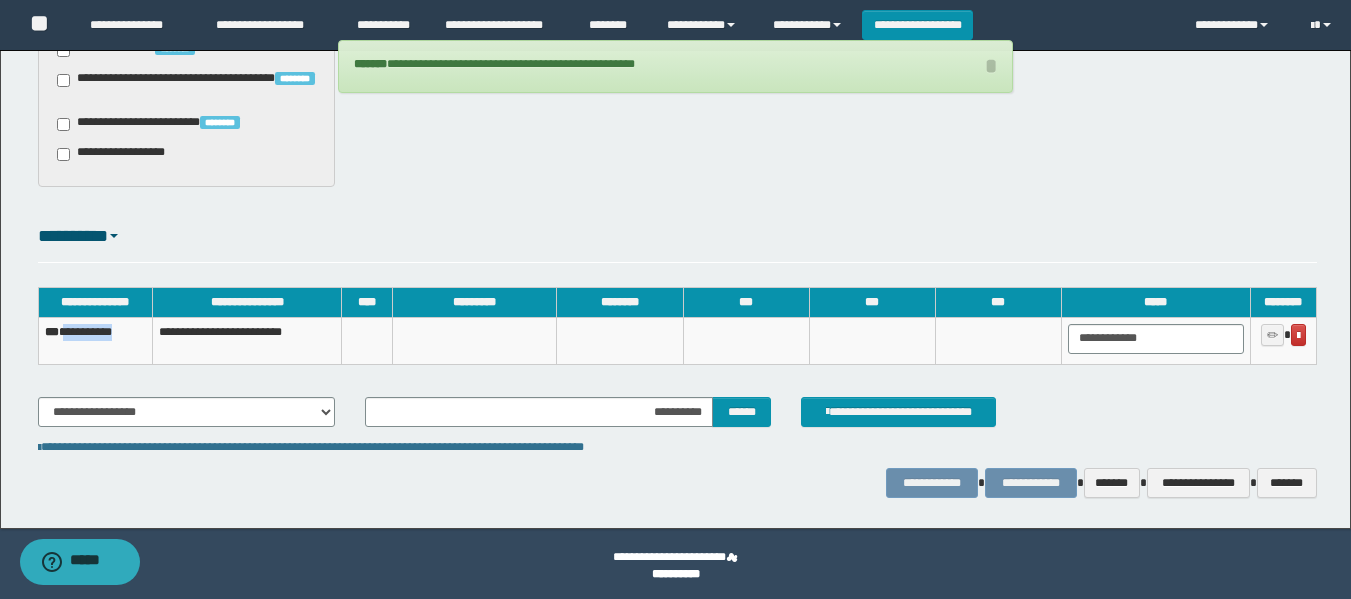 click on "**********" at bounding box center (95, 340) 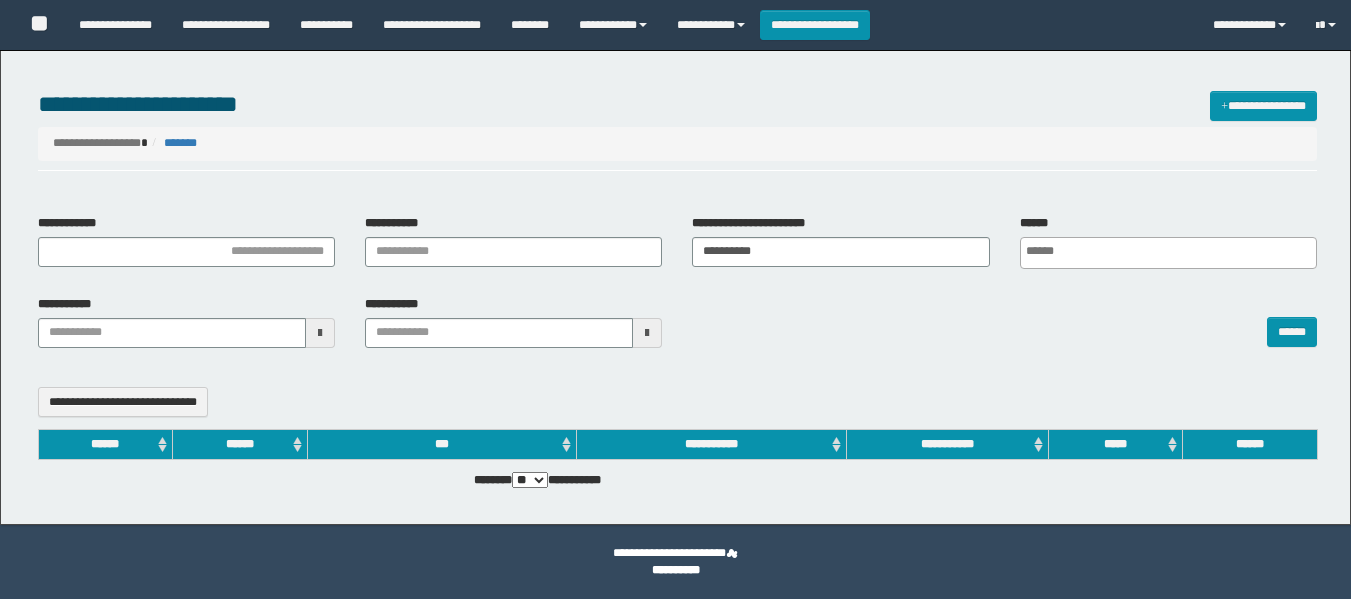 select 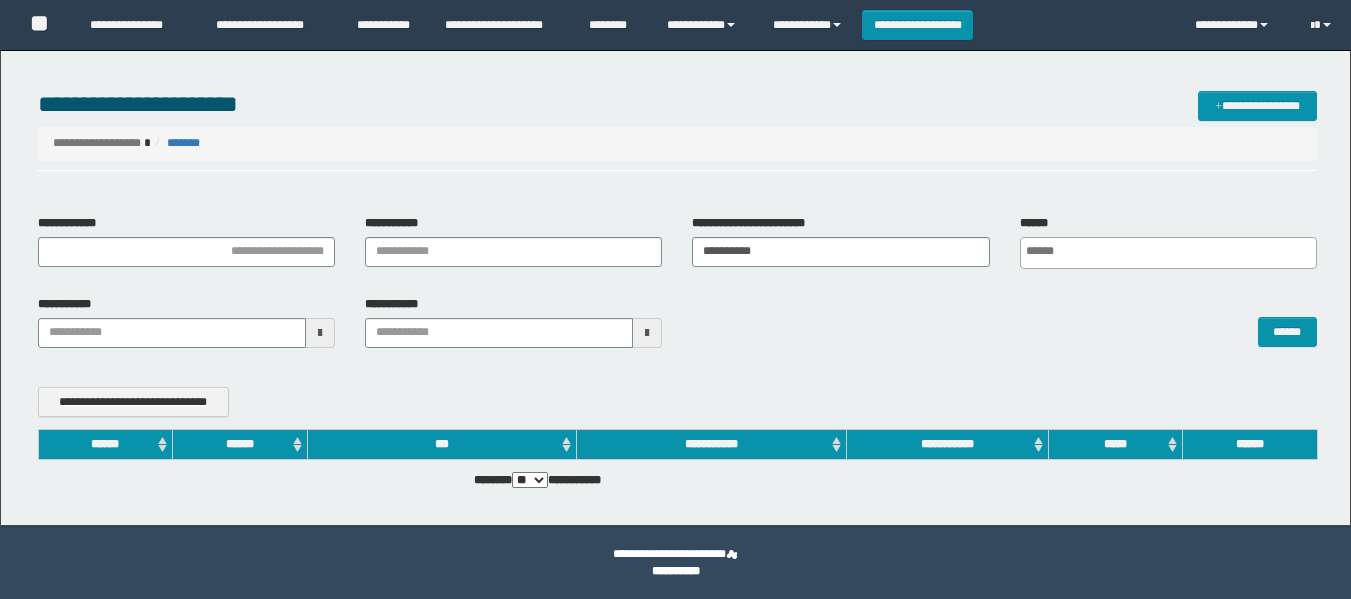 scroll, scrollTop: 0, scrollLeft: 0, axis: both 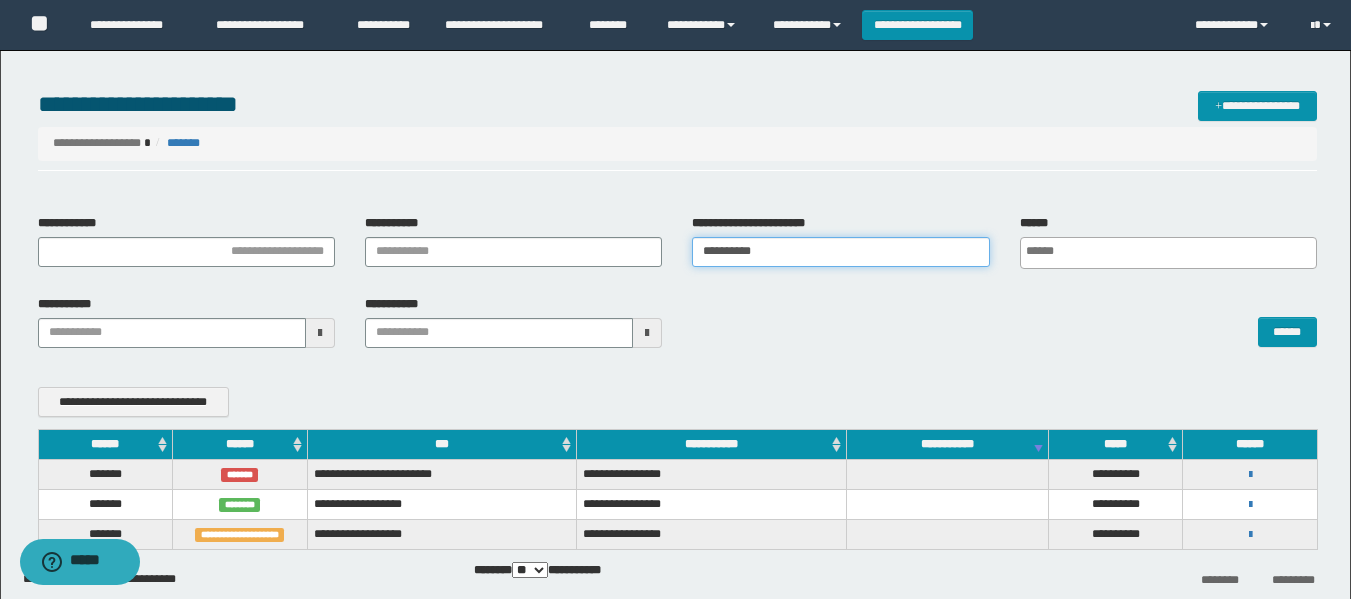 drag, startPoint x: 800, startPoint y: 244, endPoint x: 504, endPoint y: 269, distance: 297.05386 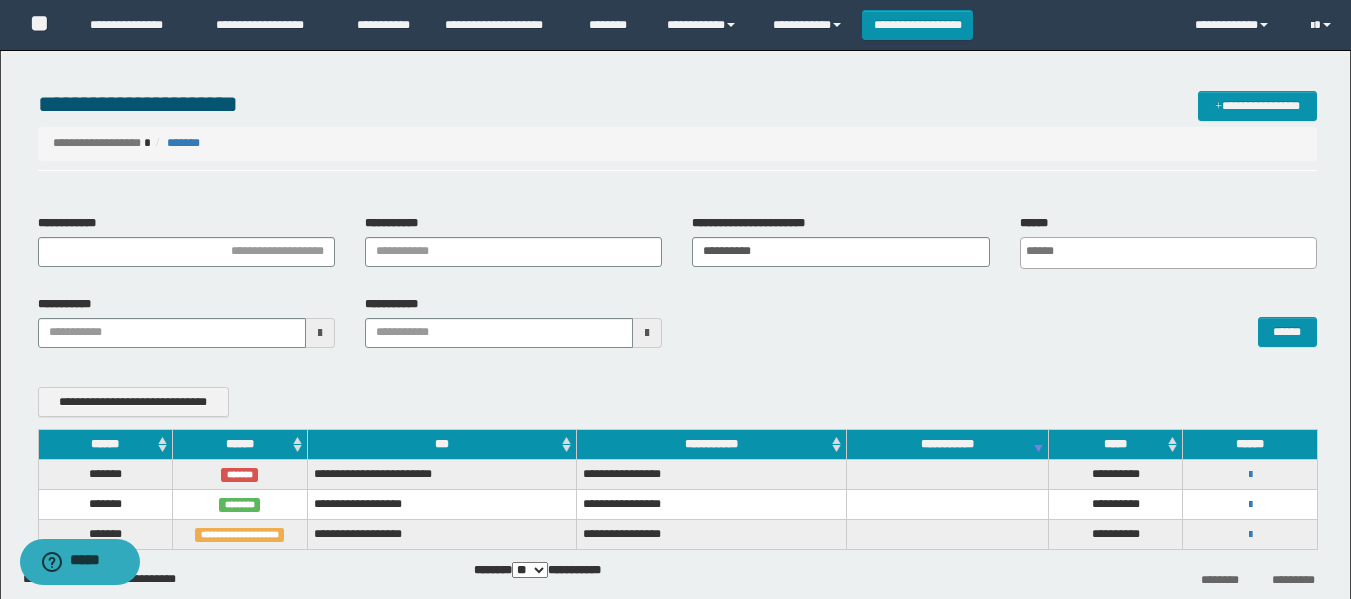 click on "******" at bounding box center (1004, 322) 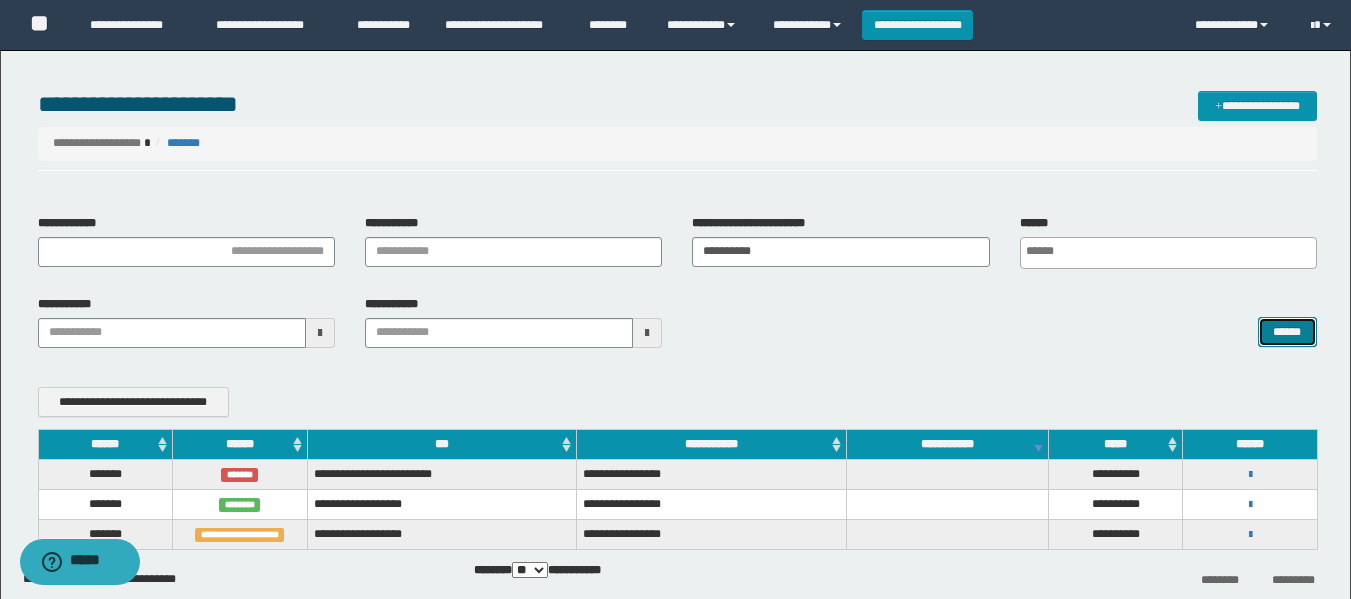 click on "******" at bounding box center [1287, 332] 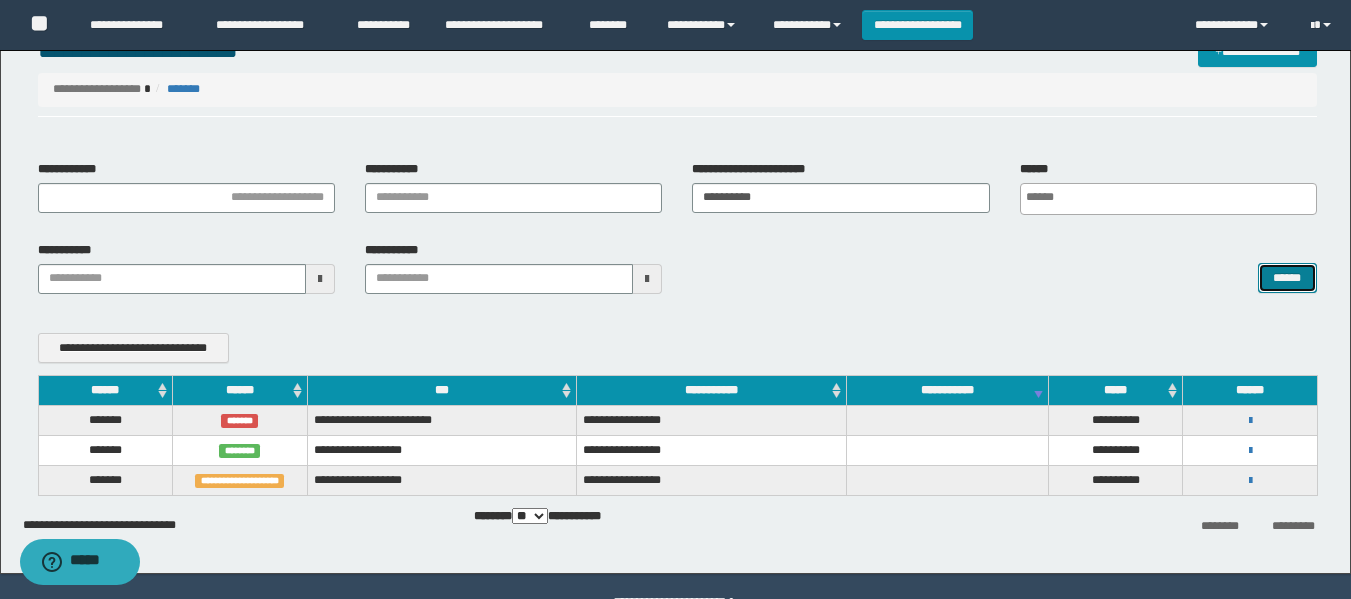 scroll, scrollTop: 100, scrollLeft: 0, axis: vertical 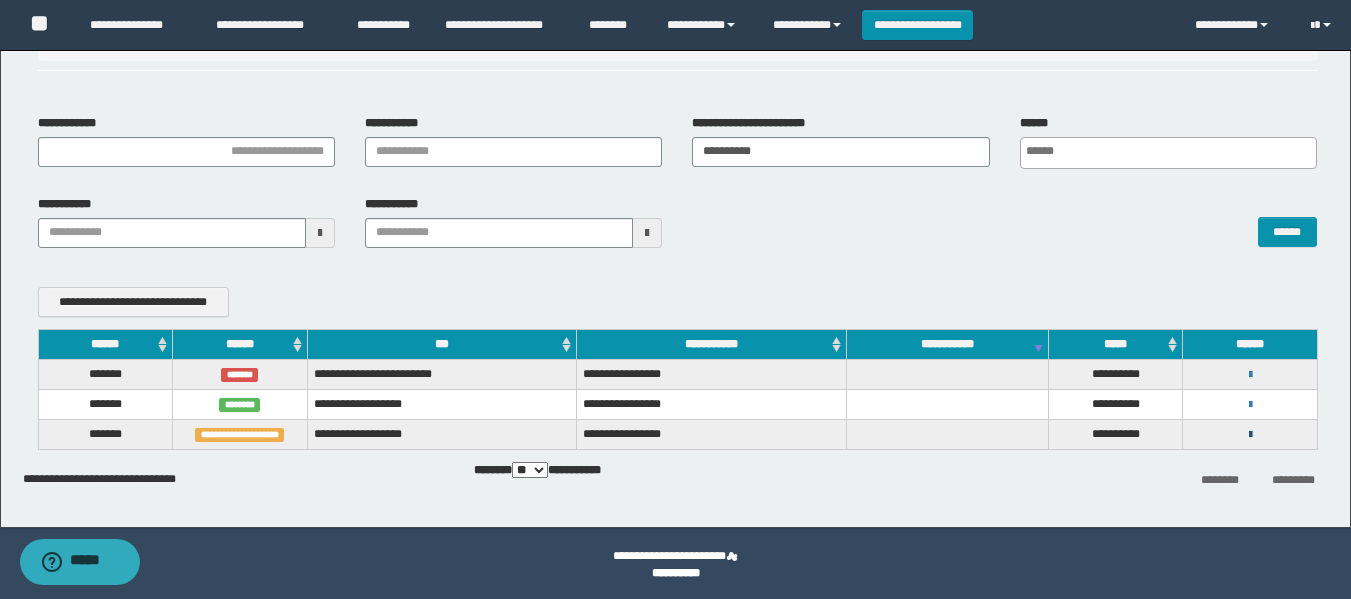 click at bounding box center [1250, 435] 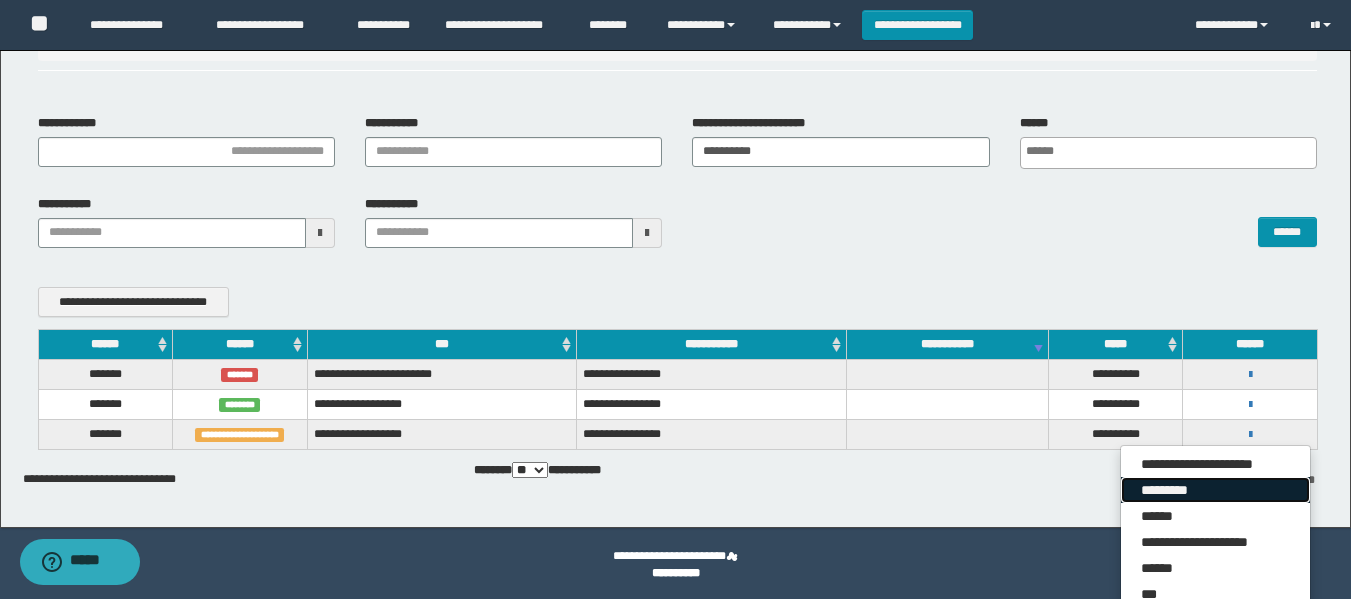 click on "*********" at bounding box center [1215, 490] 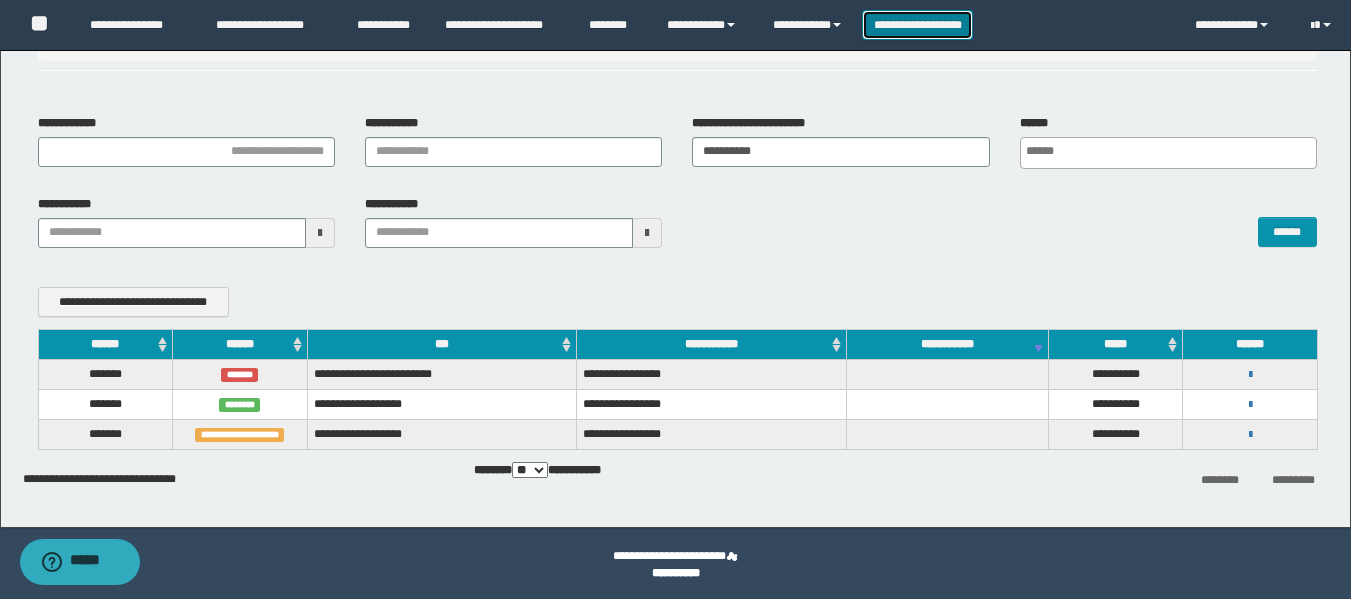 click on "**********" at bounding box center (917, 25) 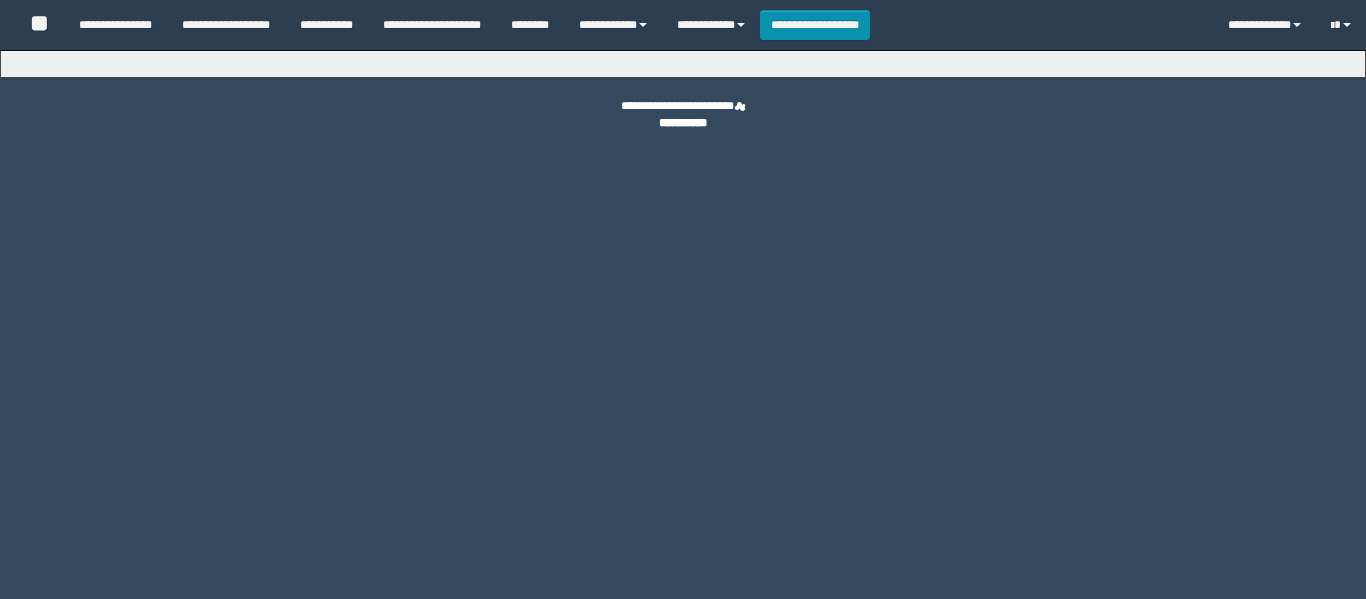 scroll, scrollTop: 0, scrollLeft: 0, axis: both 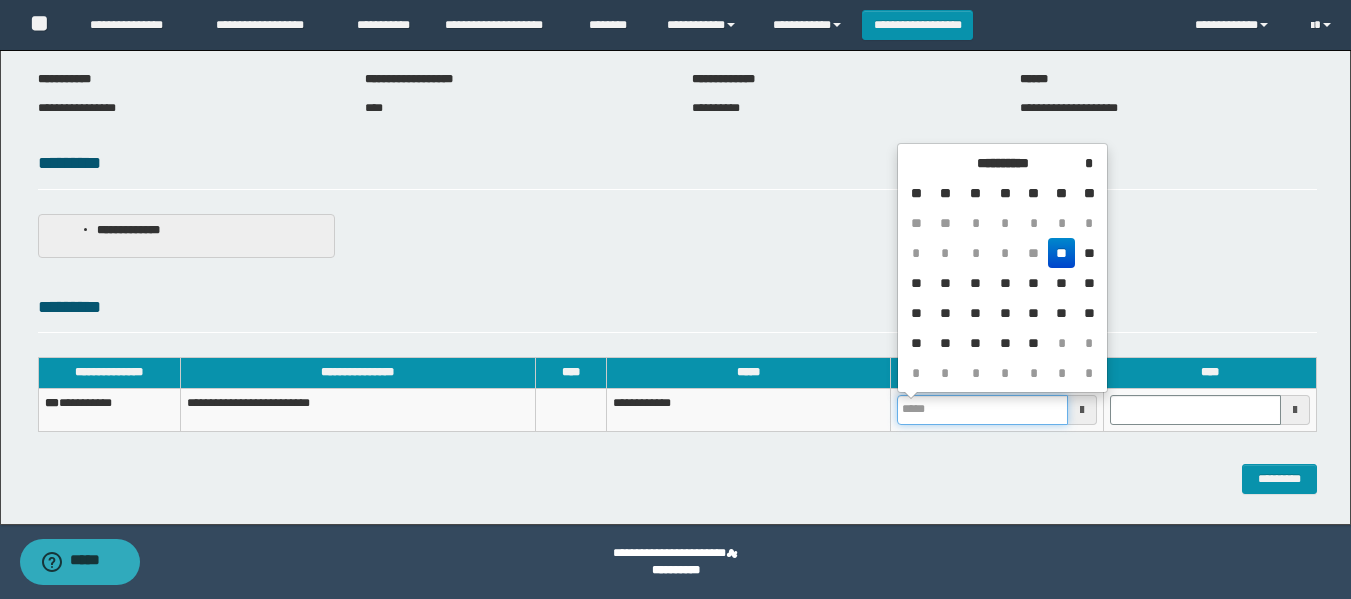 click at bounding box center [982, 410] 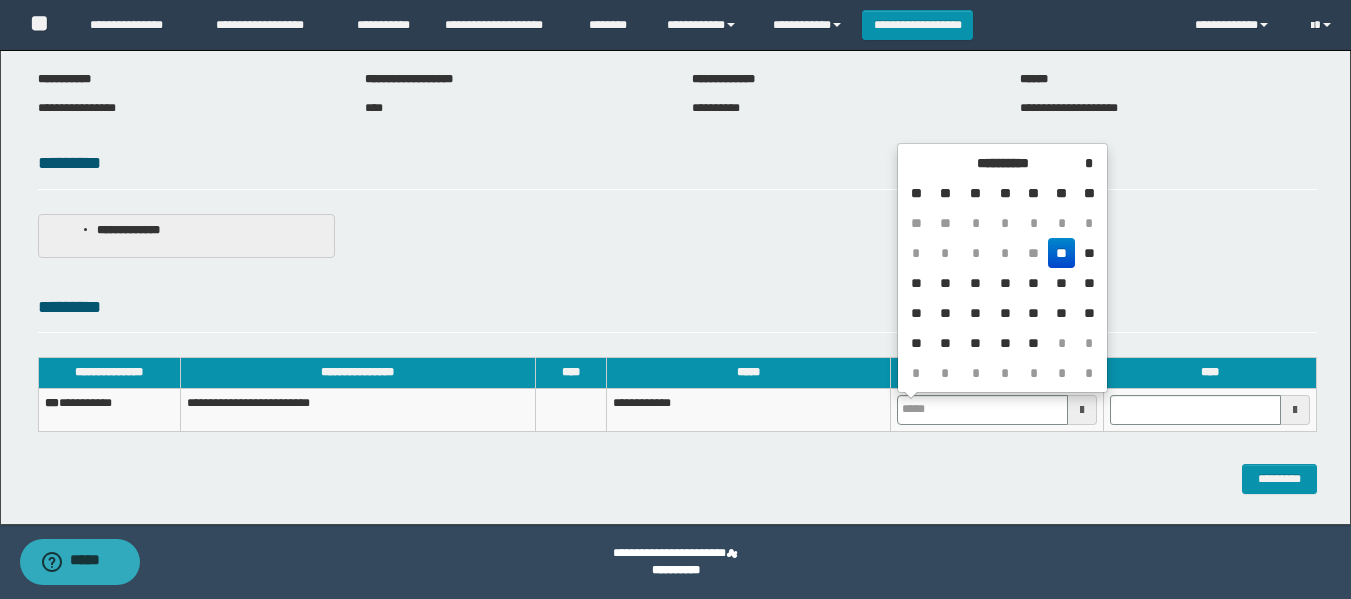 click on "*" at bounding box center [1062, 223] 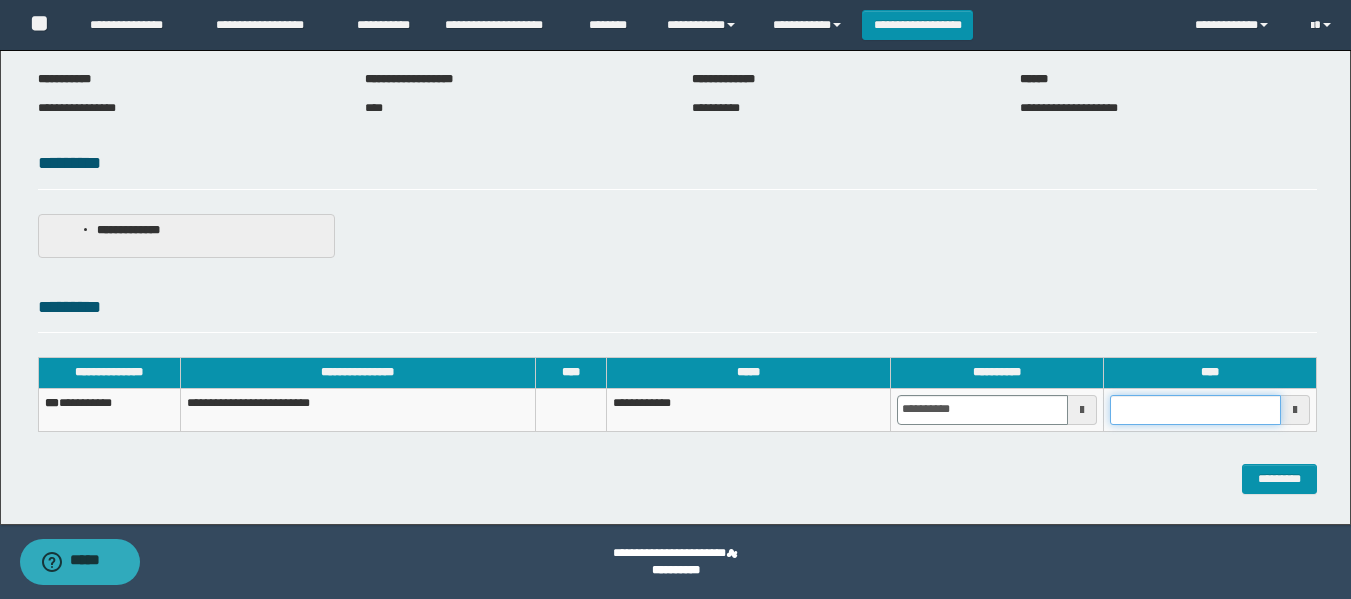 click at bounding box center [1195, 410] 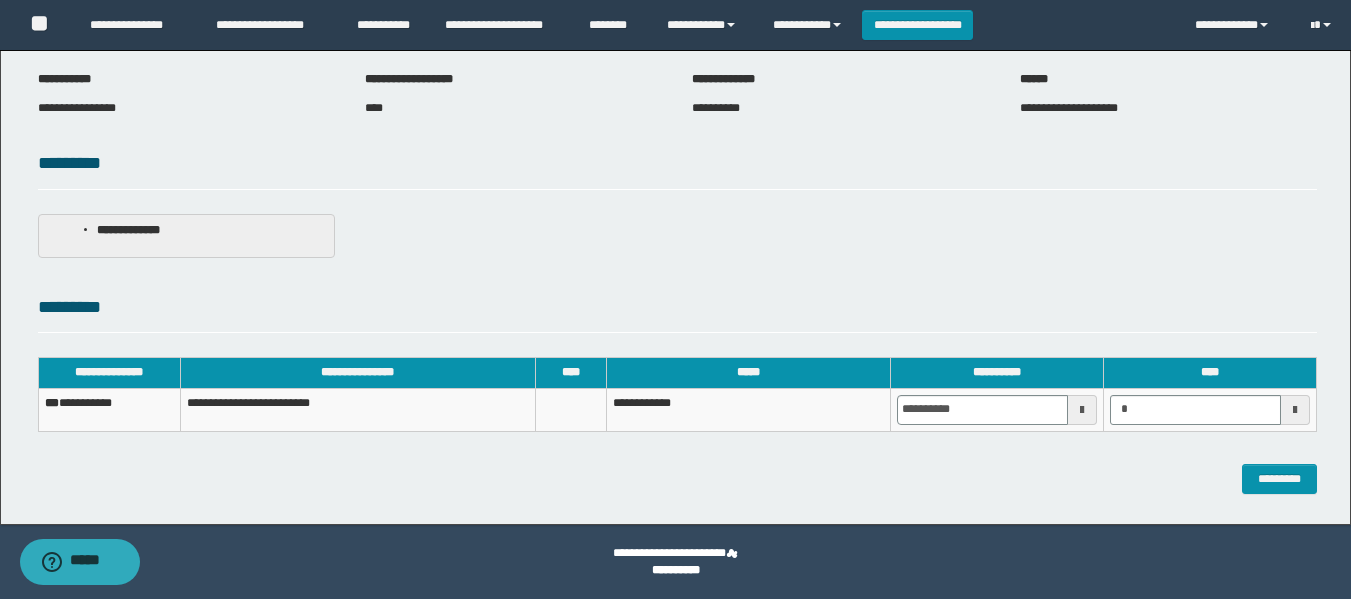 type on "*******" 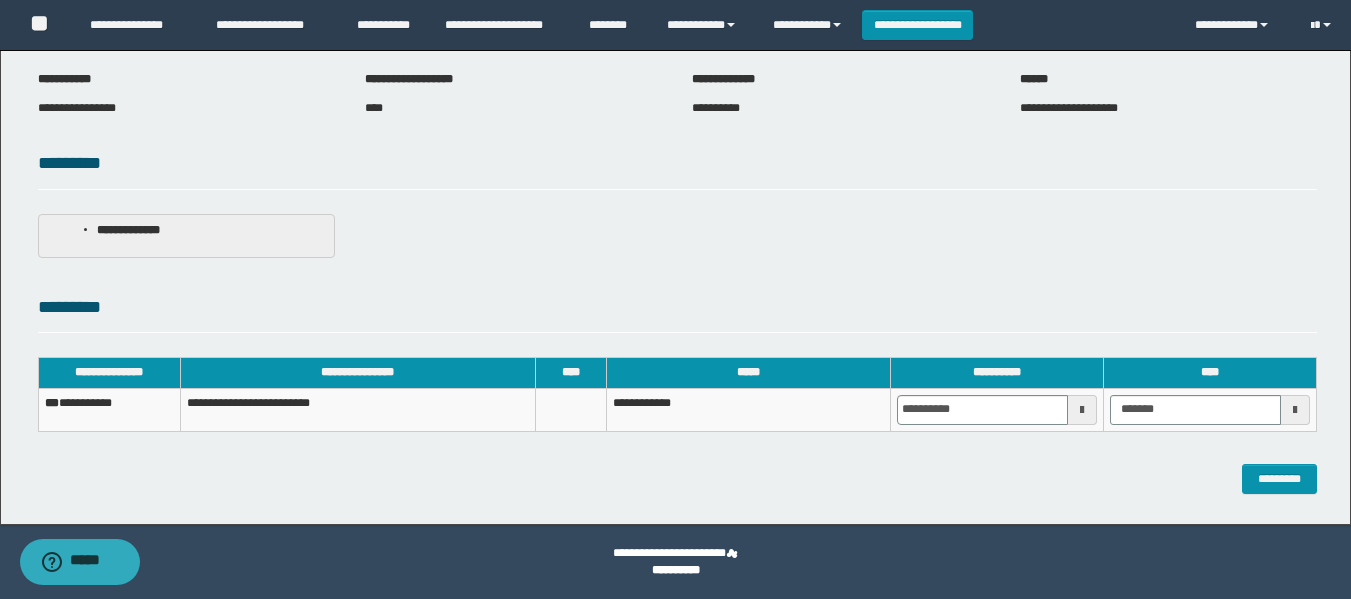 click on "**********" at bounding box center (677, 240) 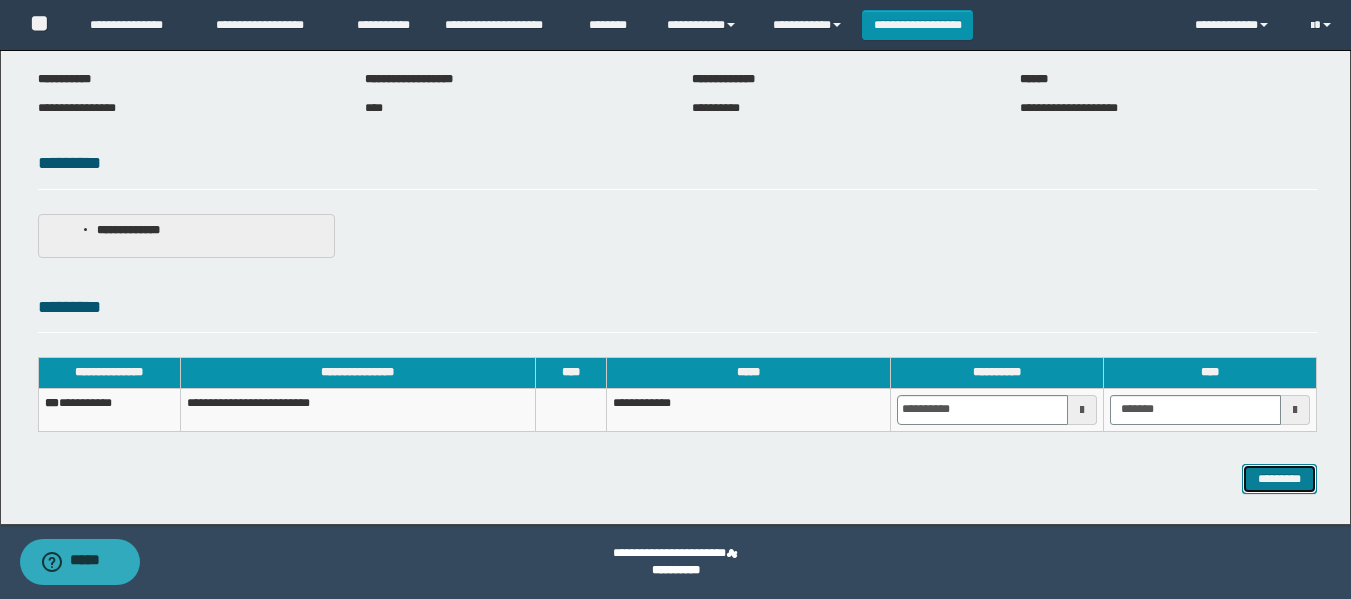 click on "*********" at bounding box center (1279, 479) 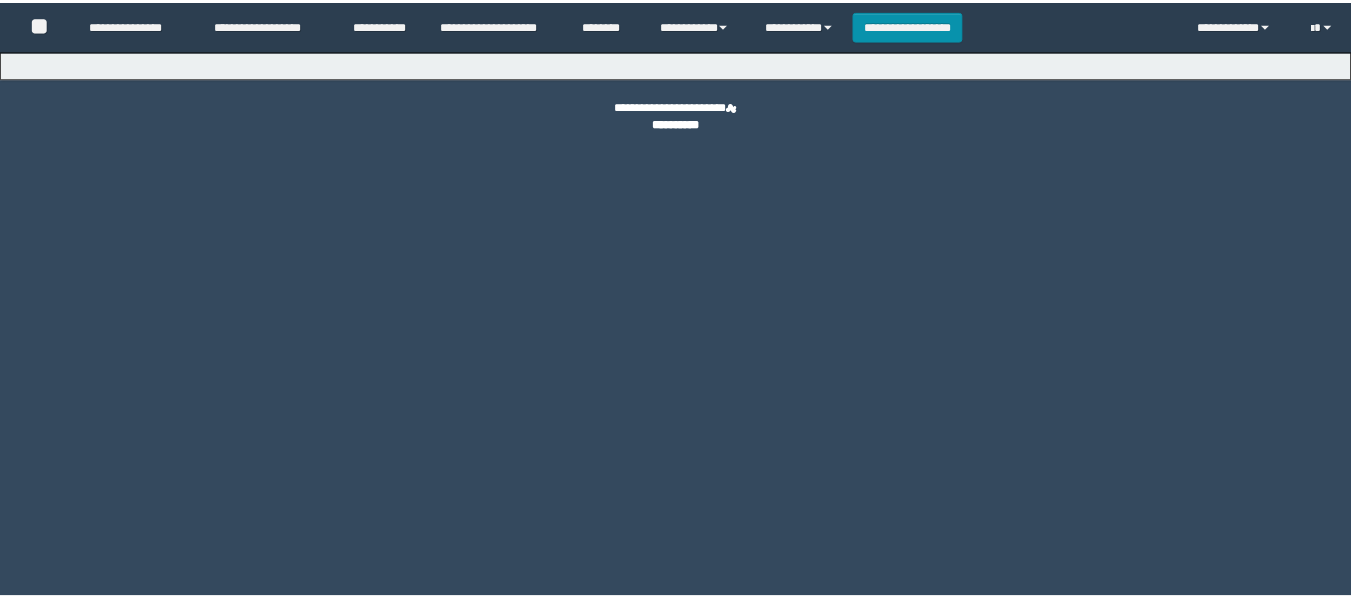 scroll, scrollTop: 0, scrollLeft: 0, axis: both 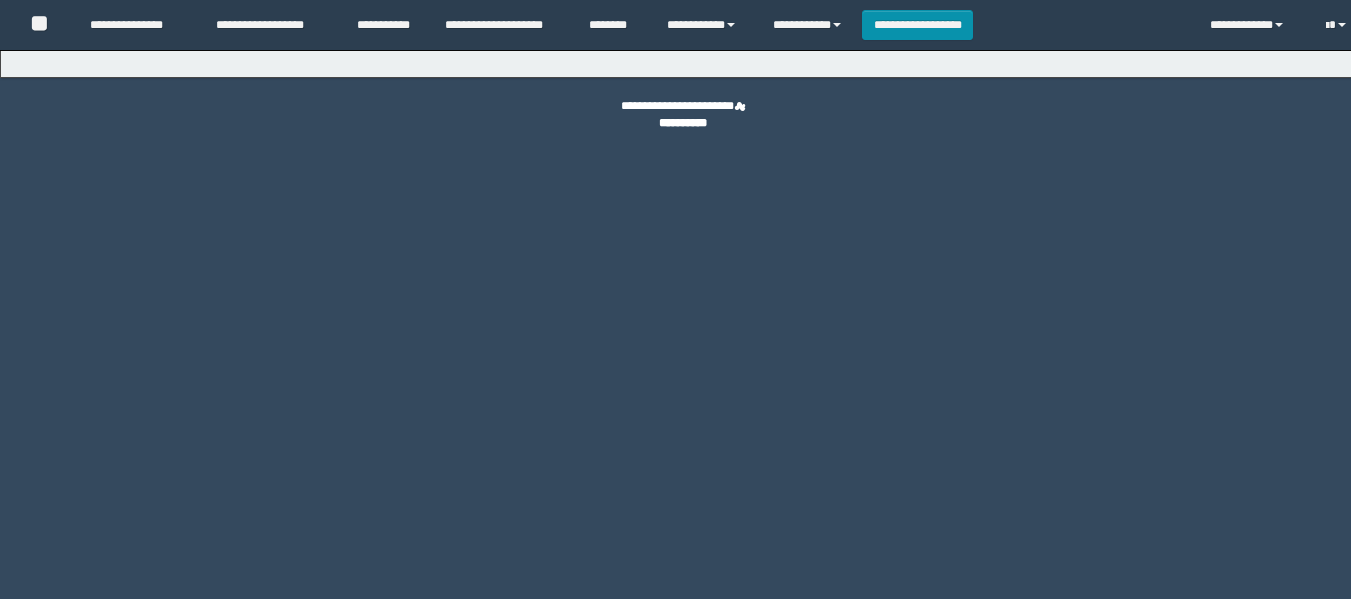 select on "*" 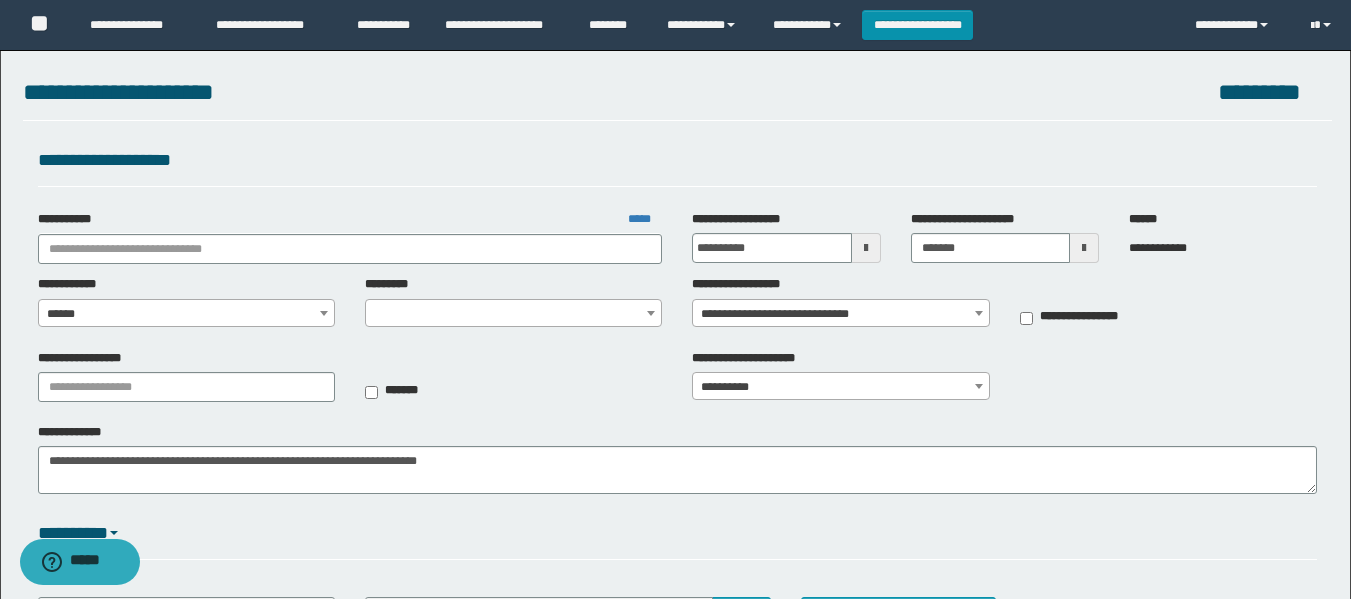 type on "**********" 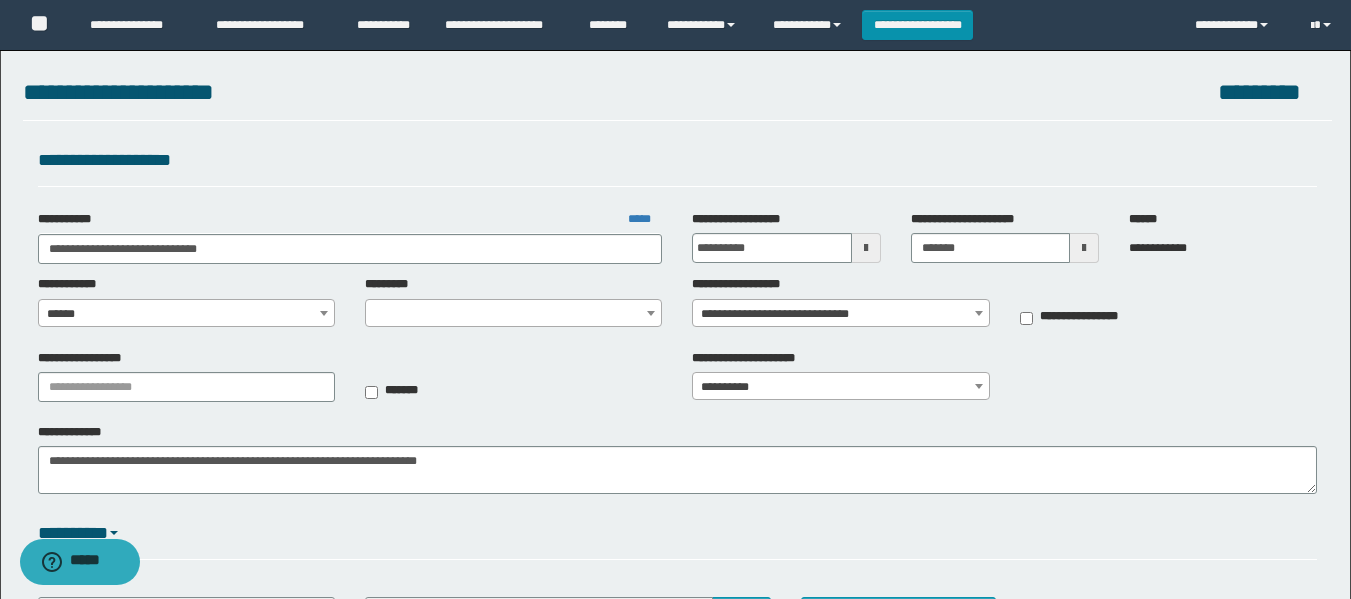 select on "****" 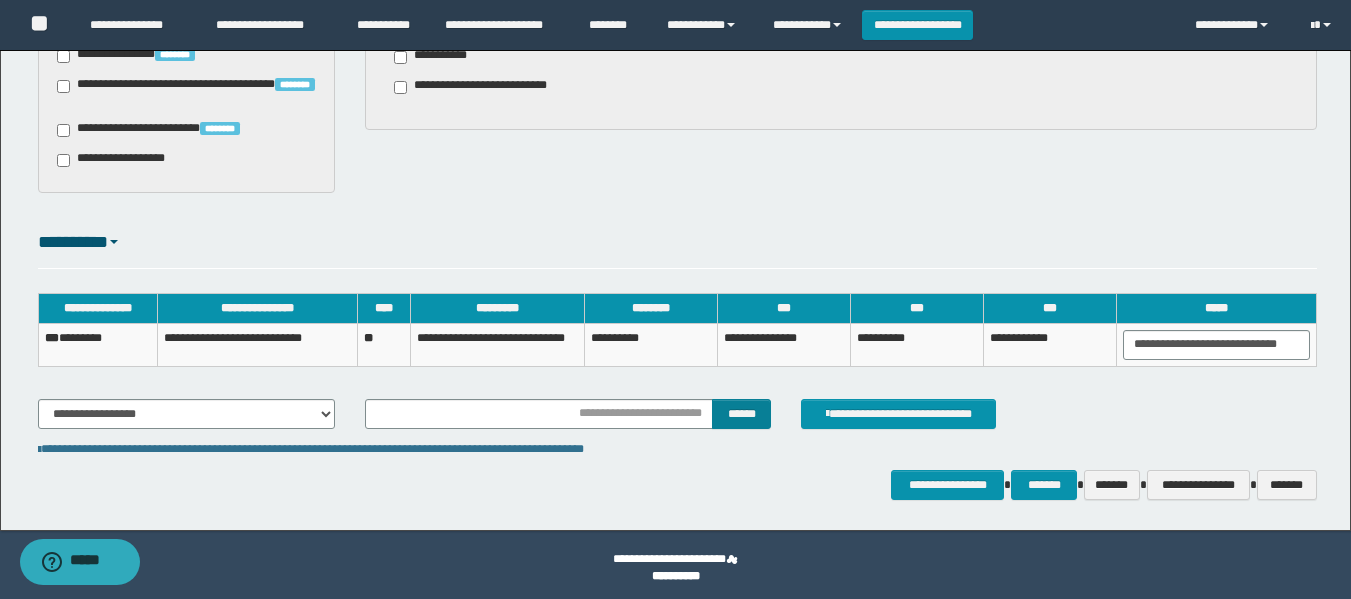 scroll, scrollTop: 1332, scrollLeft: 0, axis: vertical 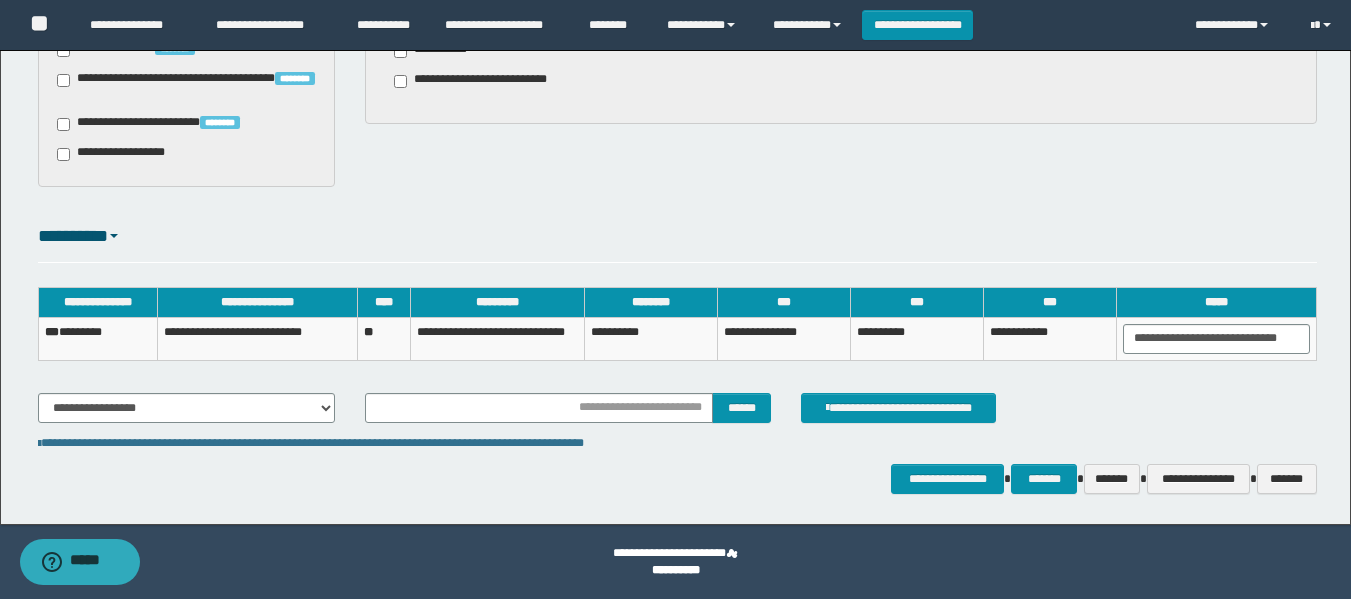click on "*** ********" at bounding box center [98, 338] 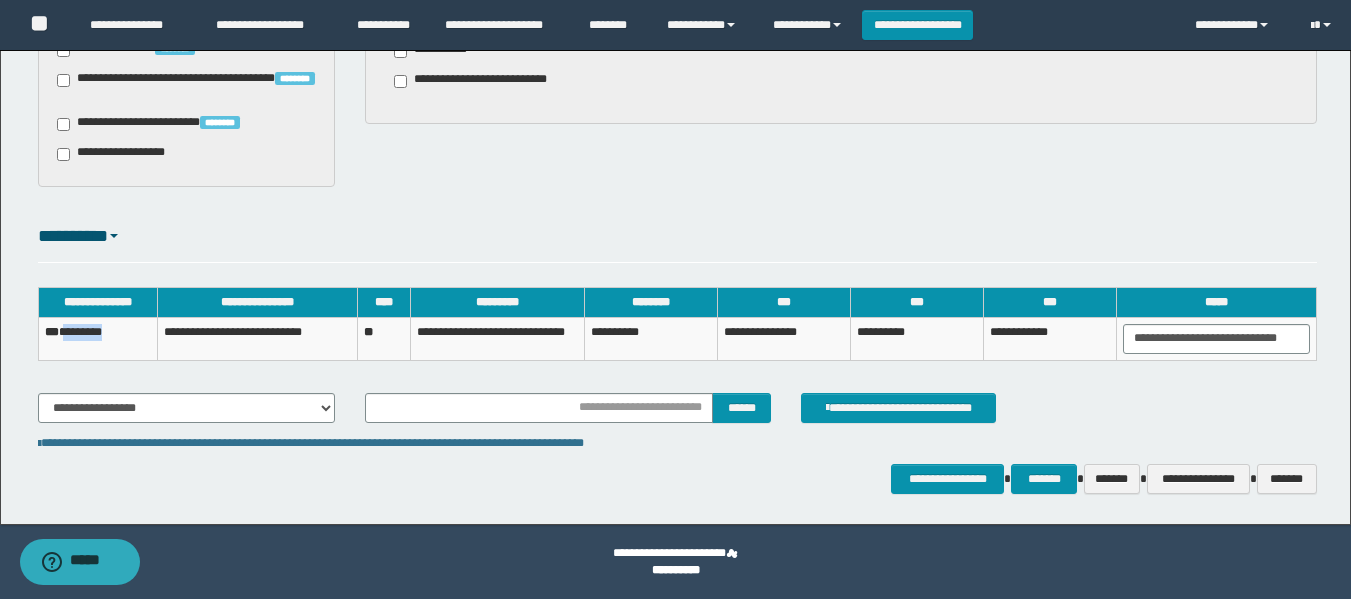 click on "*** ********" at bounding box center (98, 338) 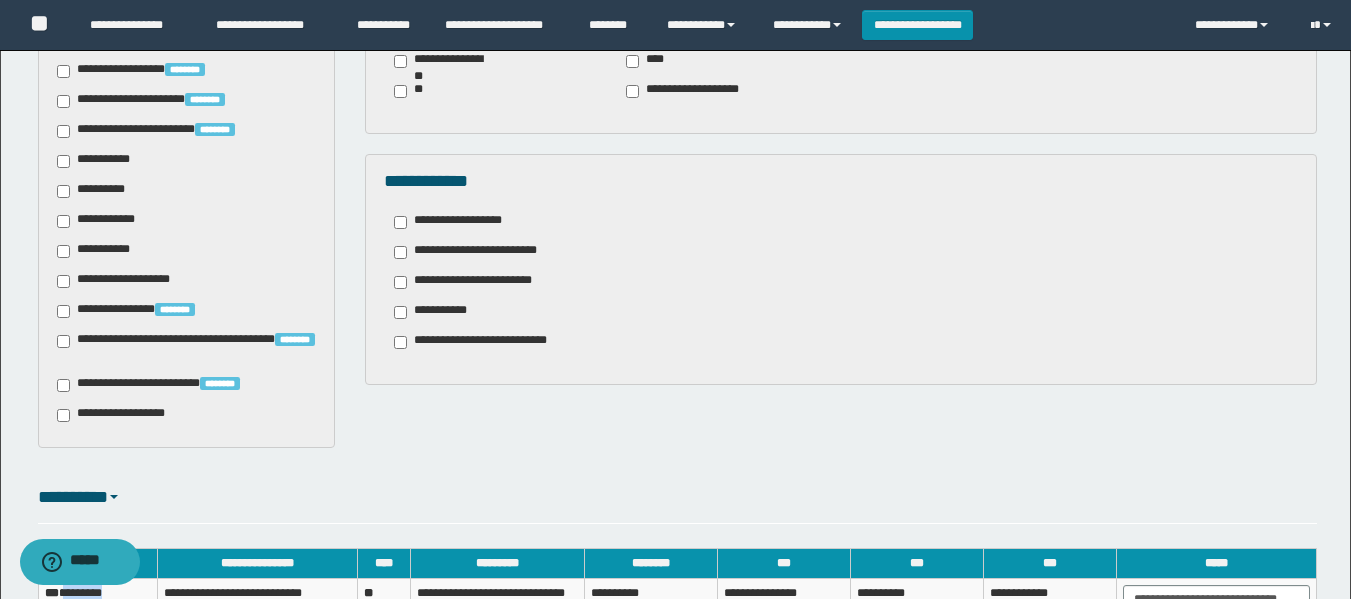 scroll, scrollTop: 1332, scrollLeft: 0, axis: vertical 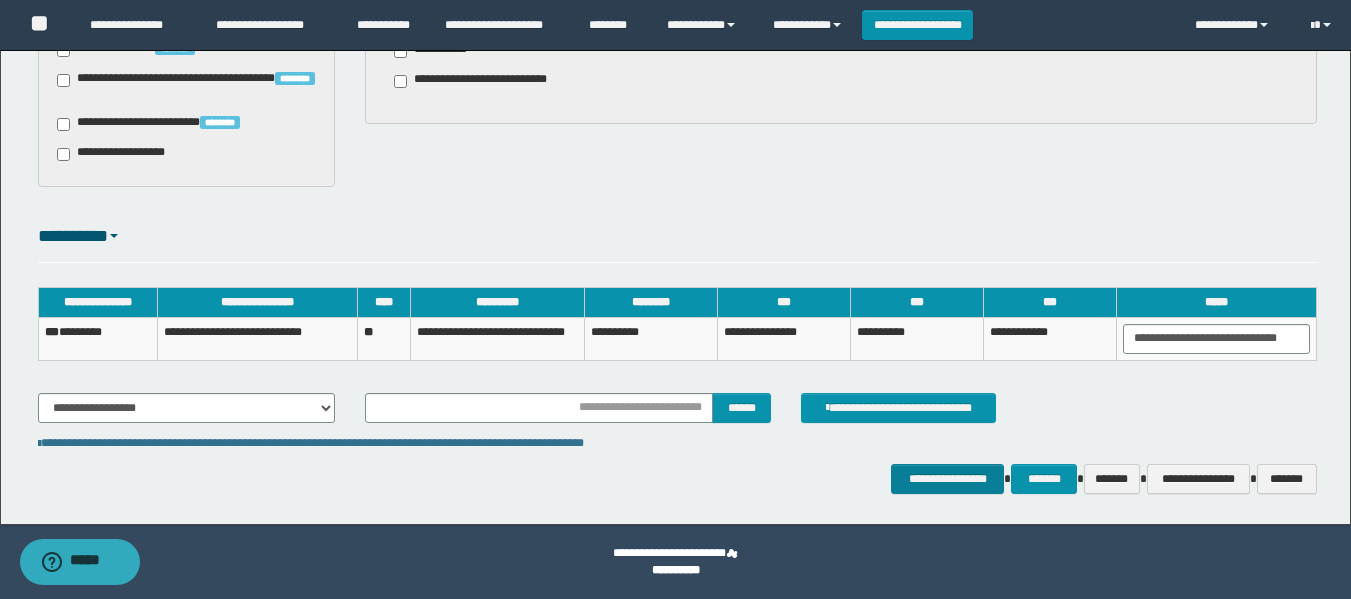 drag, startPoint x: 892, startPoint y: 467, endPoint x: 928, endPoint y: 484, distance: 39.812057 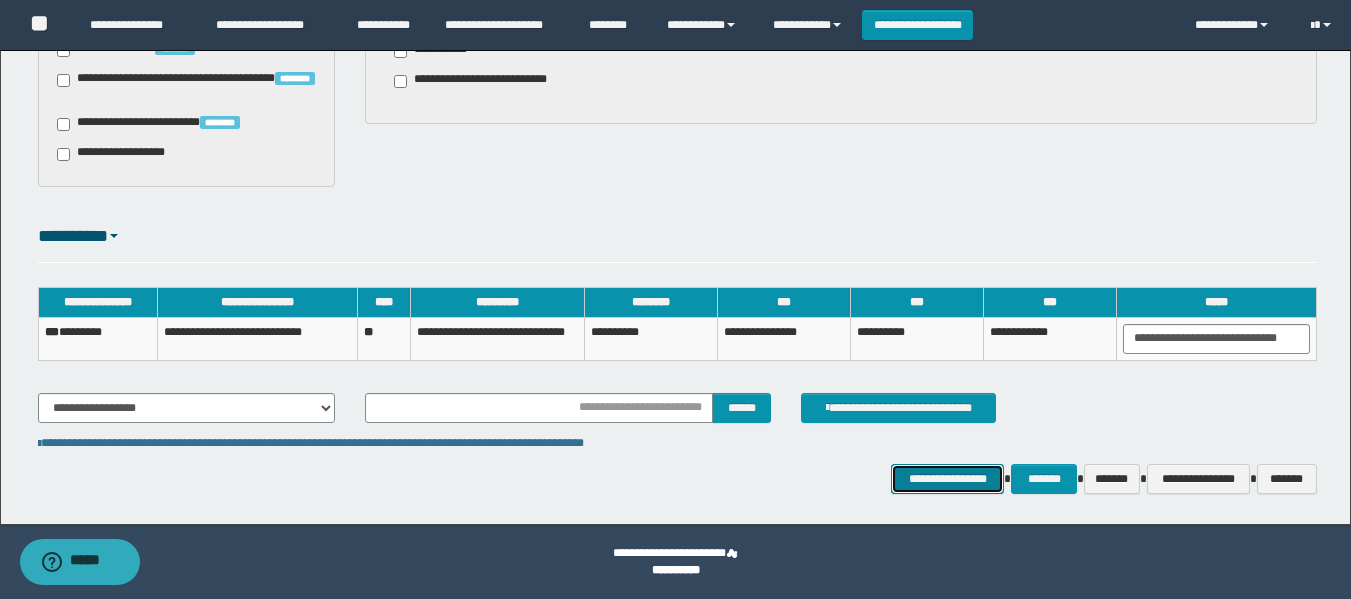 click on "**********" at bounding box center [947, 479] 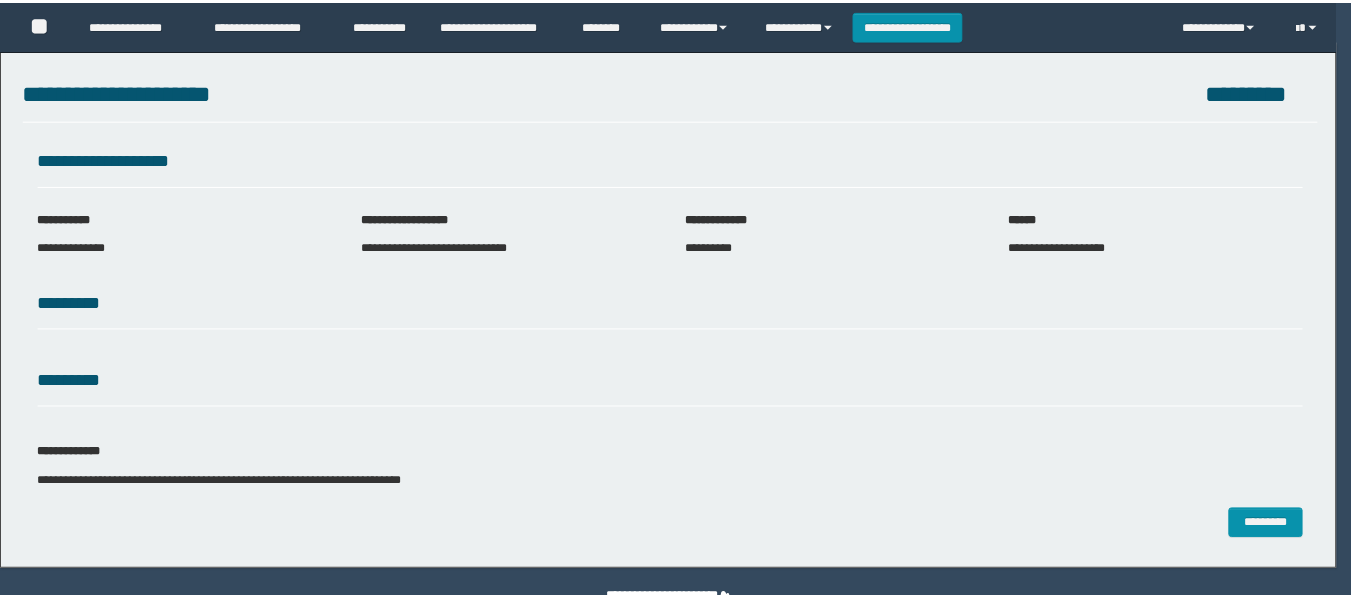scroll, scrollTop: 0, scrollLeft: 0, axis: both 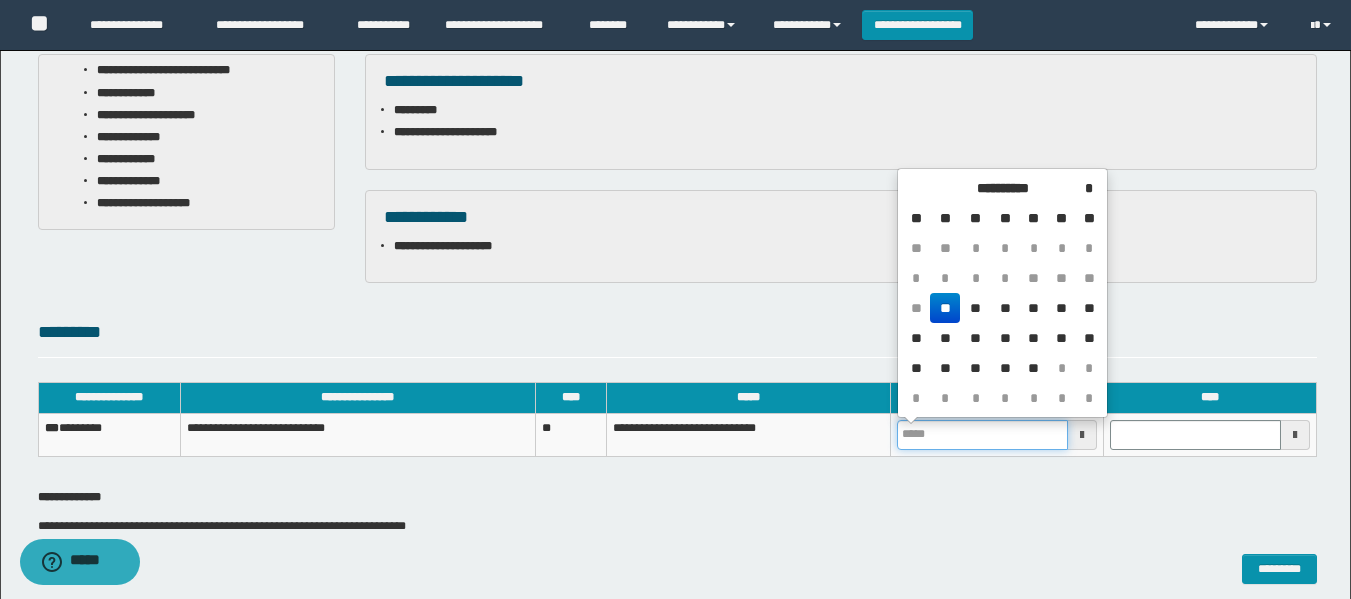 click at bounding box center [982, 435] 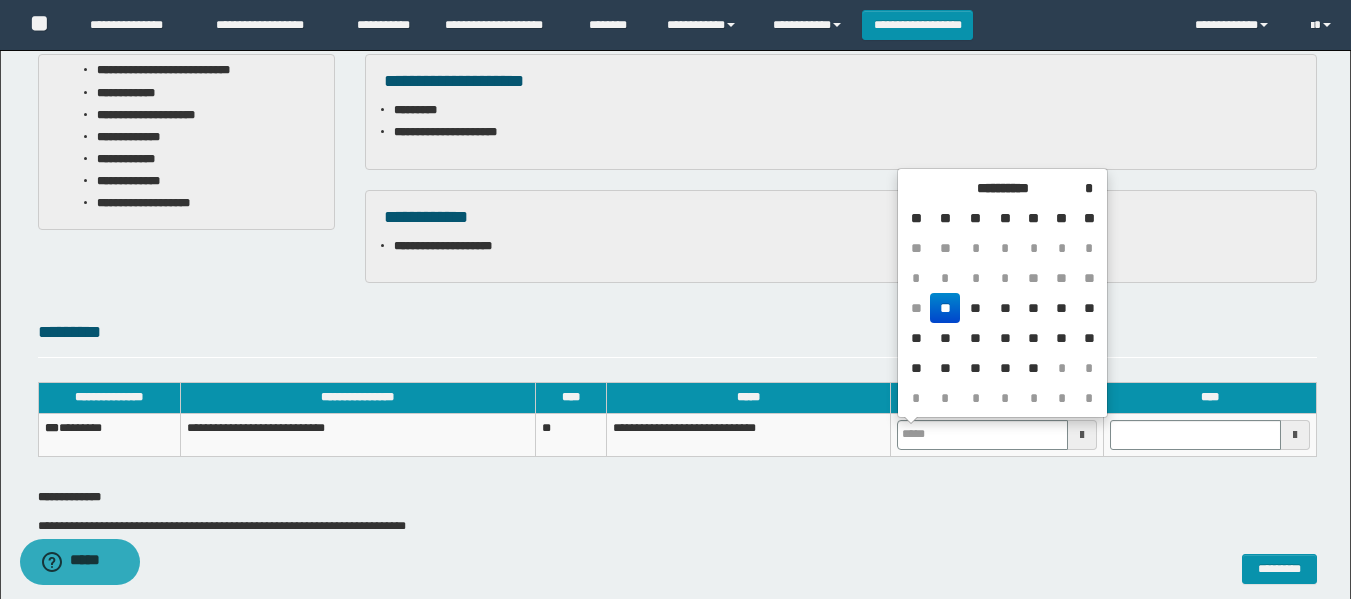 click on "**" at bounding box center (944, 308) 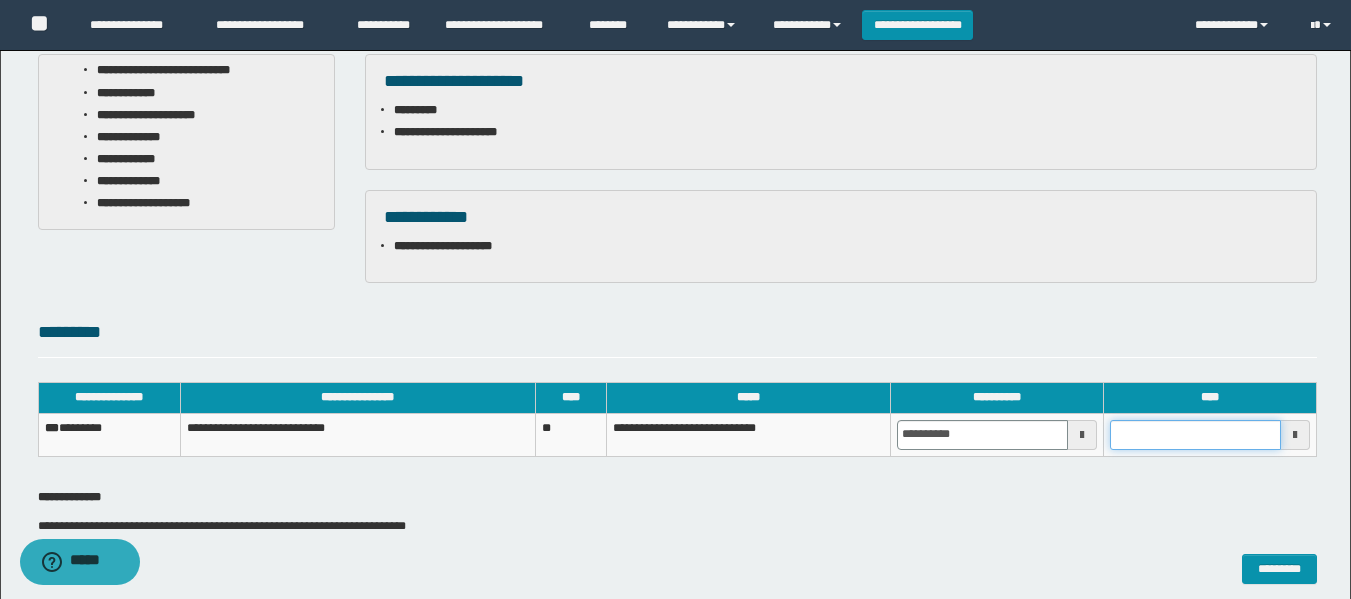 click at bounding box center (1195, 435) 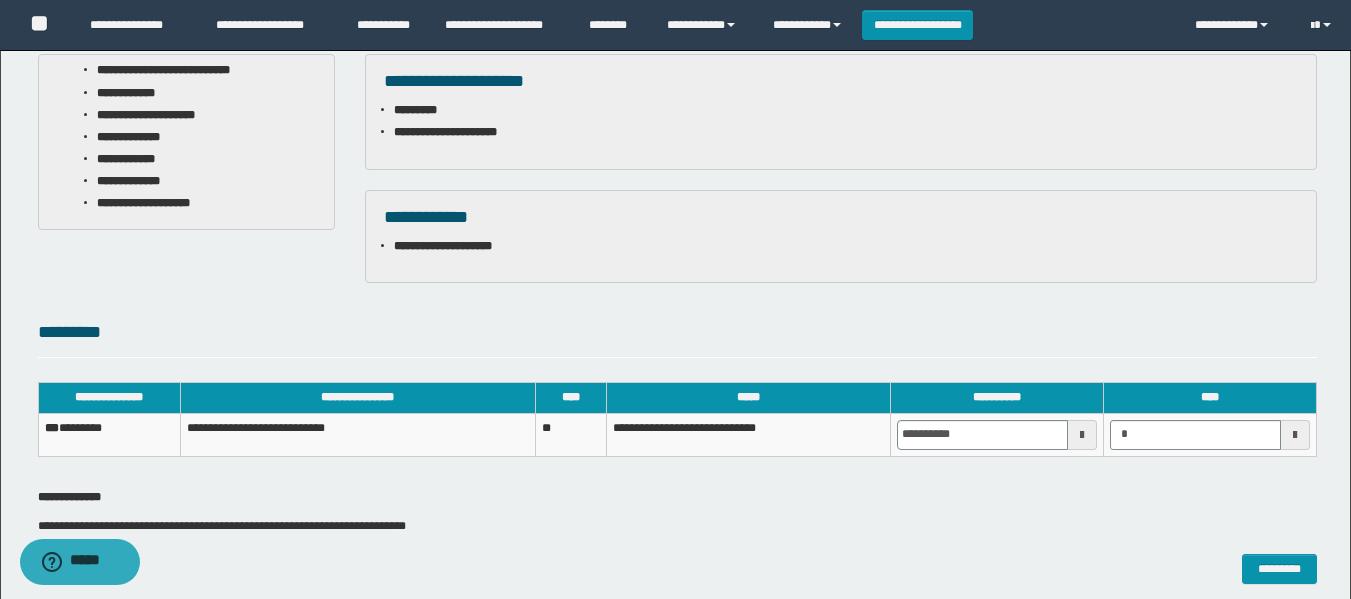 type on "*******" 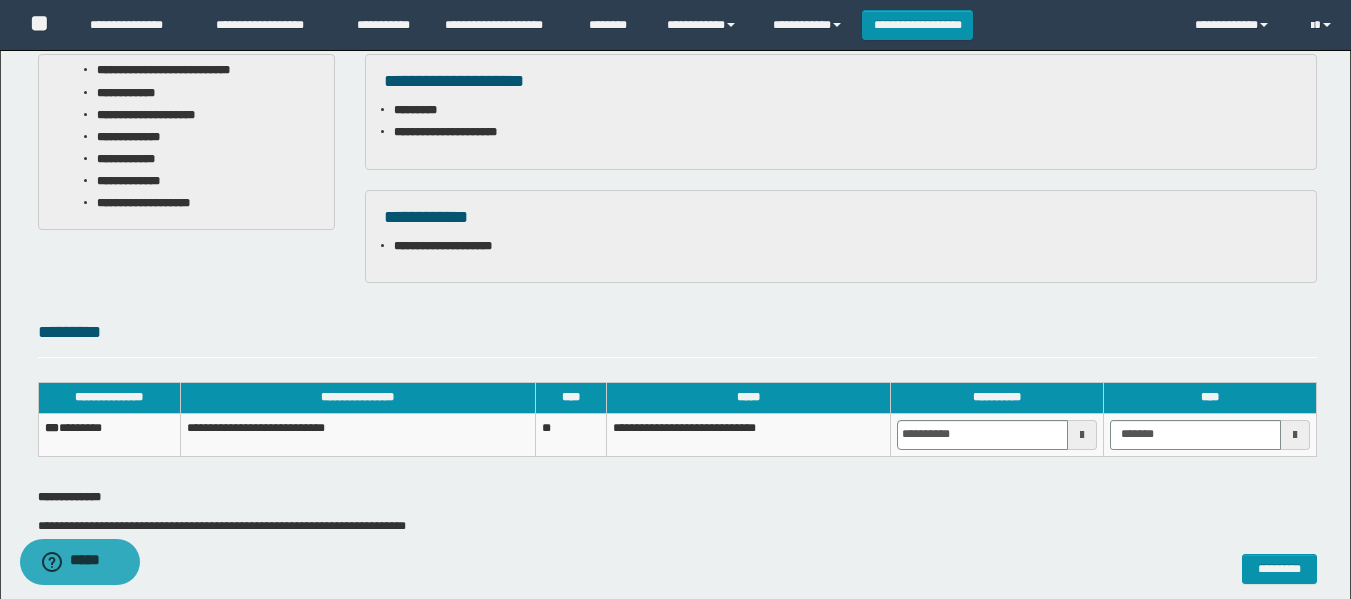 click on "*********" at bounding box center [677, 341] 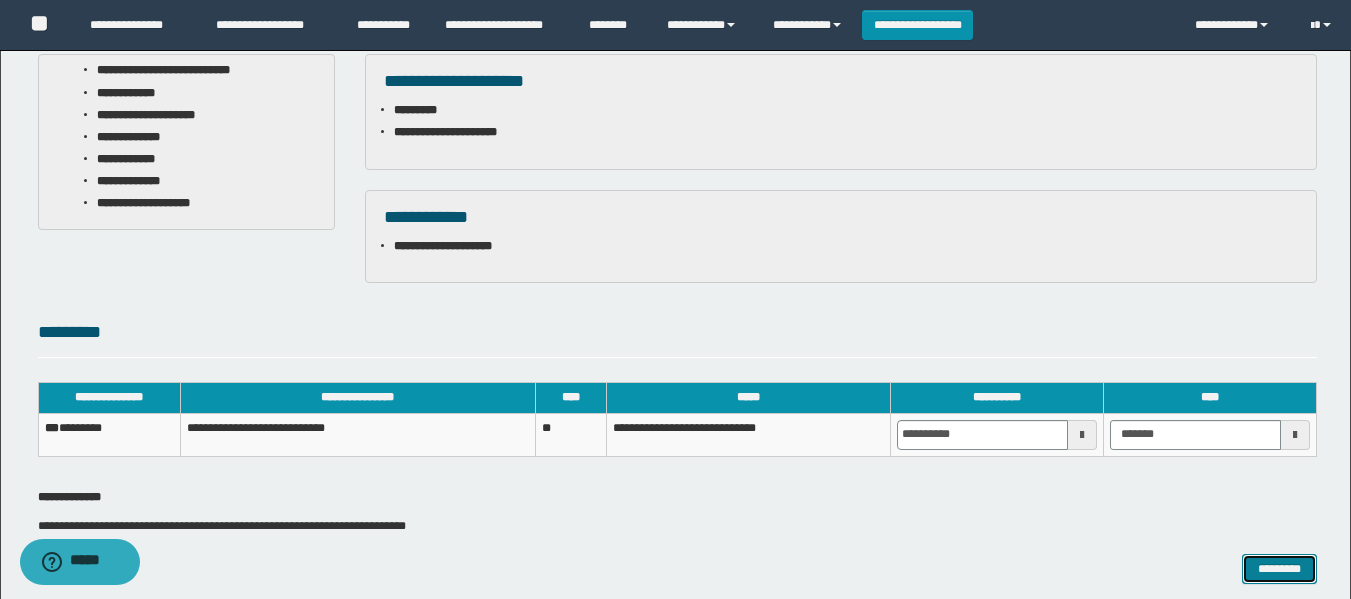 click on "*********" at bounding box center [1279, 569] 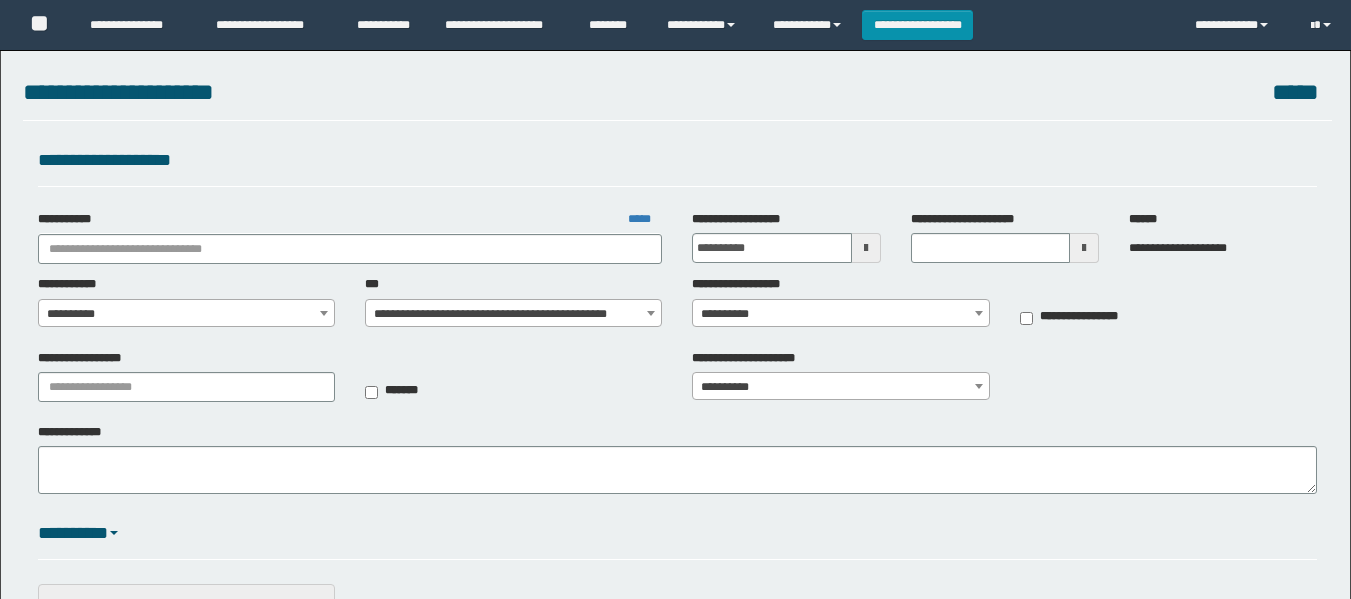 scroll, scrollTop: 0, scrollLeft: 0, axis: both 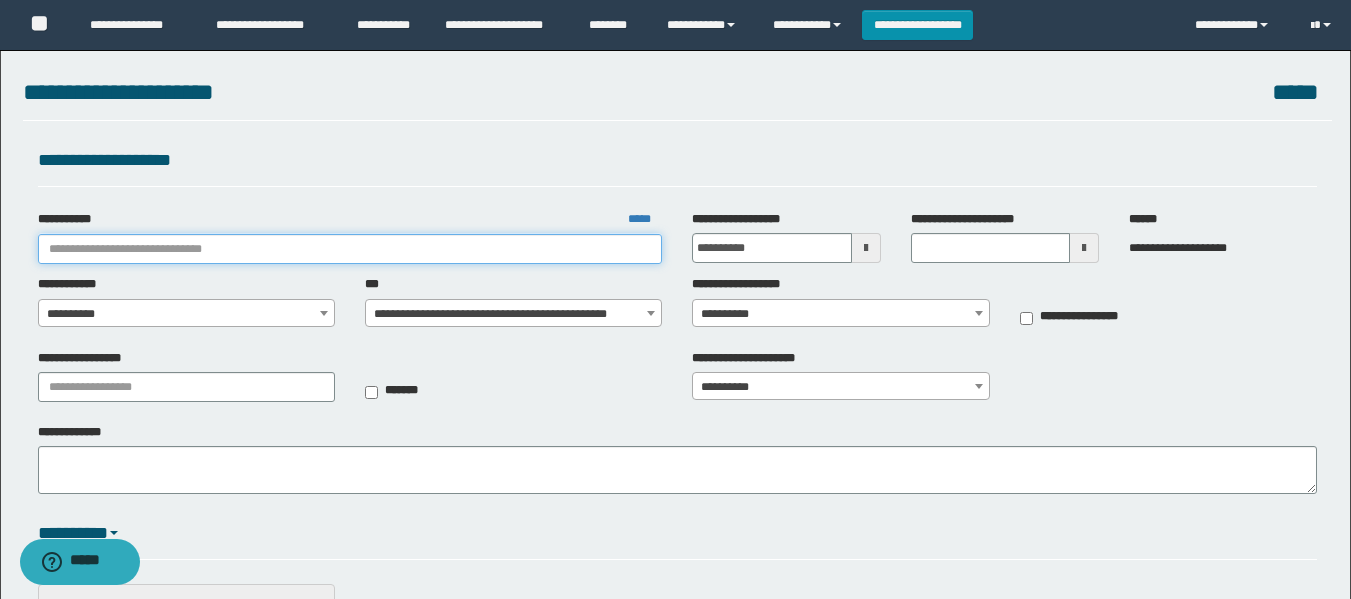 click on "**********" at bounding box center [350, 249] 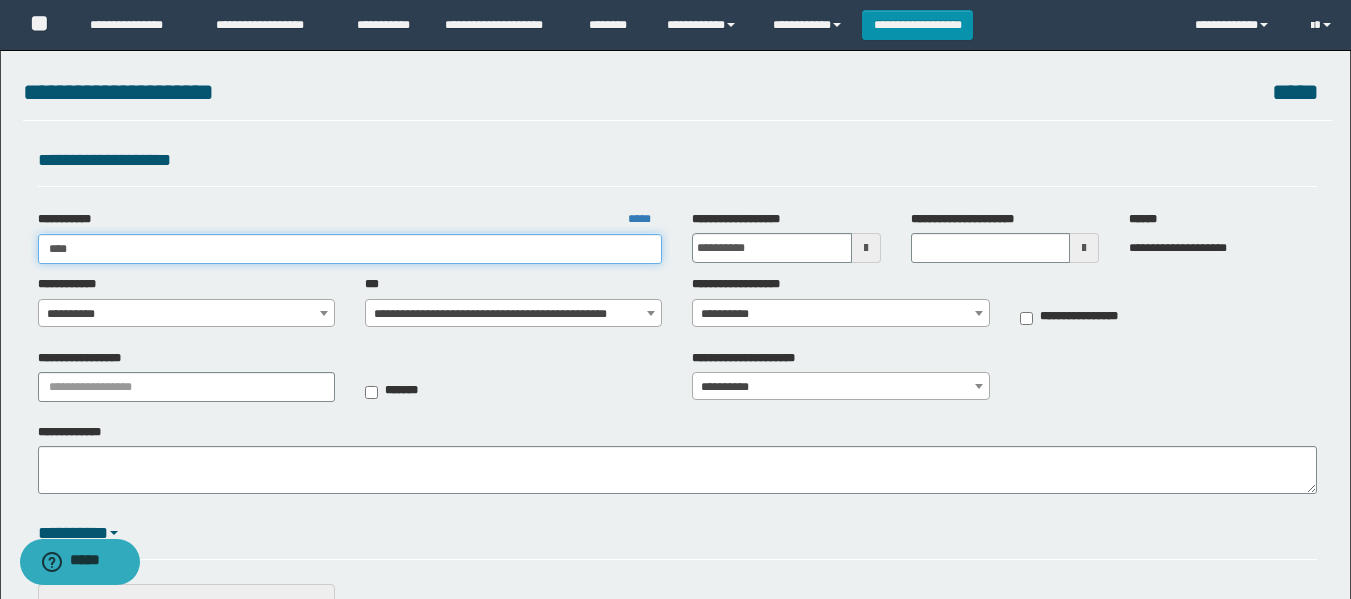 type on "*****" 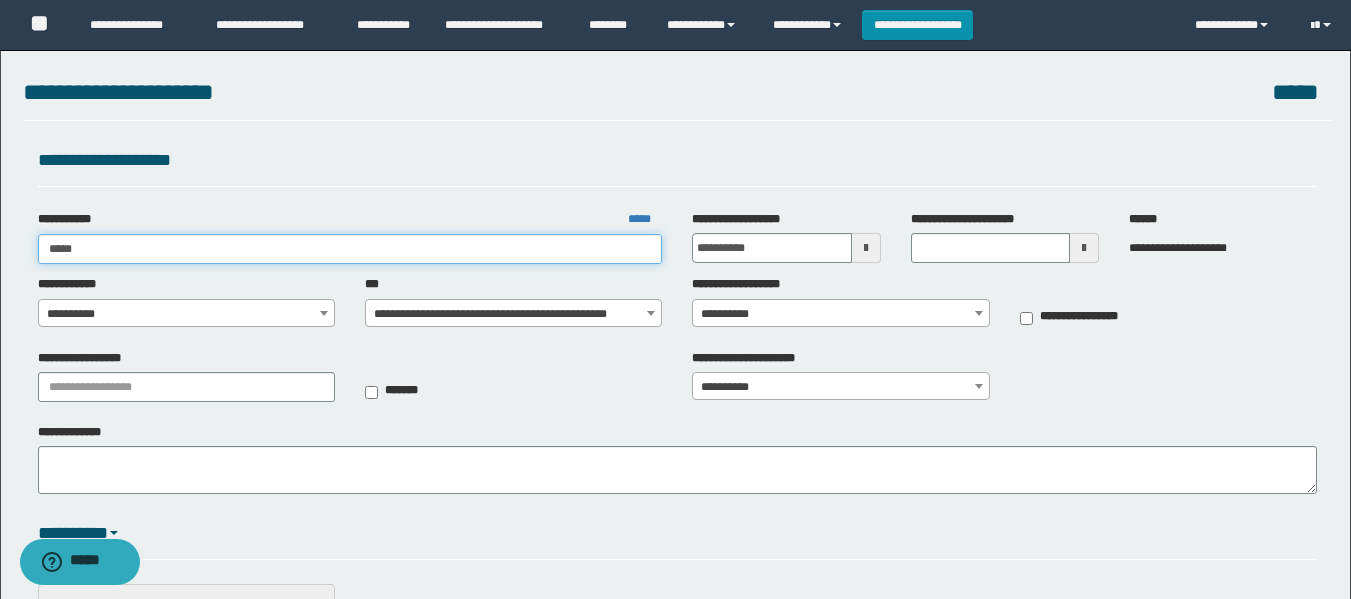 type on "*****" 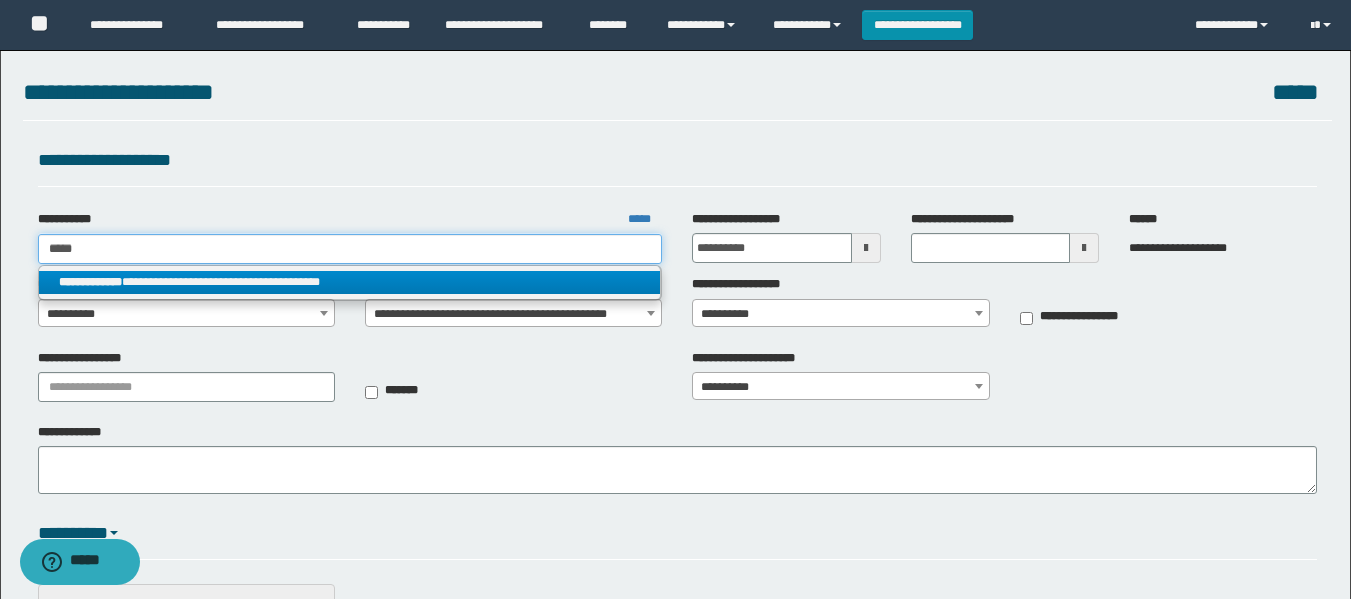 type on "*****" 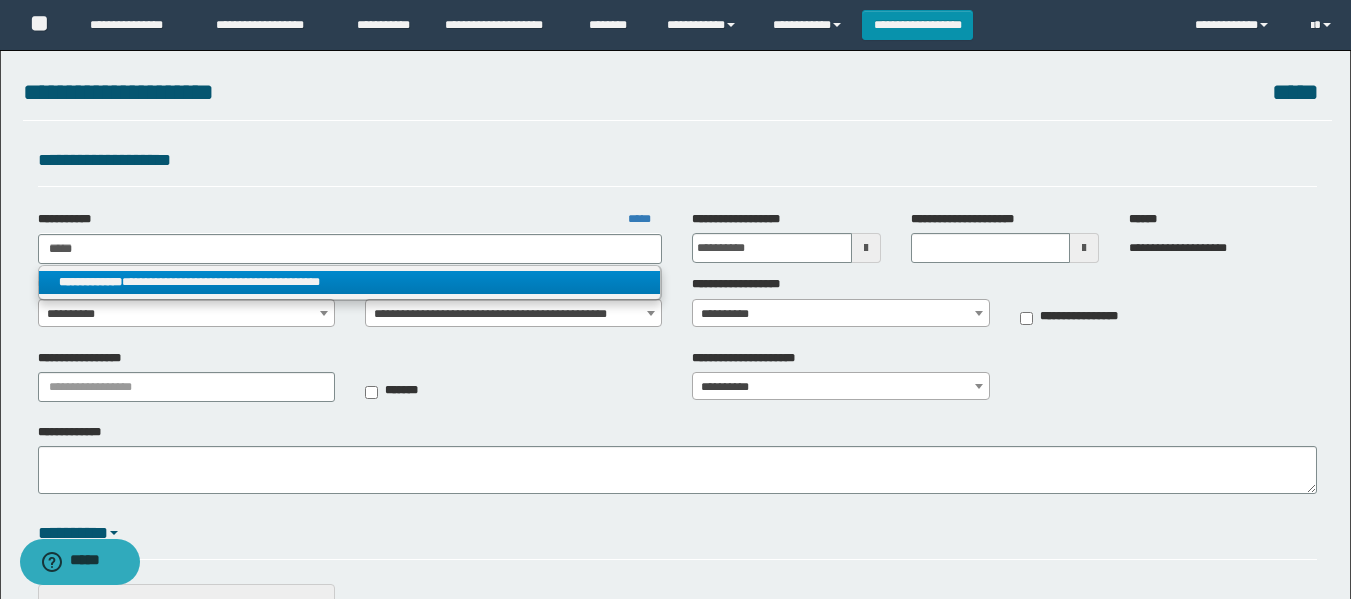 click on "**********" at bounding box center (350, 282) 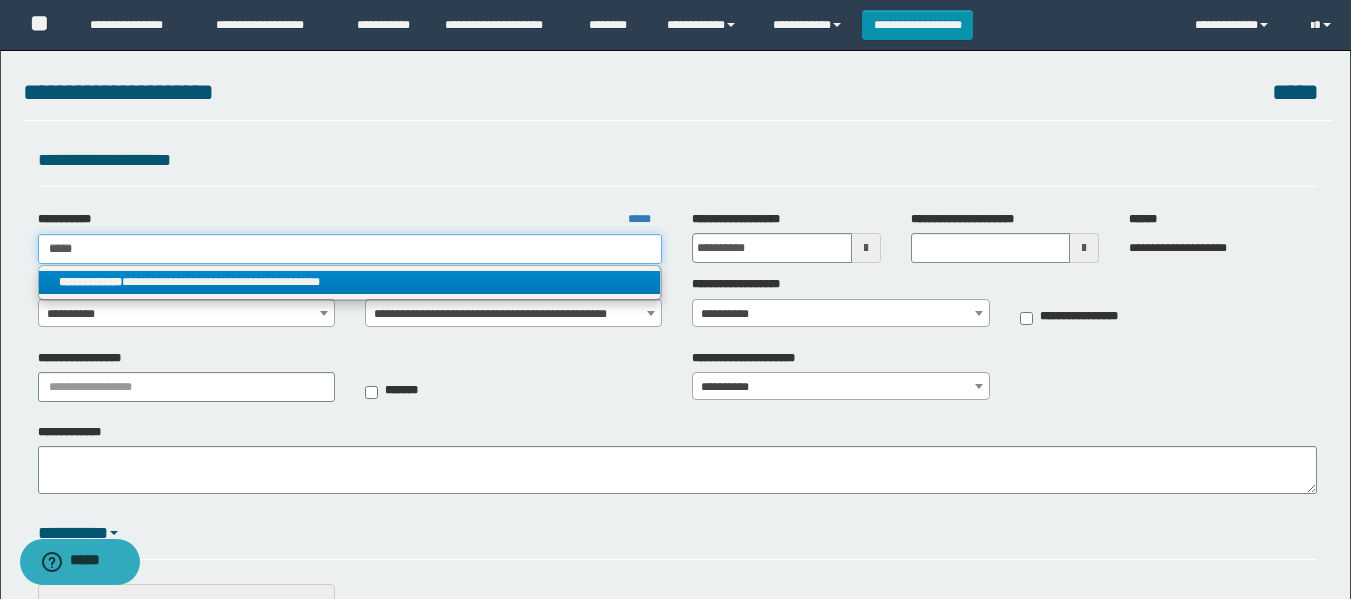 type 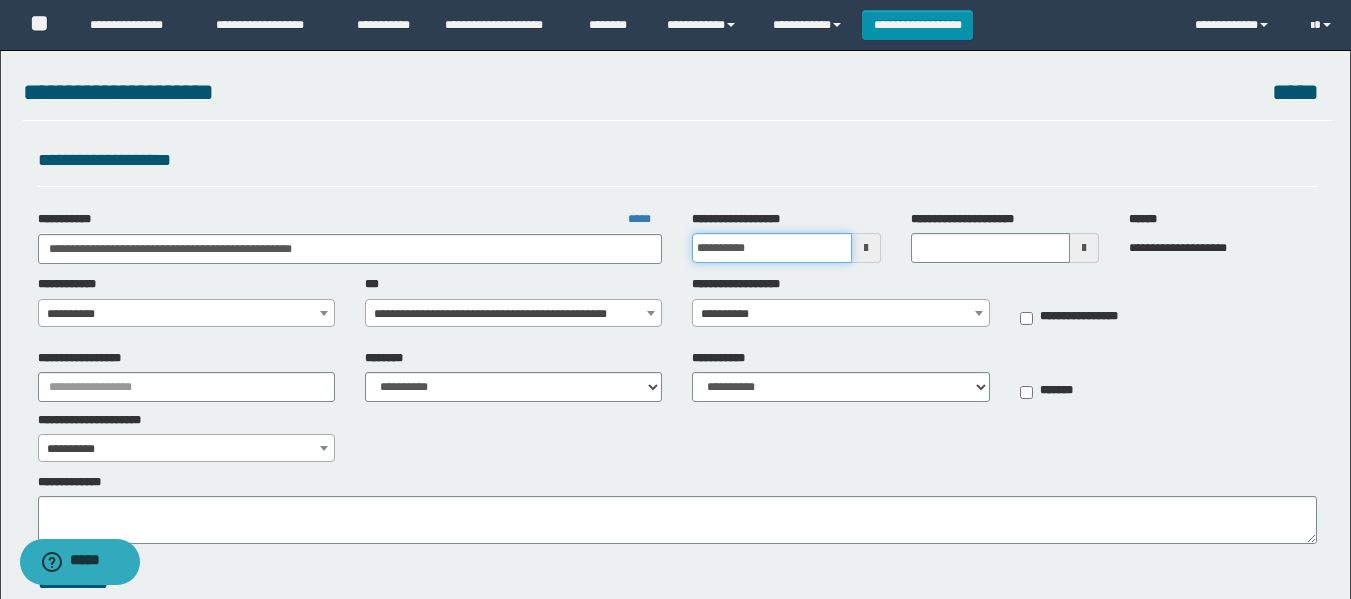 click on "**********" at bounding box center (771, 248) 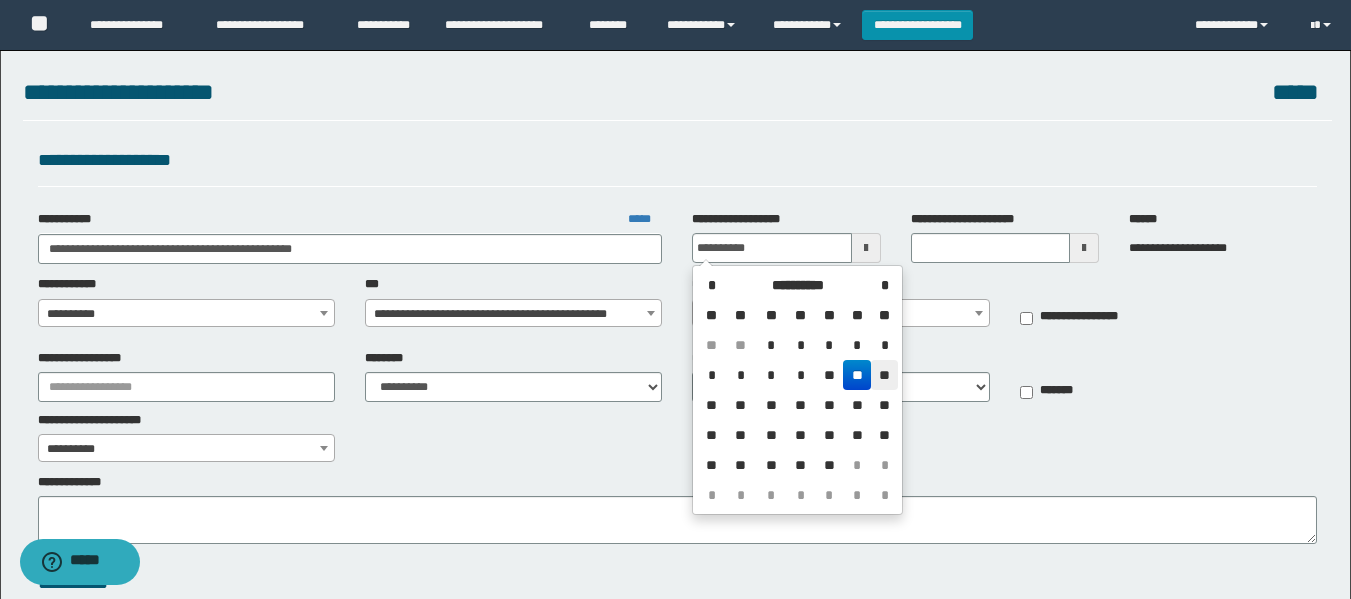 click on "**" at bounding box center [884, 375] 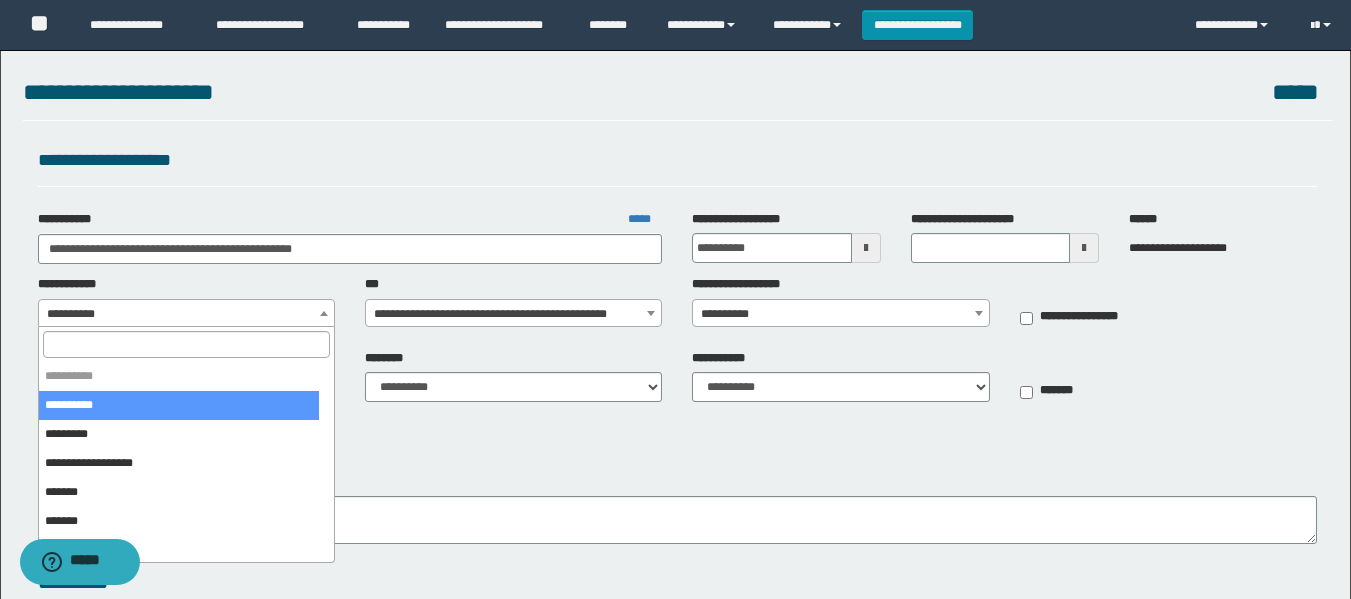click on "**********" at bounding box center [186, 314] 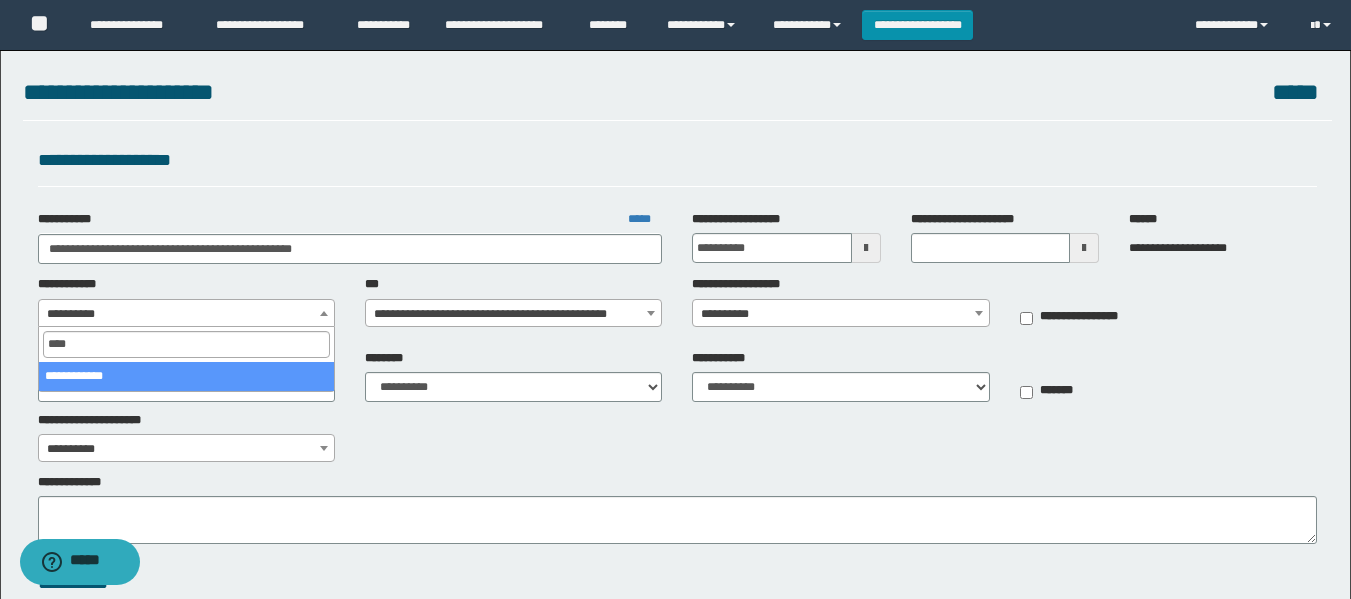type on "****" 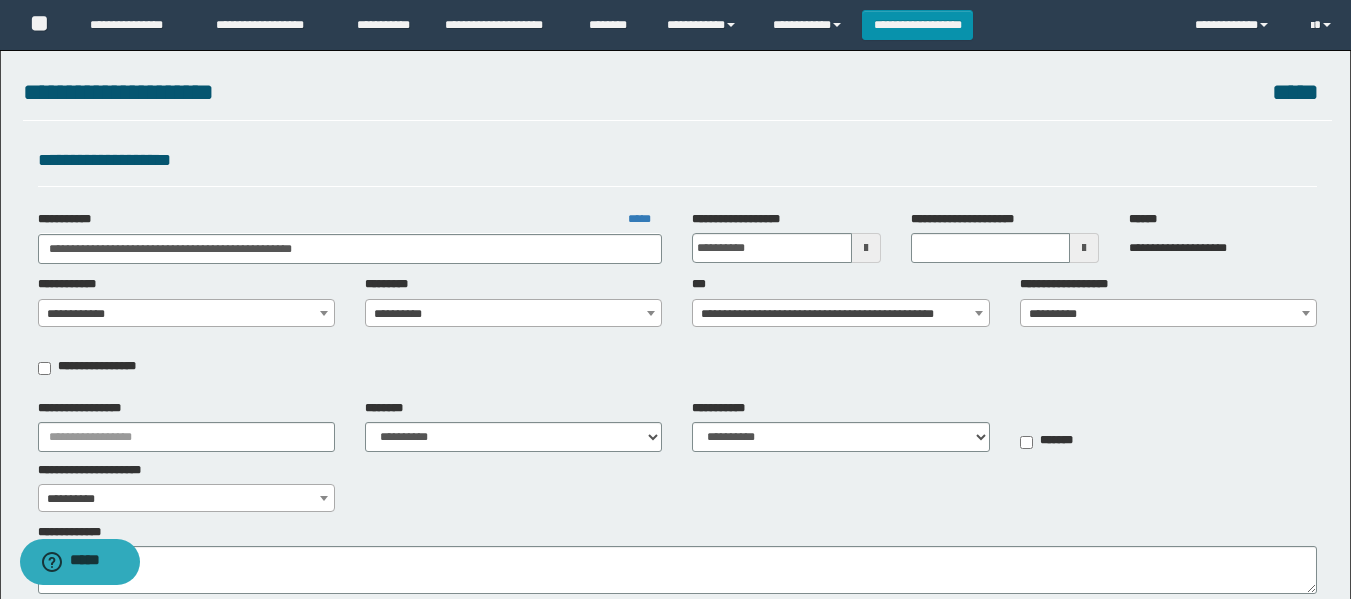 click on "**********" at bounding box center (677, 332) 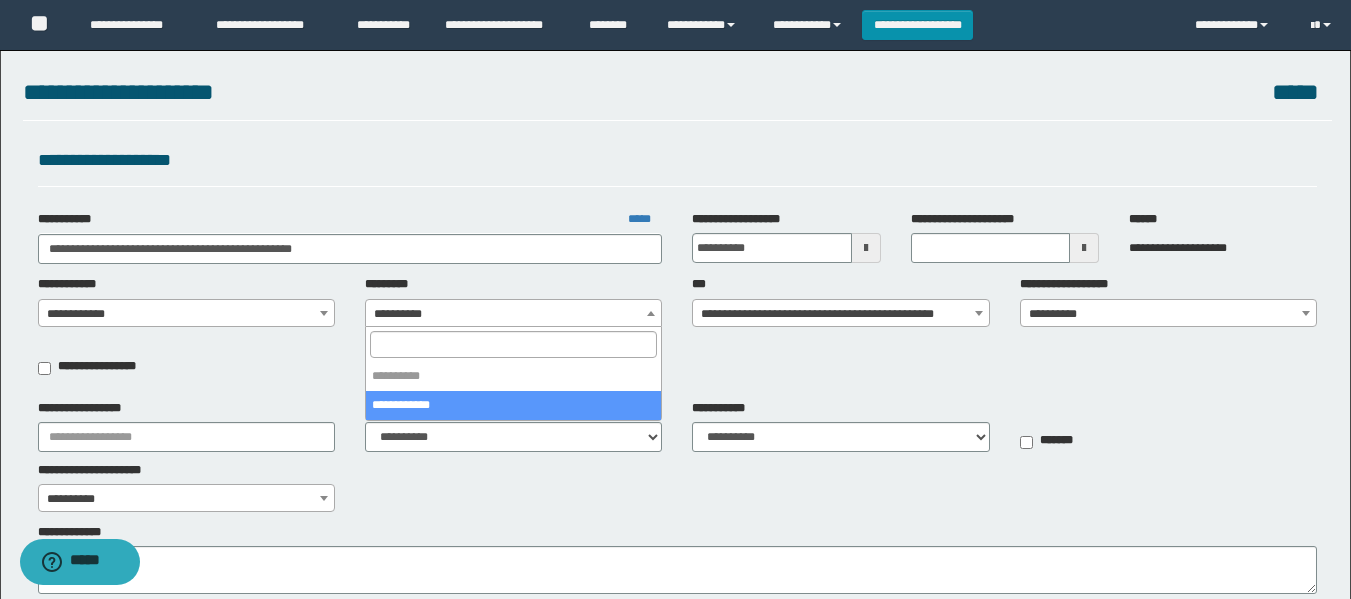 click on "**********" at bounding box center (513, 314) 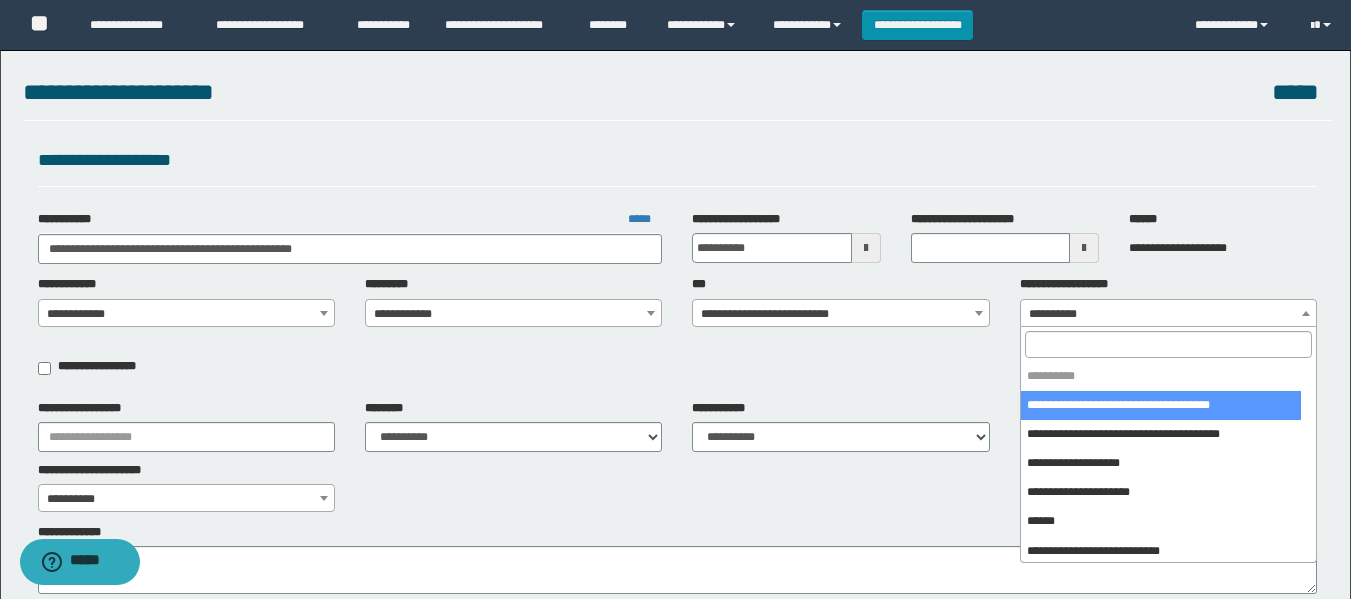 click on "**********" at bounding box center [1168, 314] 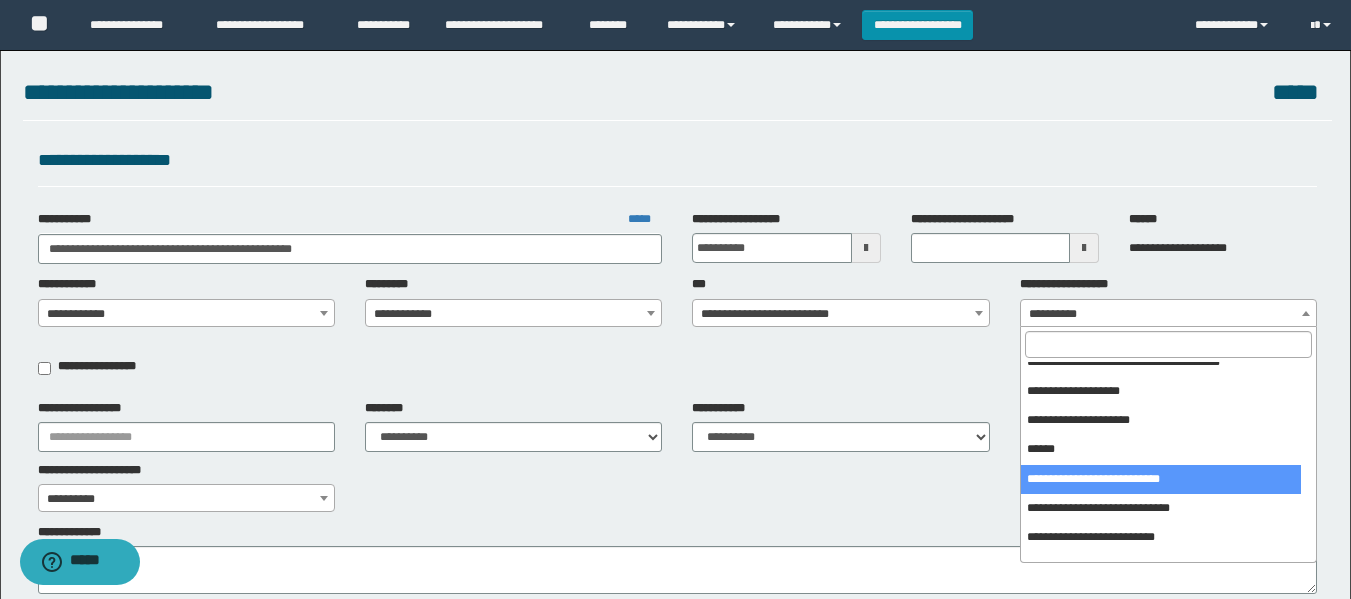 scroll, scrollTop: 100, scrollLeft: 0, axis: vertical 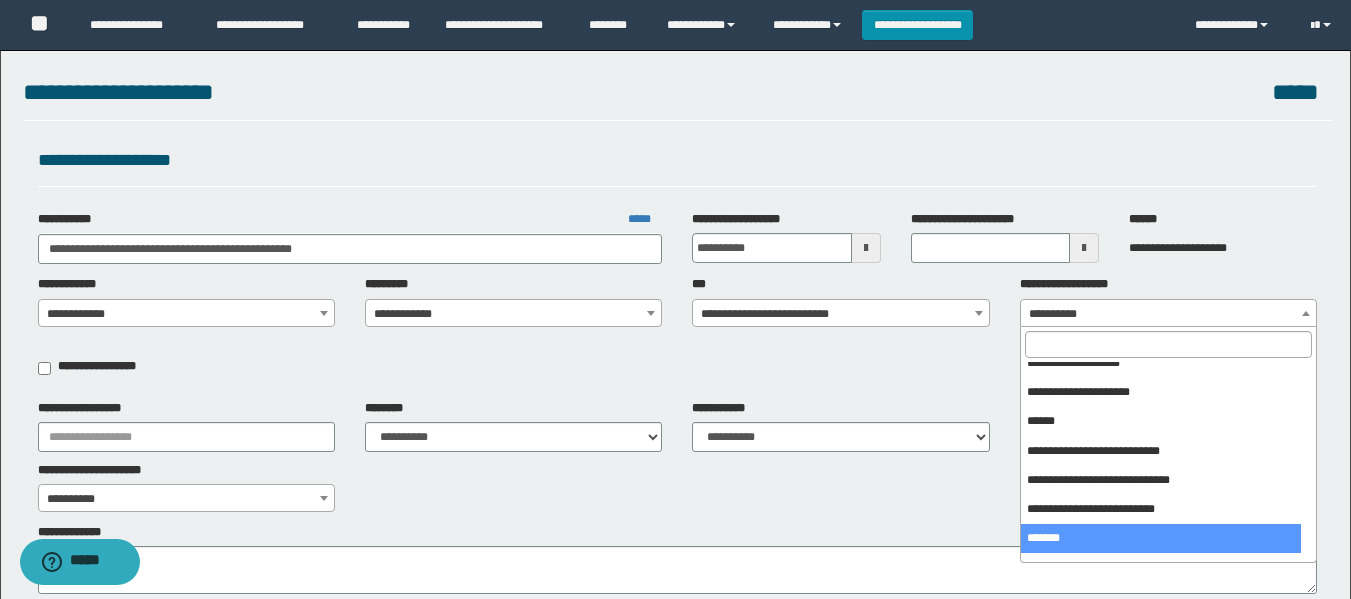 select on "***" 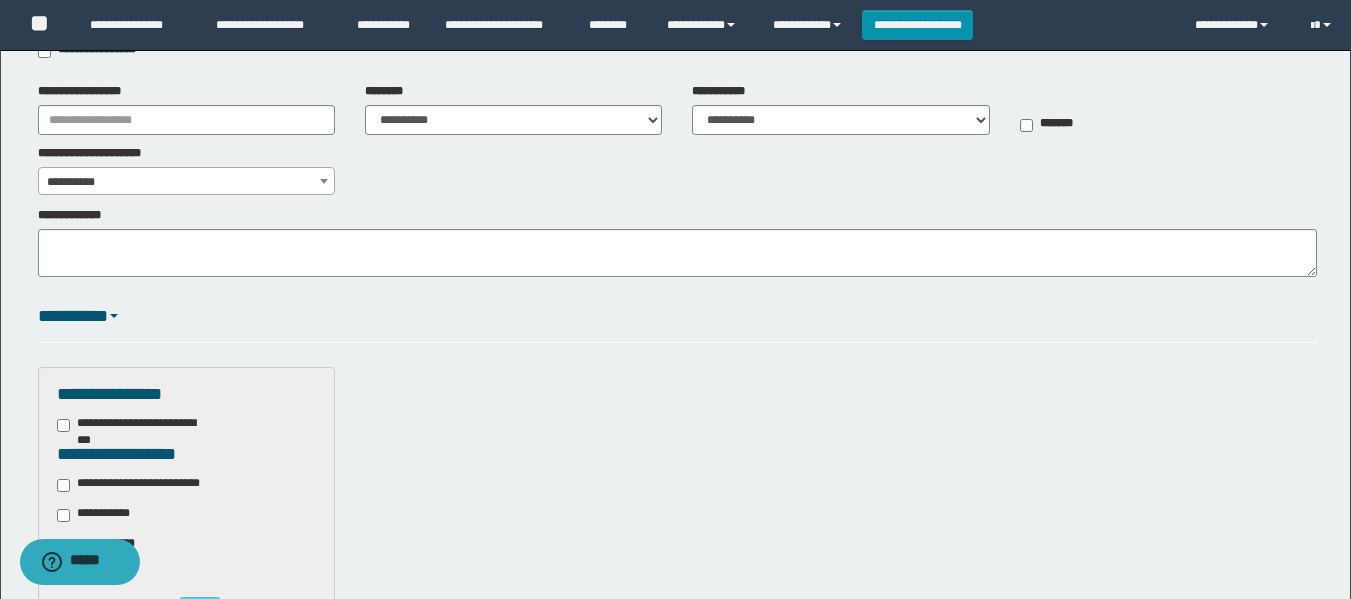 scroll, scrollTop: 400, scrollLeft: 0, axis: vertical 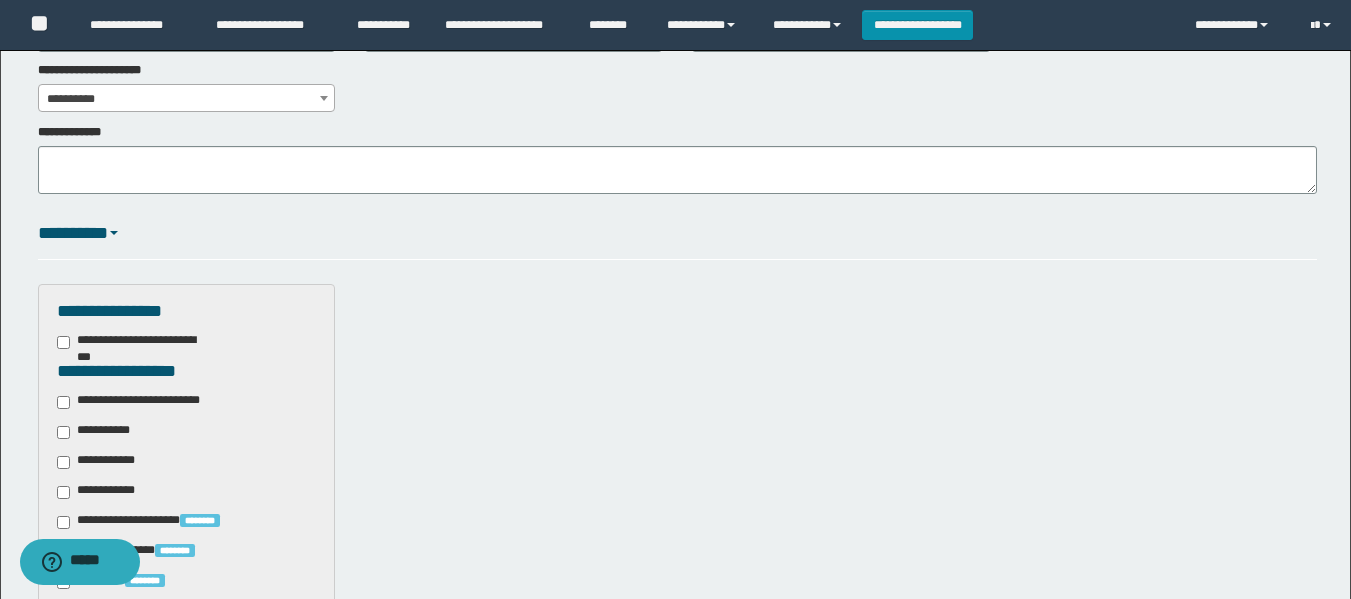 click on "**********" at bounding box center [186, 769] 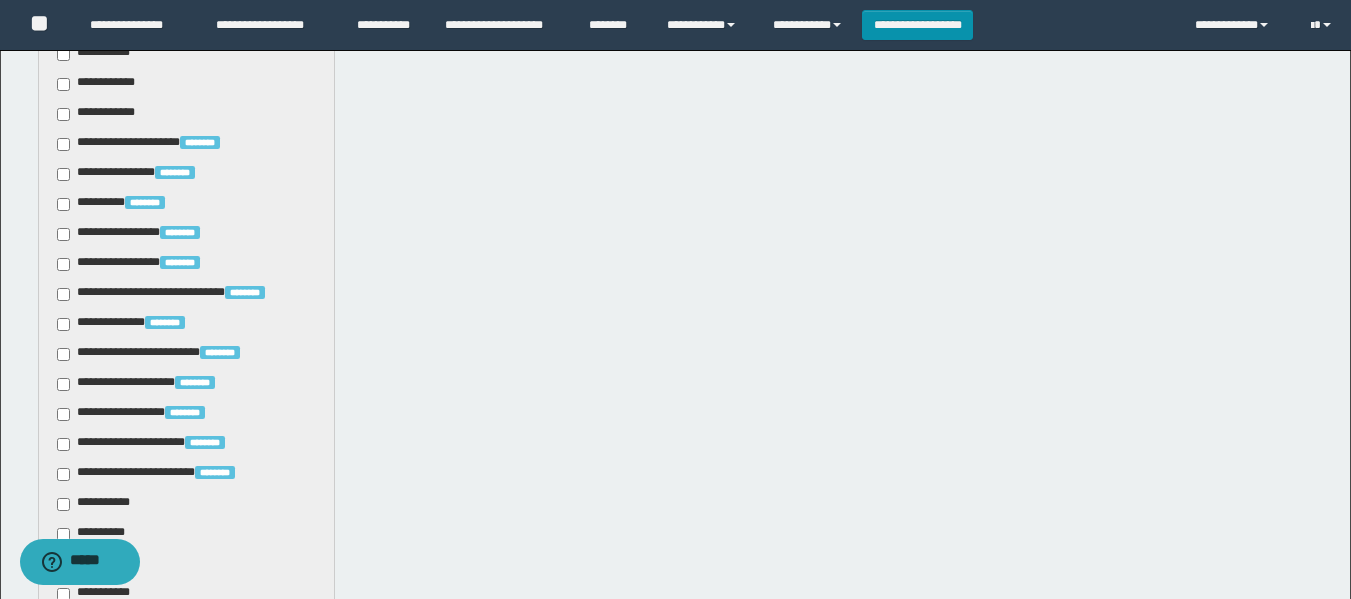 scroll, scrollTop: 900, scrollLeft: 0, axis: vertical 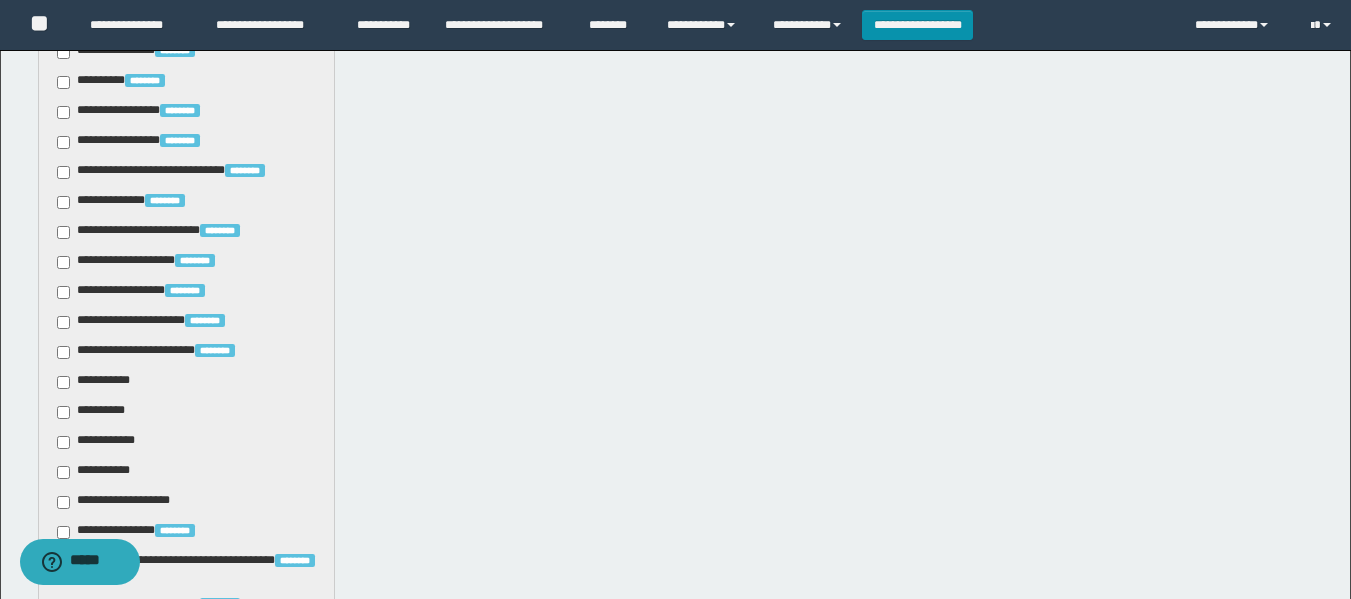 click on "**********" at bounding box center (97, 382) 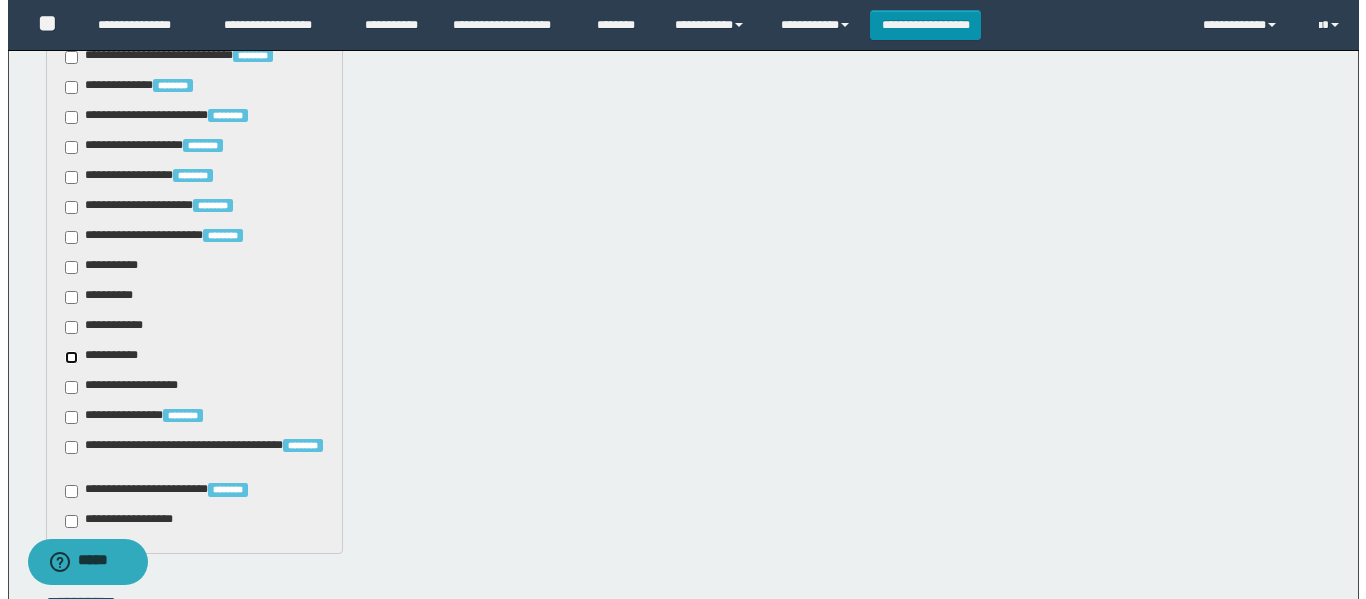 scroll, scrollTop: 1289, scrollLeft: 0, axis: vertical 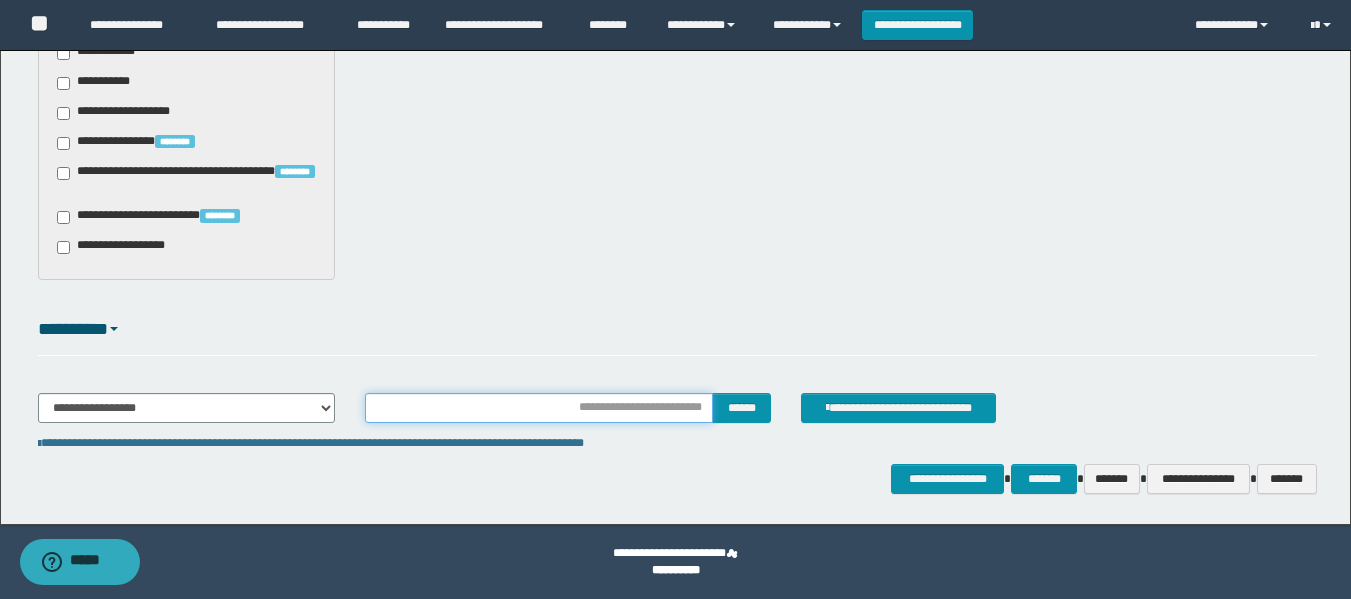click at bounding box center (539, 408) 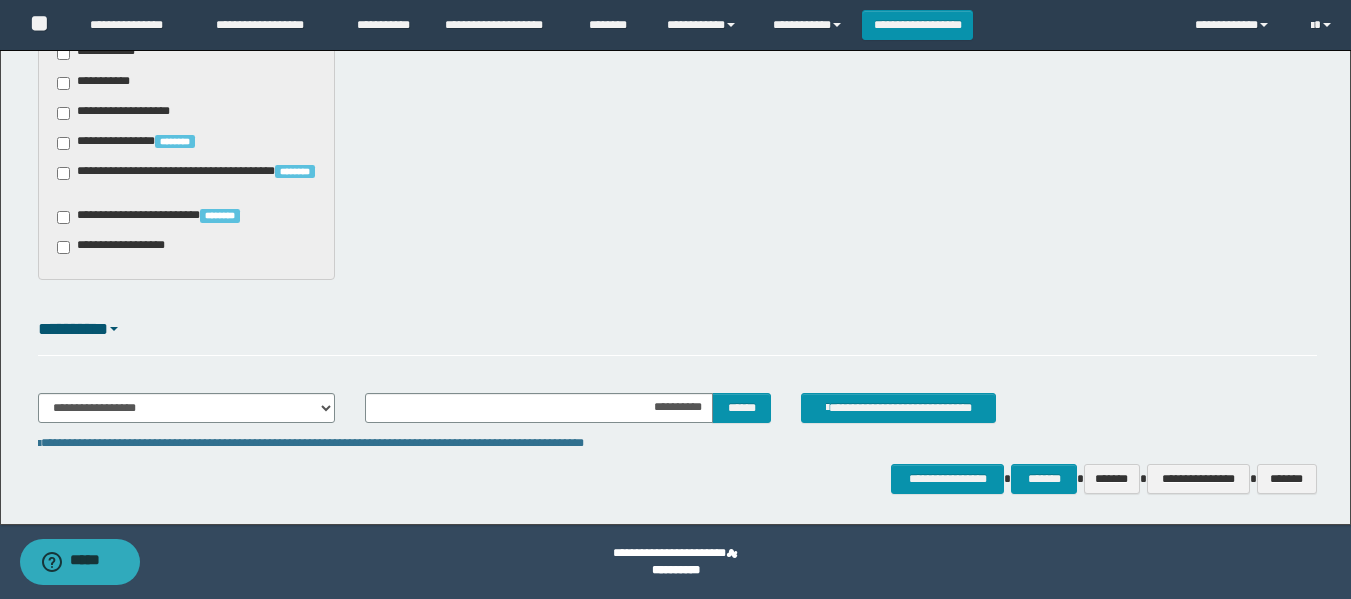 click on "**********" at bounding box center [677, 416] 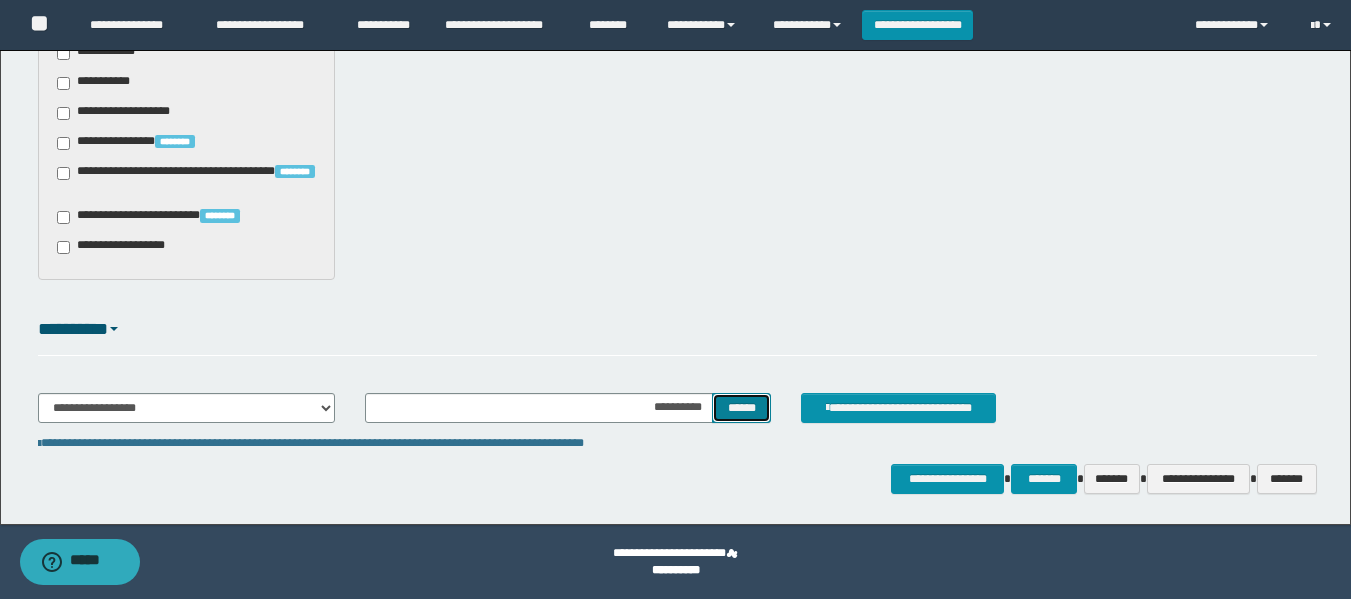 click on "******" at bounding box center [741, 408] 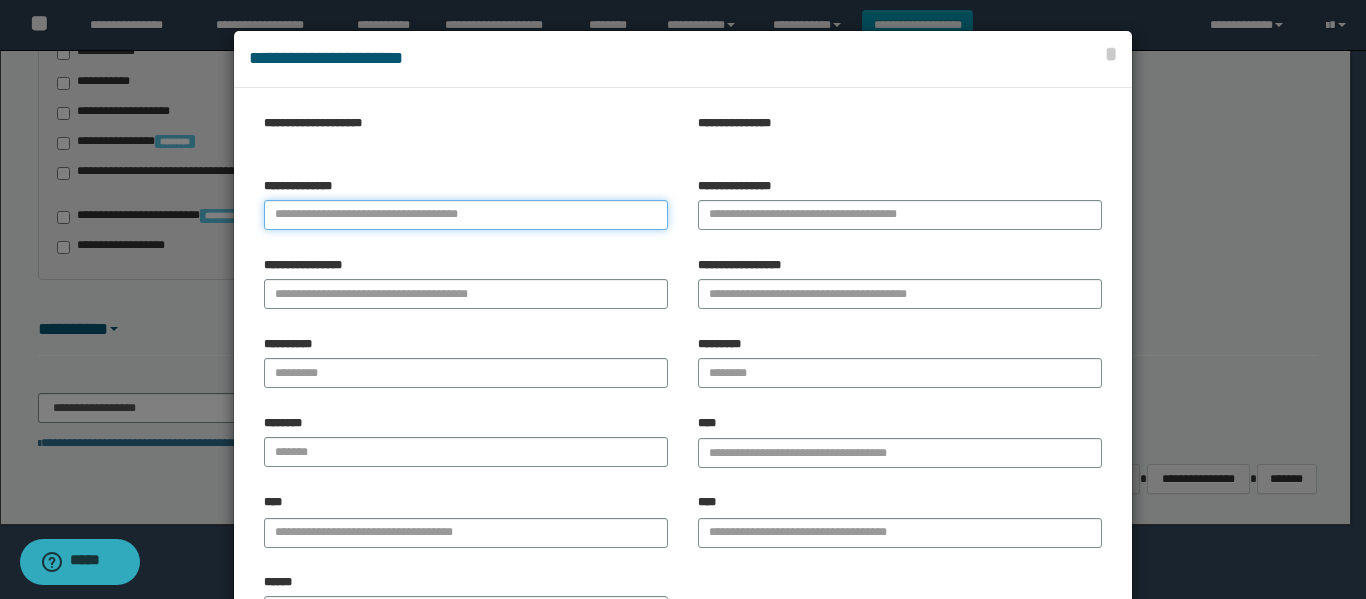 paste on "**********" 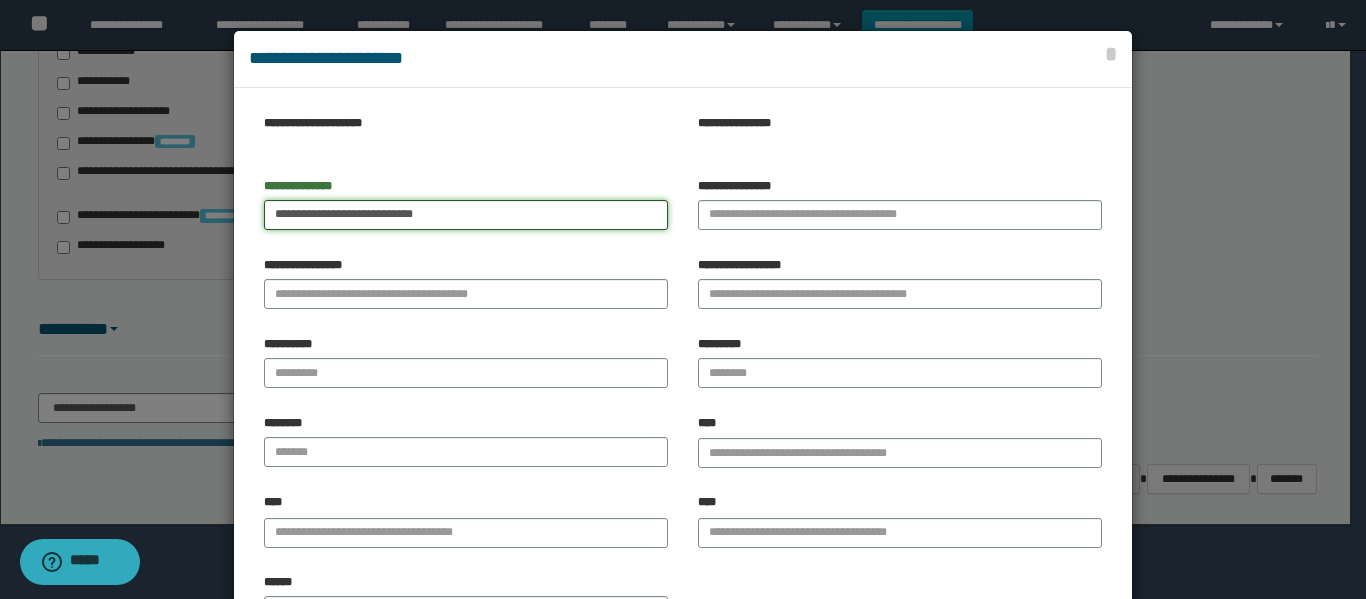 drag, startPoint x: 308, startPoint y: 222, endPoint x: 656, endPoint y: 222, distance: 348 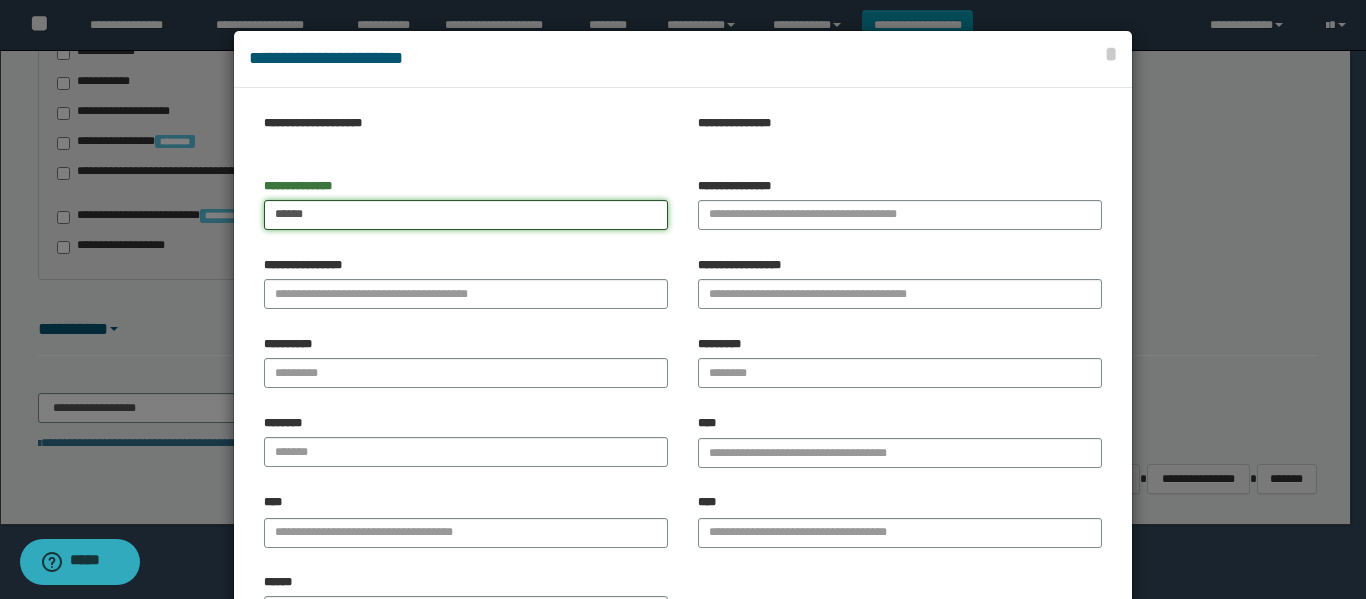 type on "*****" 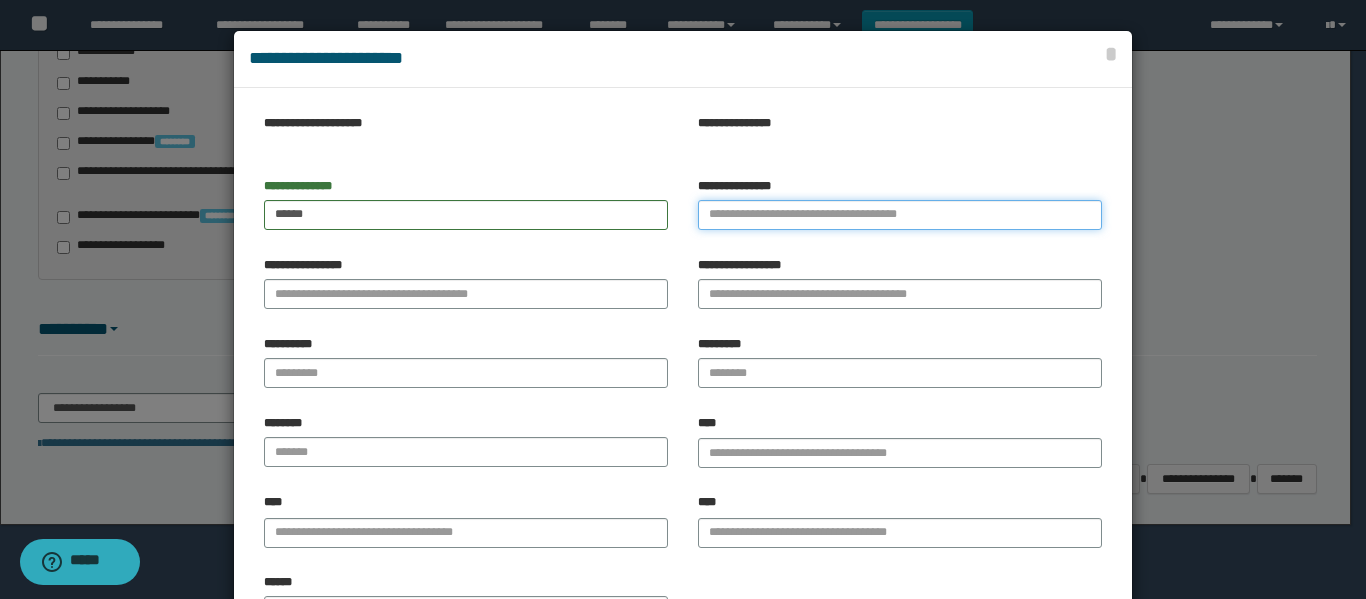 click on "**********" at bounding box center [900, 215] 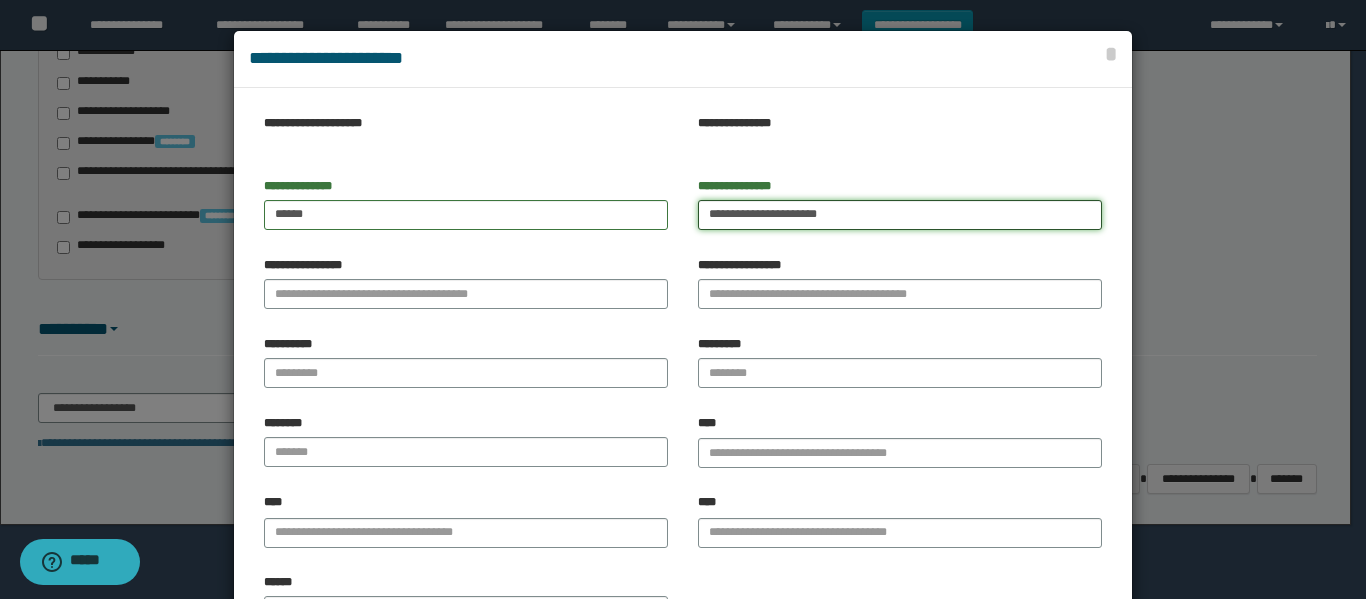 drag, startPoint x: 749, startPoint y: 214, endPoint x: 1037, endPoint y: 220, distance: 288.0625 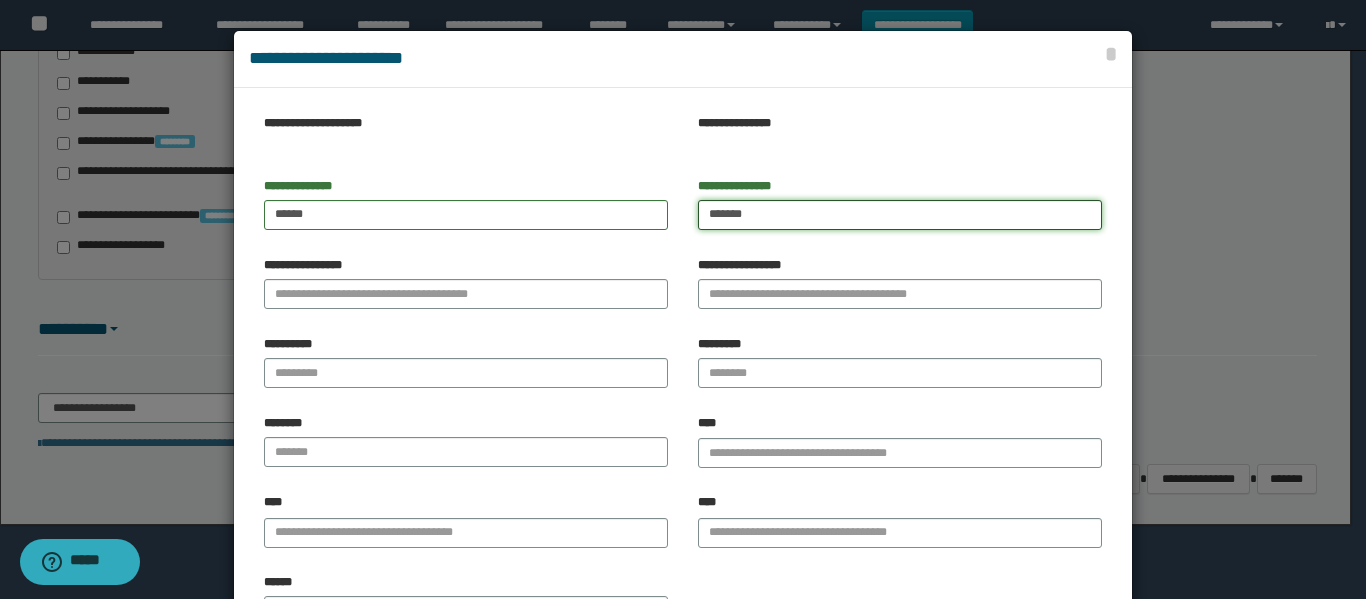 type on "******" 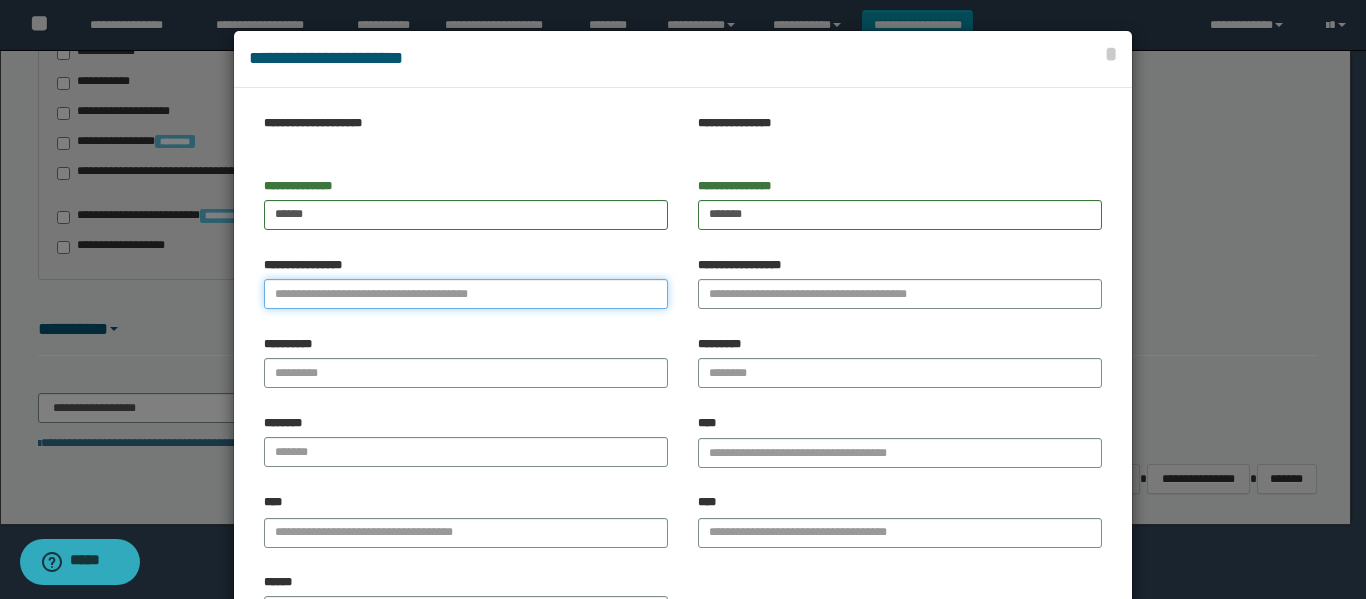 click on "**********" at bounding box center [466, 294] 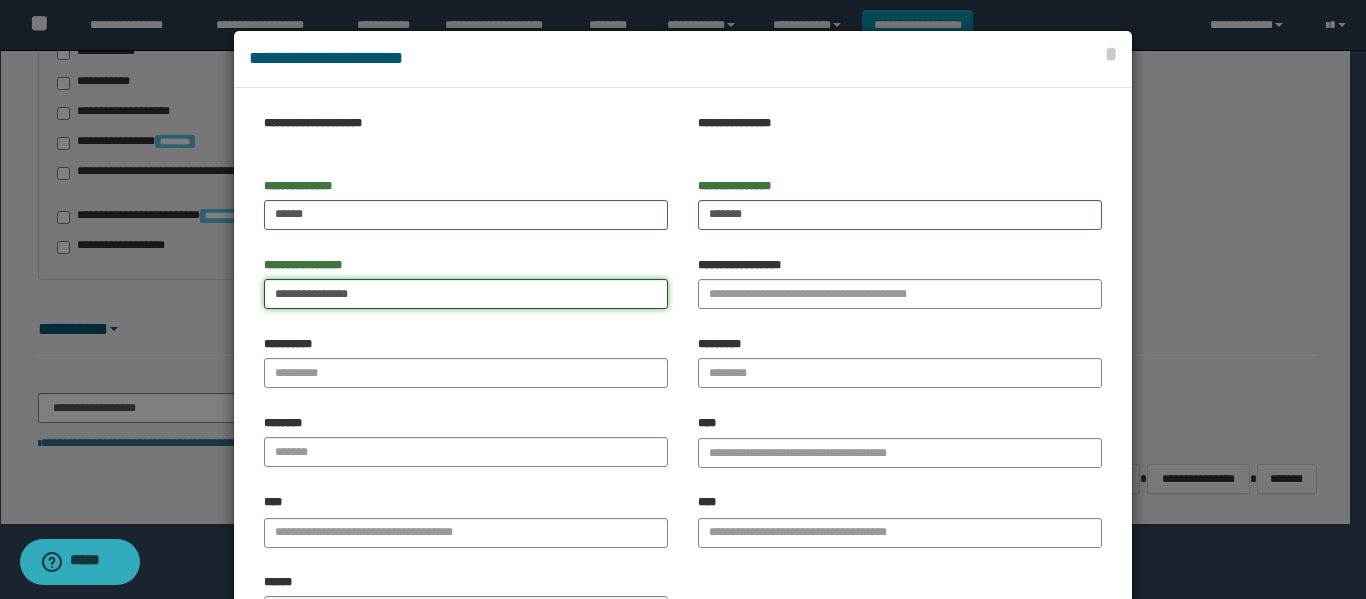 drag, startPoint x: 347, startPoint y: 284, endPoint x: 414, endPoint y: 291, distance: 67.36468 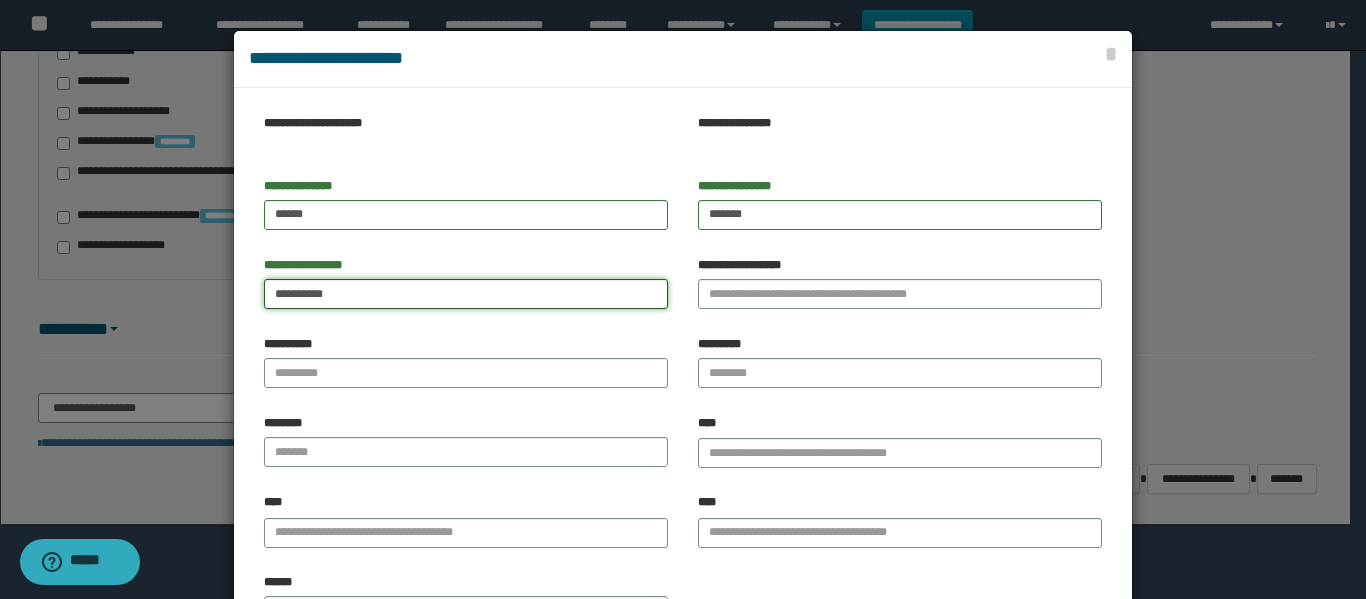 type on "*********" 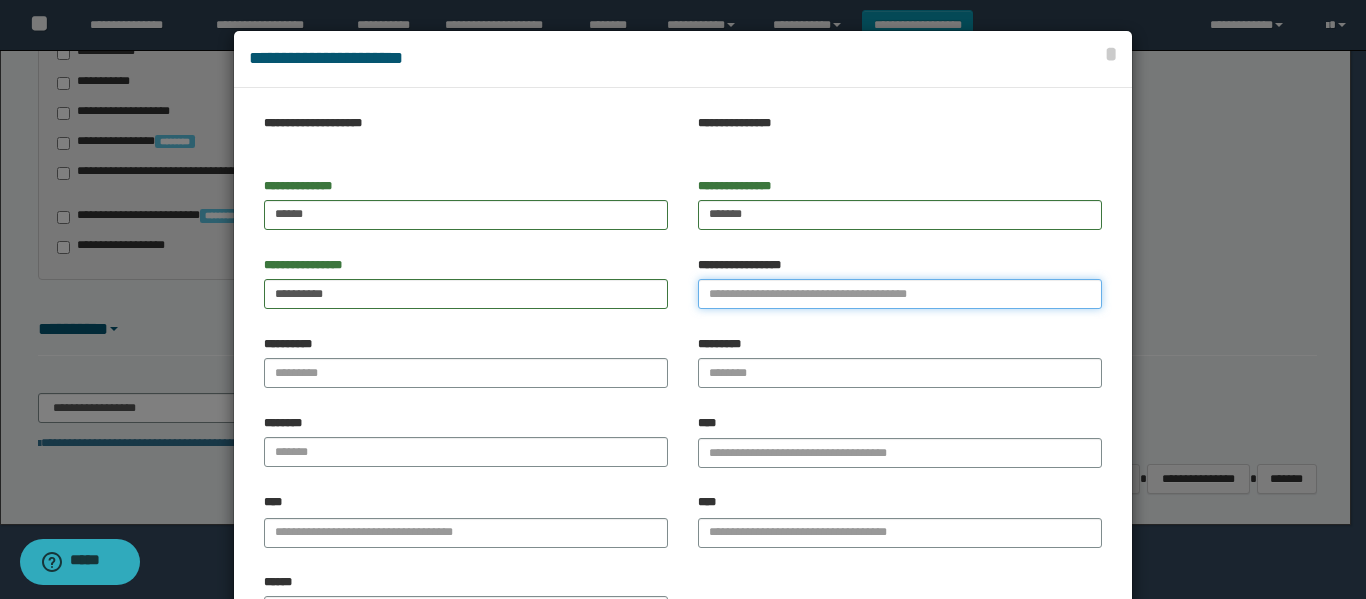click on "**********" at bounding box center (900, 294) 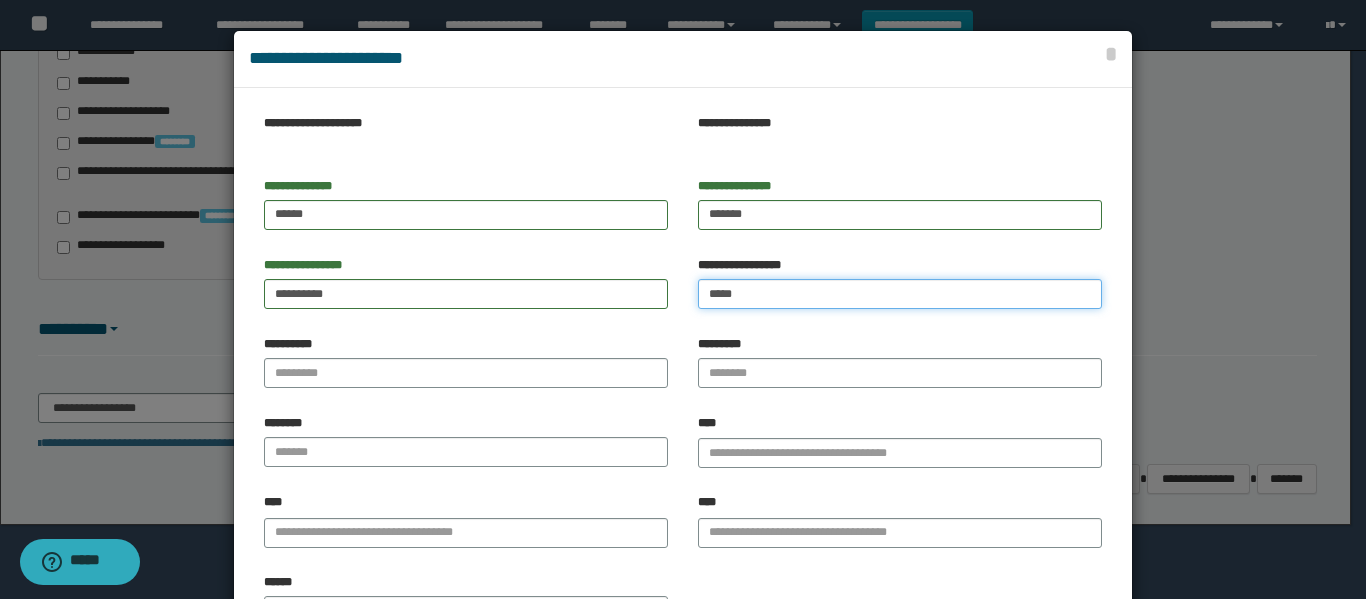type on "*****" 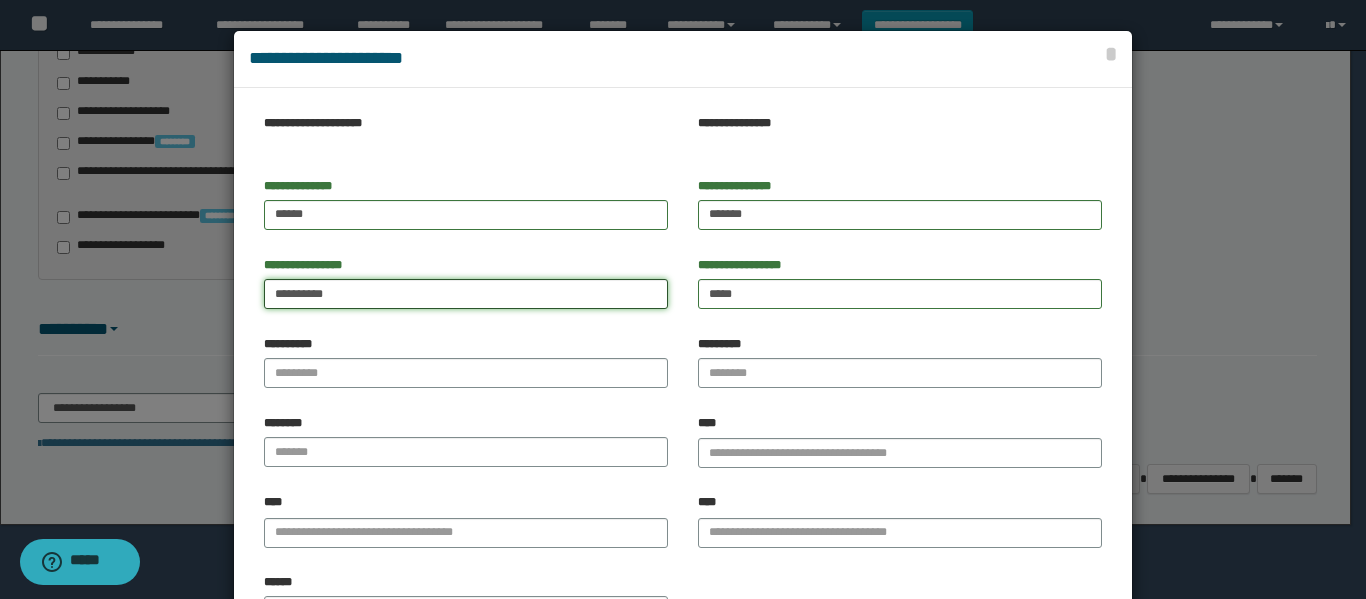 click on "*********" at bounding box center [466, 294] 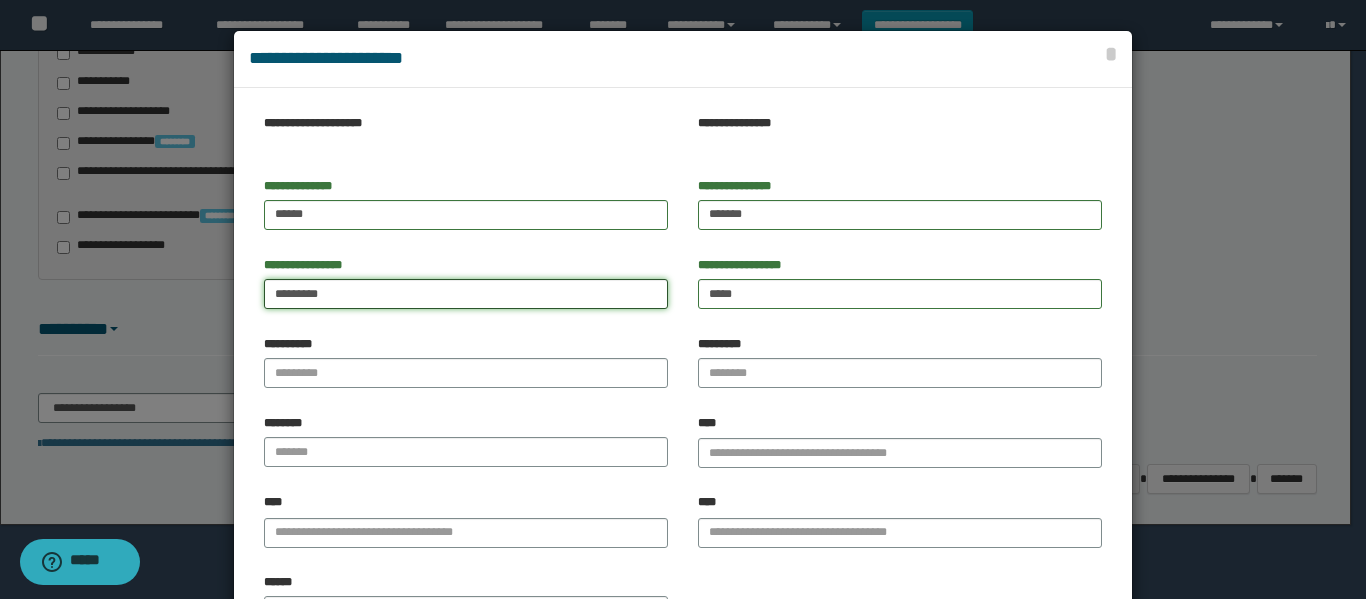 type on "*********" 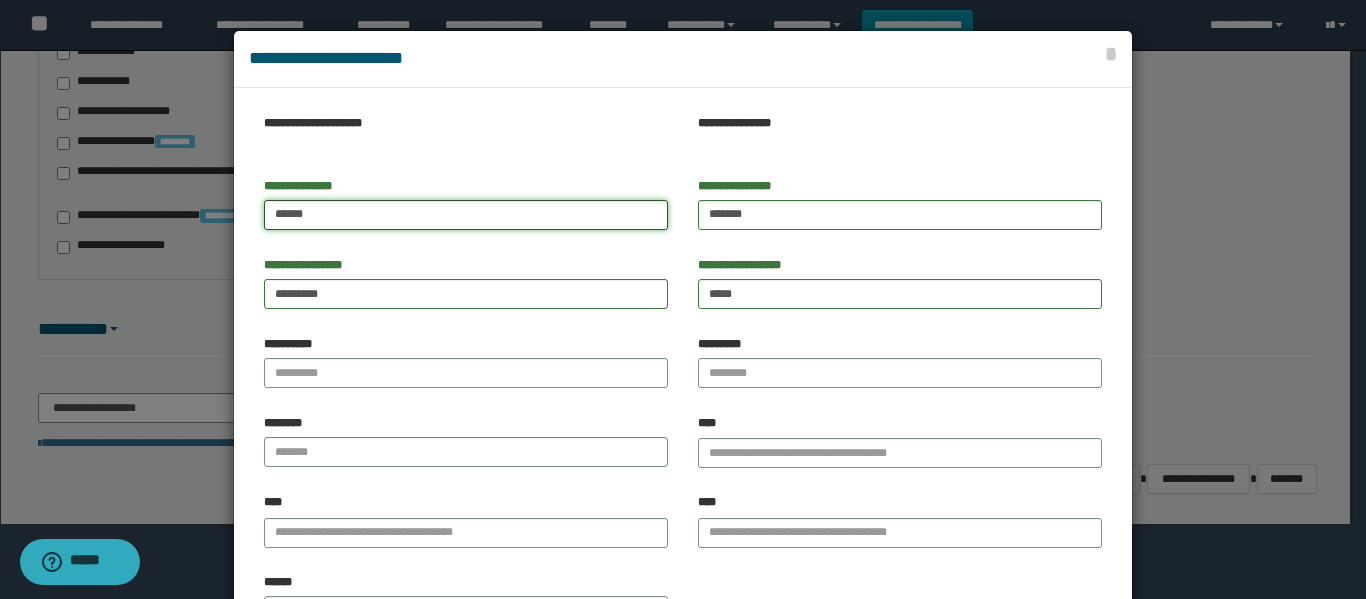click on "*****" at bounding box center (466, 215) 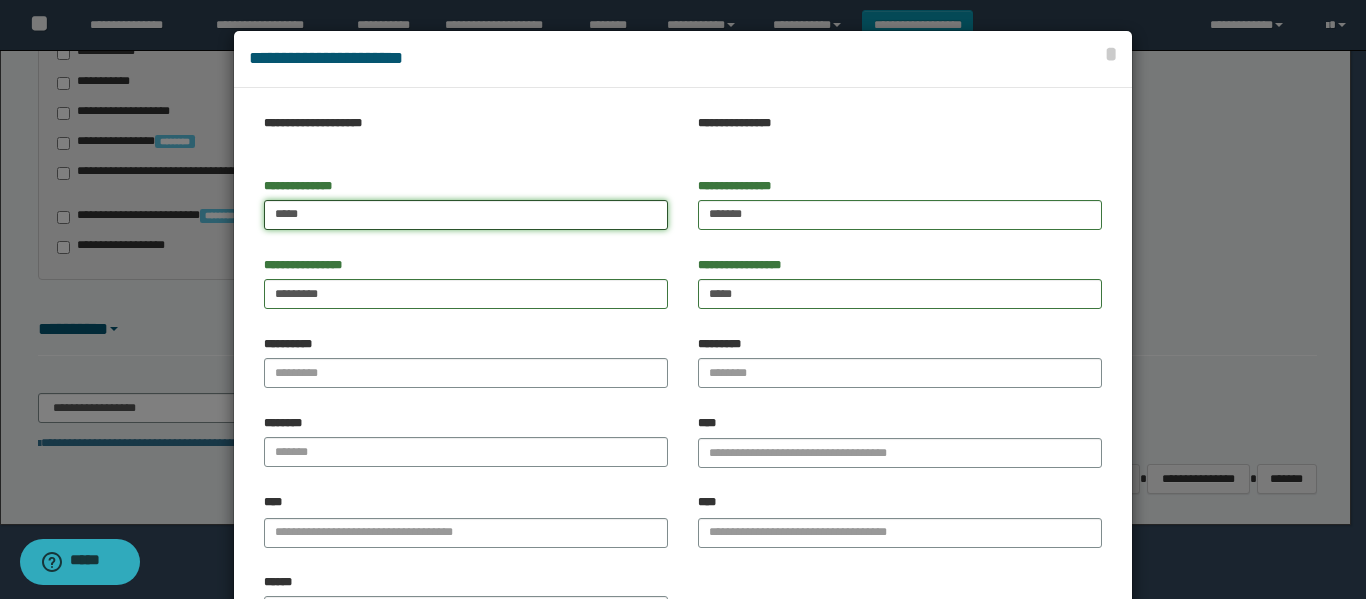 type on "*****" 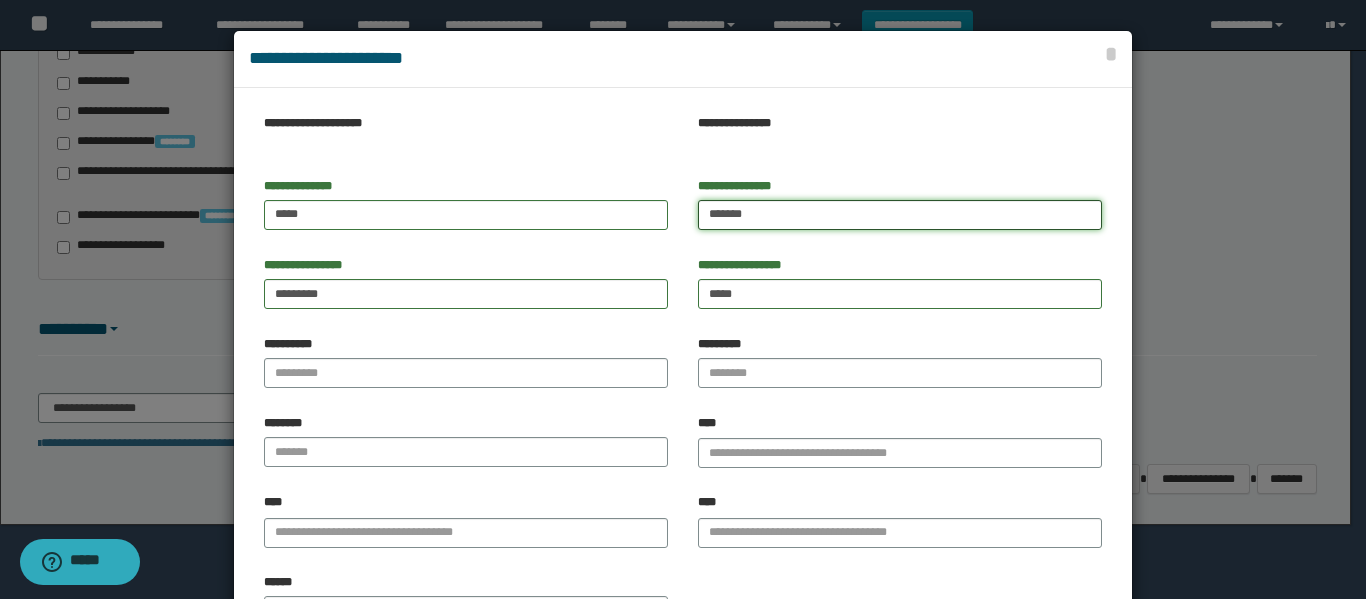 click on "******" at bounding box center (900, 215) 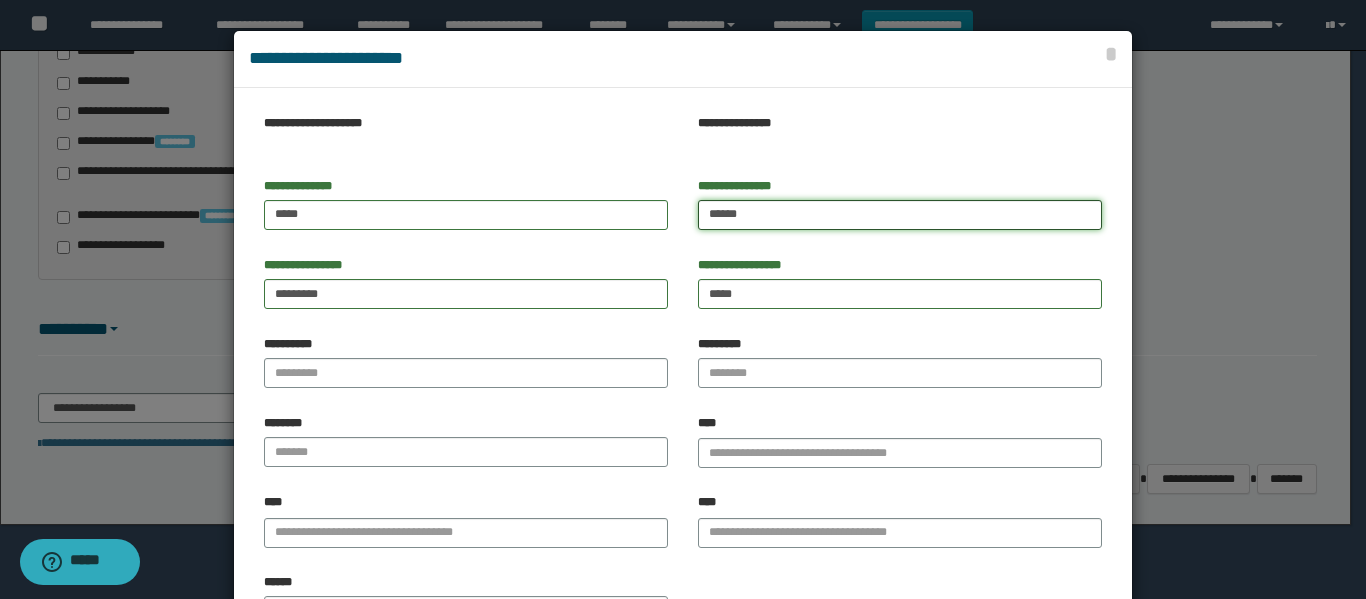 type on "******" 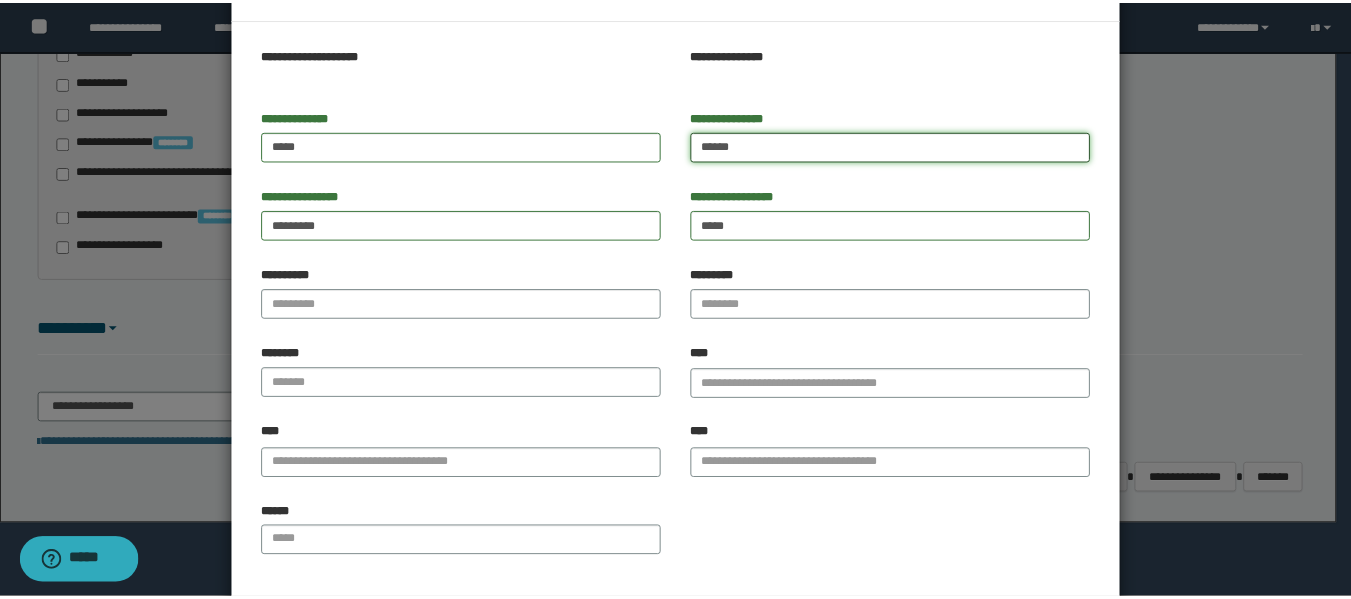 scroll, scrollTop: 161, scrollLeft: 0, axis: vertical 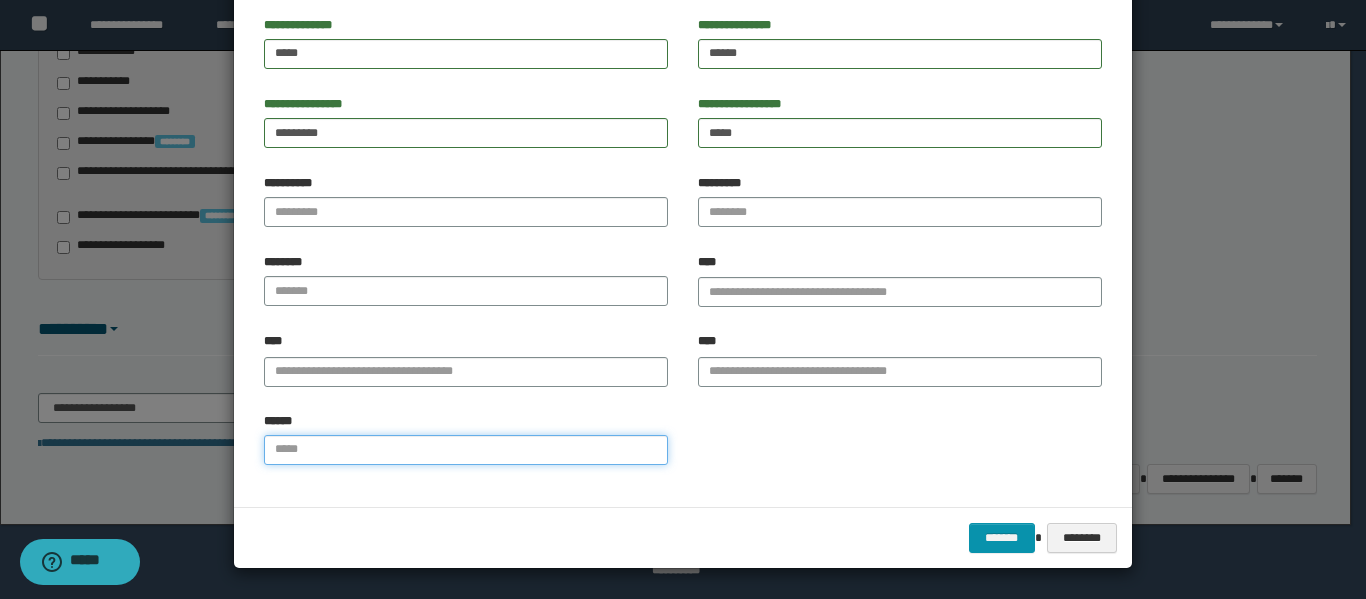 click on "******" at bounding box center (466, 450) 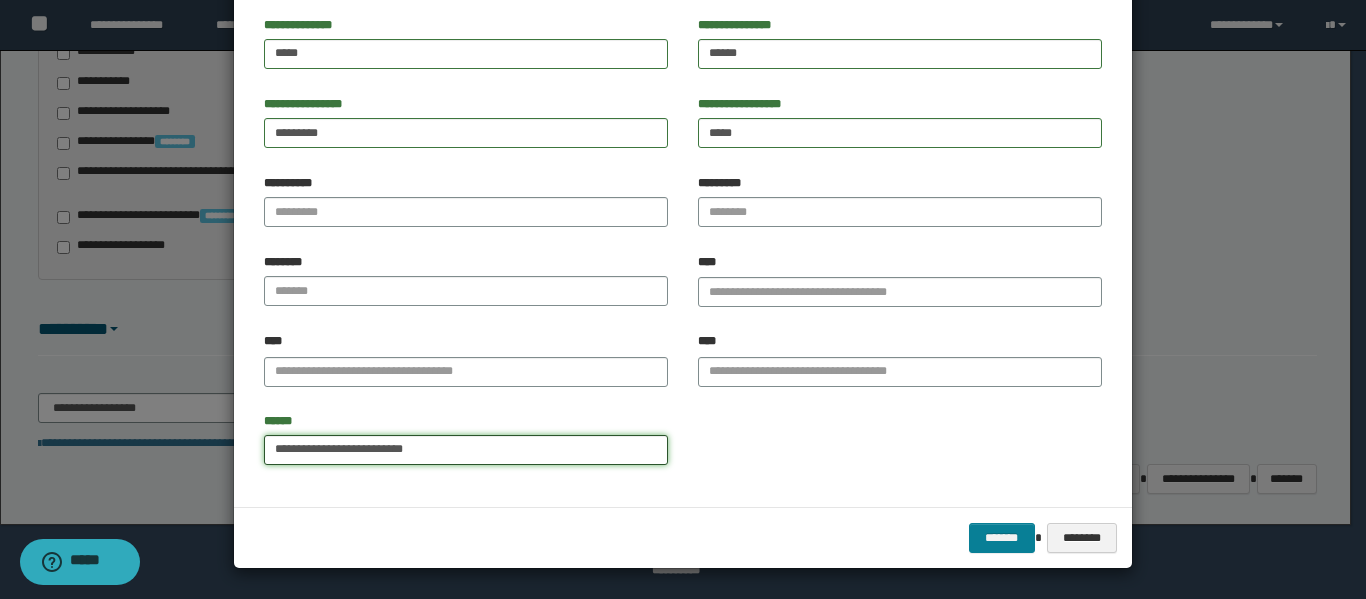 type on "**********" 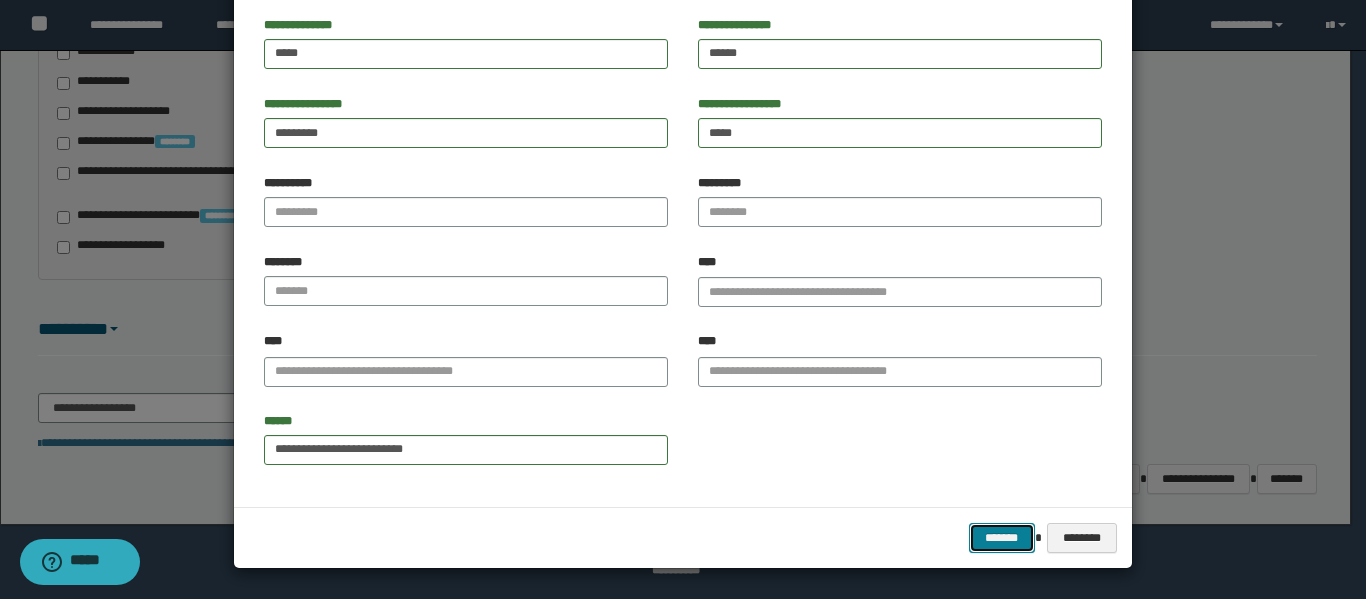 click on "*******" at bounding box center (1002, 538) 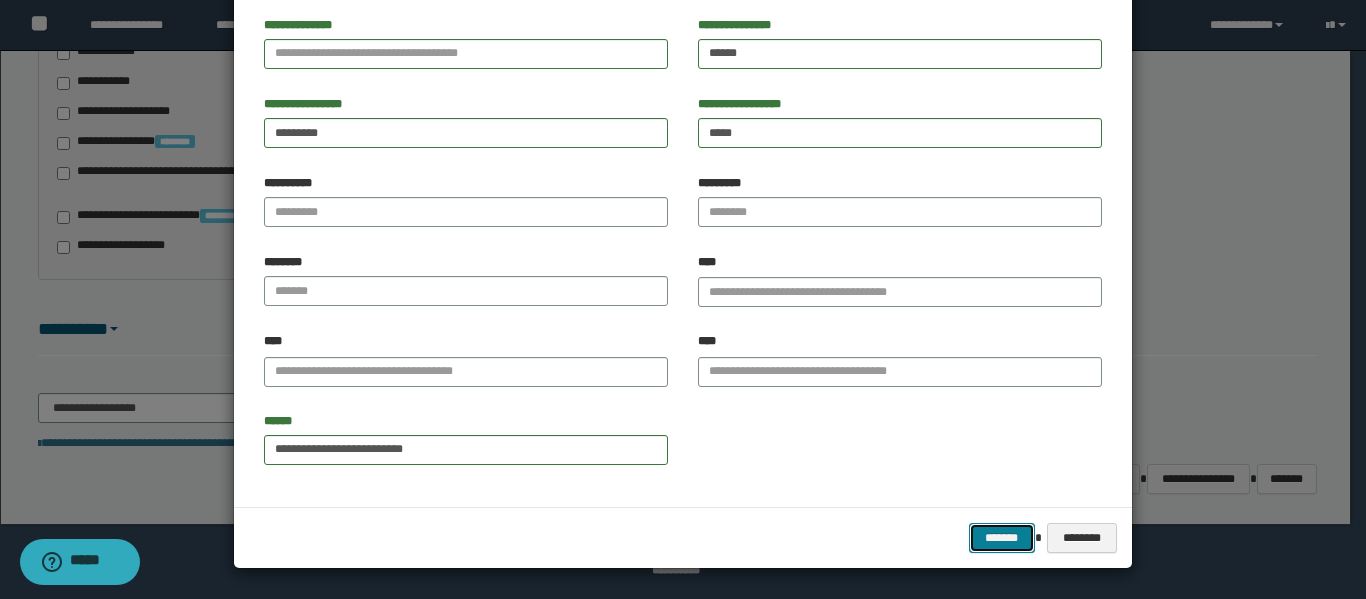 type 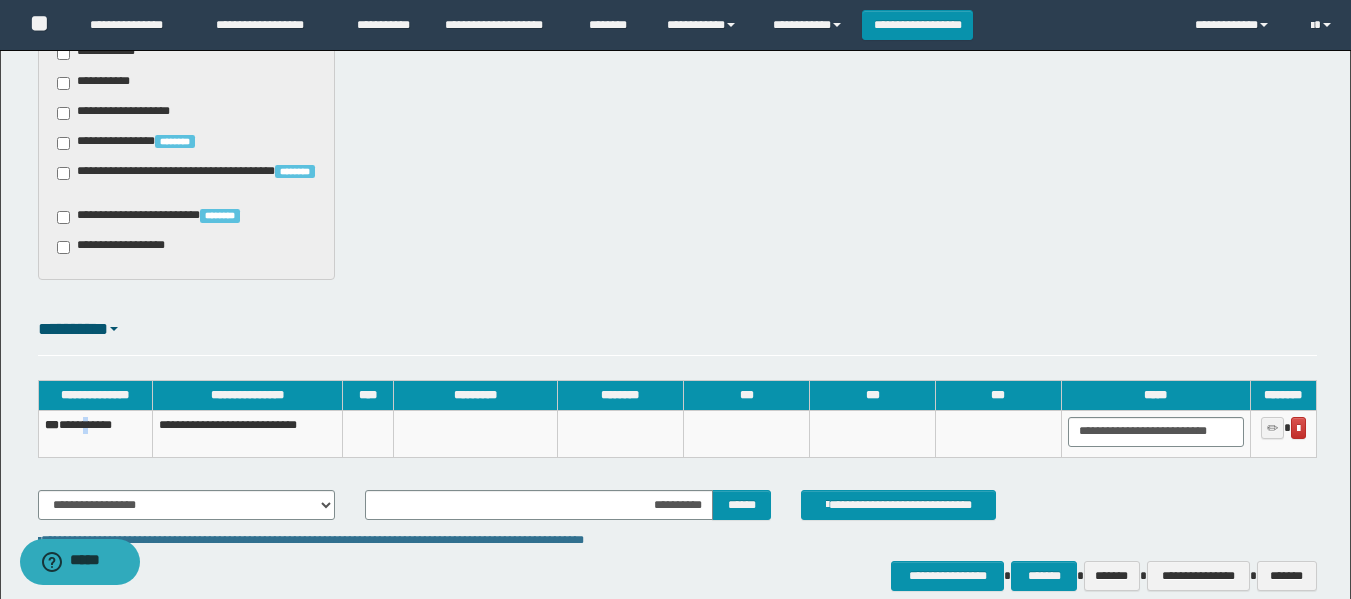 click on "**********" at bounding box center [95, 433] 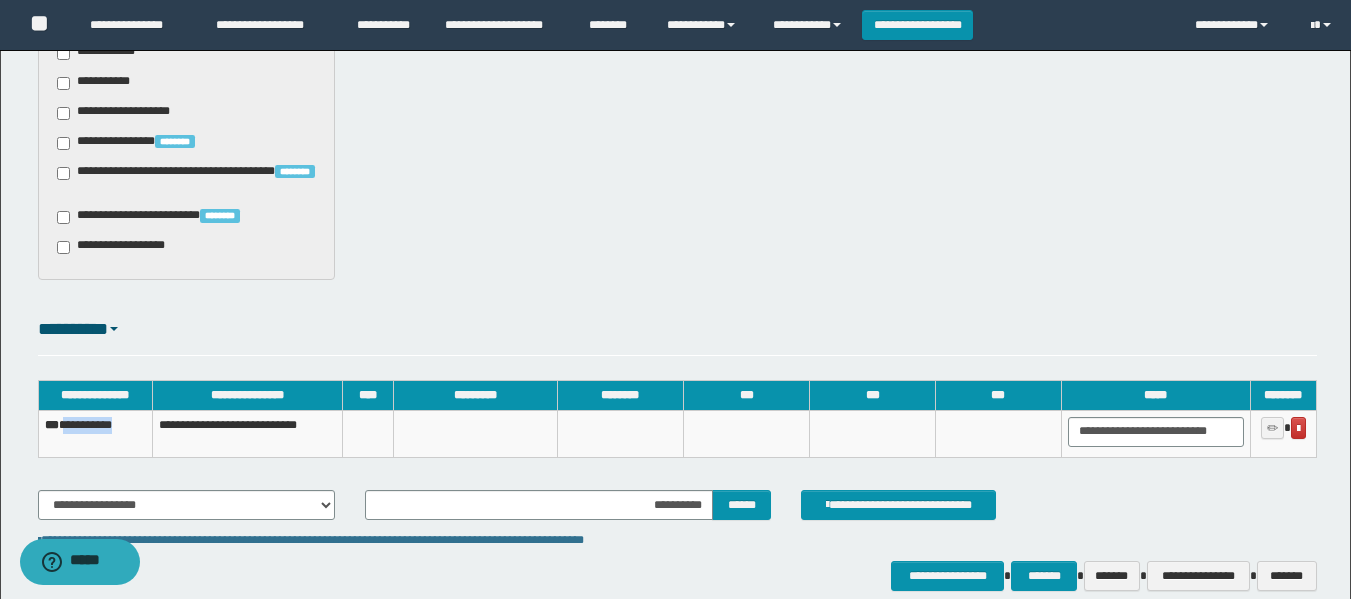 click on "**********" at bounding box center [95, 433] 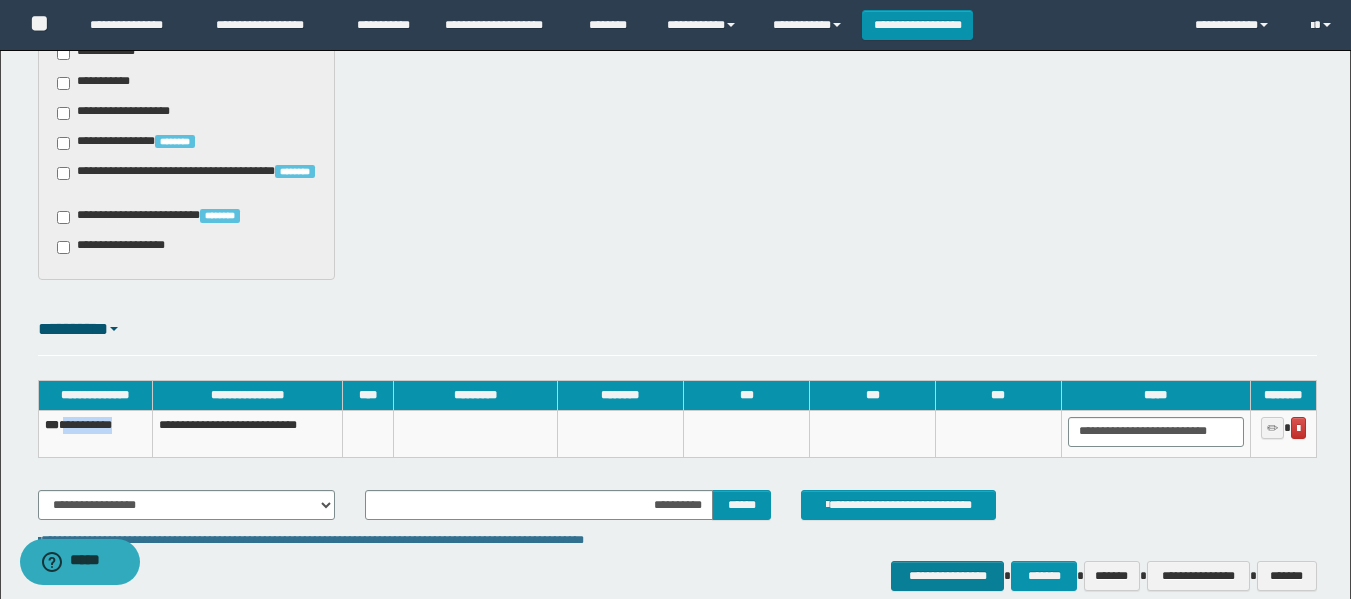 scroll, scrollTop: 1387, scrollLeft: 0, axis: vertical 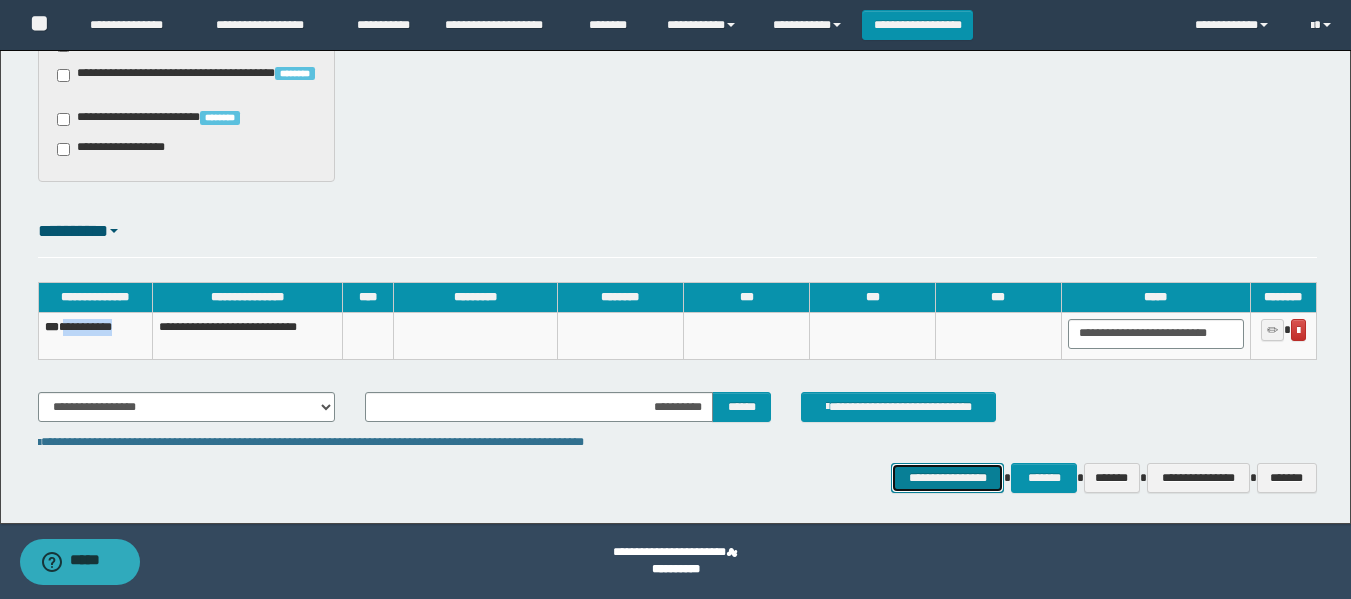 click on "**********" at bounding box center [947, 478] 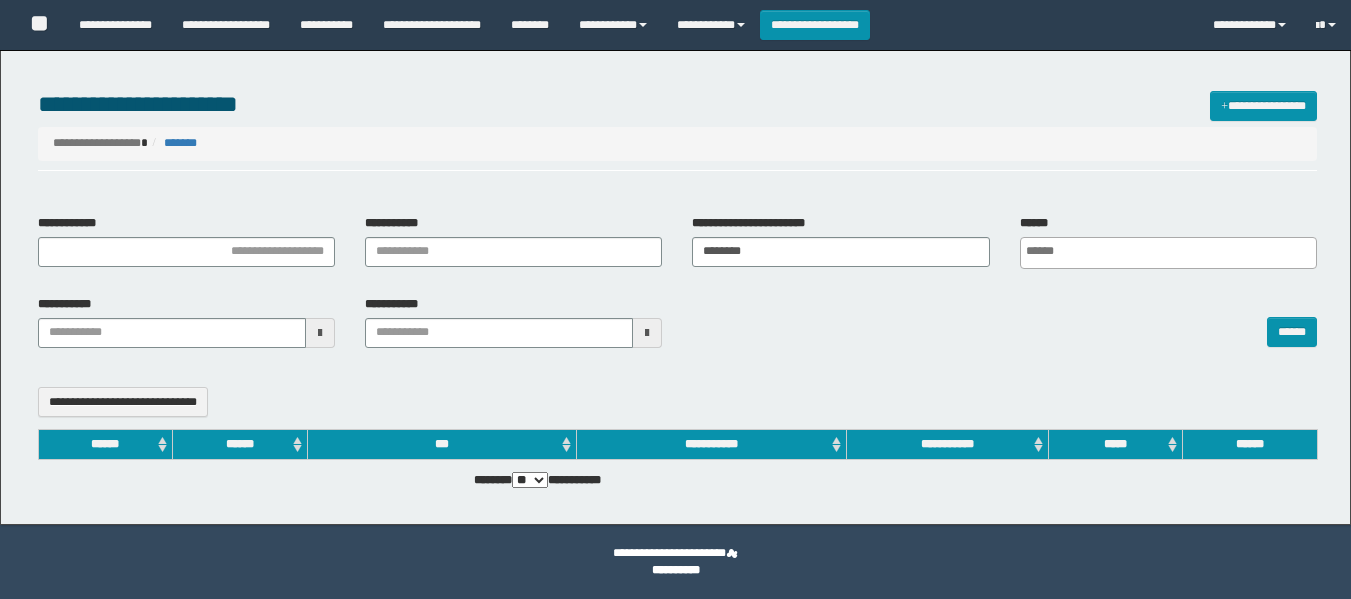 select 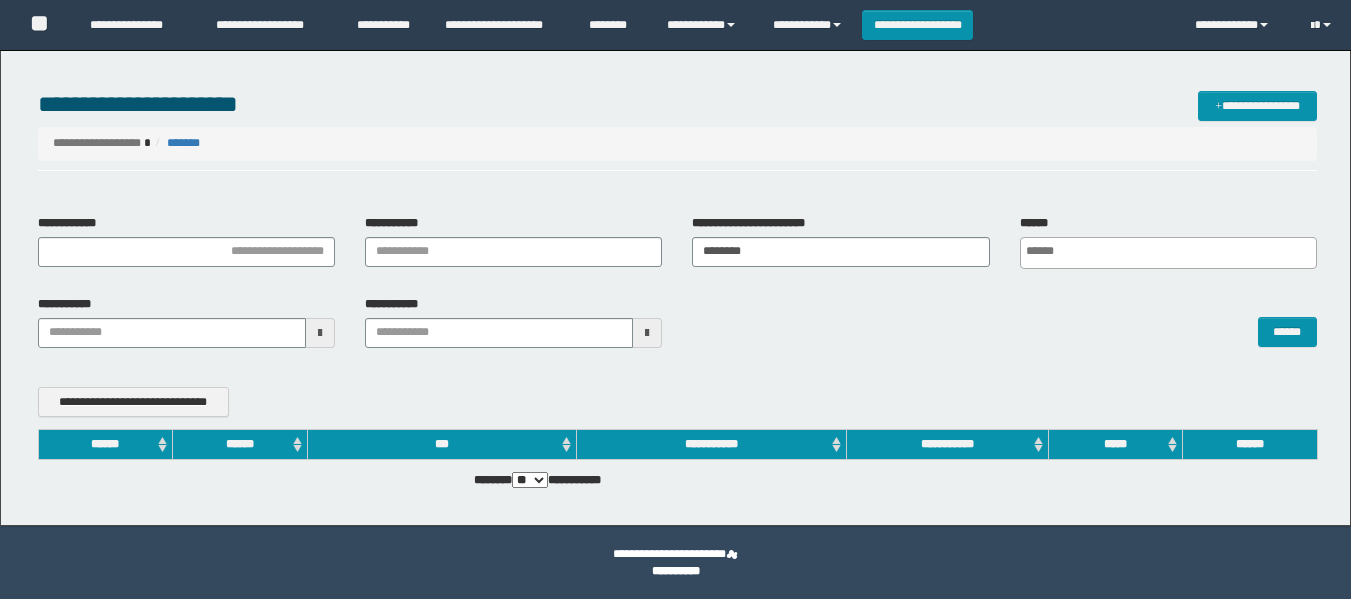 scroll, scrollTop: 0, scrollLeft: 0, axis: both 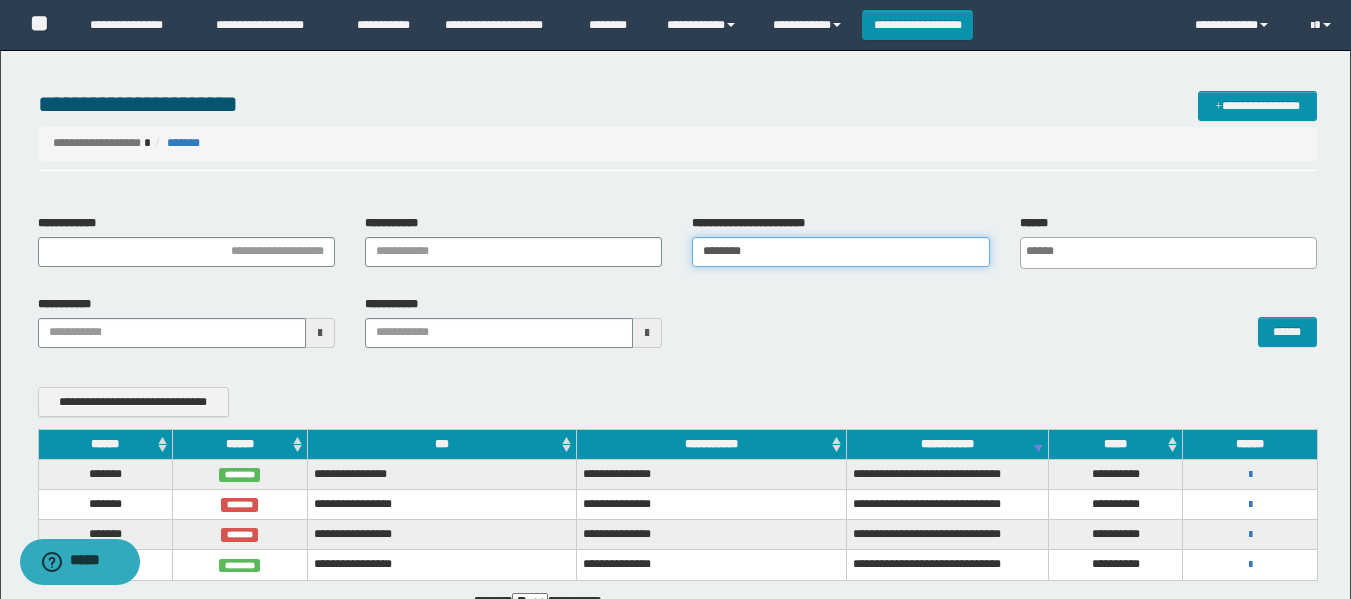 drag, startPoint x: 508, startPoint y: 296, endPoint x: 482, endPoint y: 303, distance: 26.925823 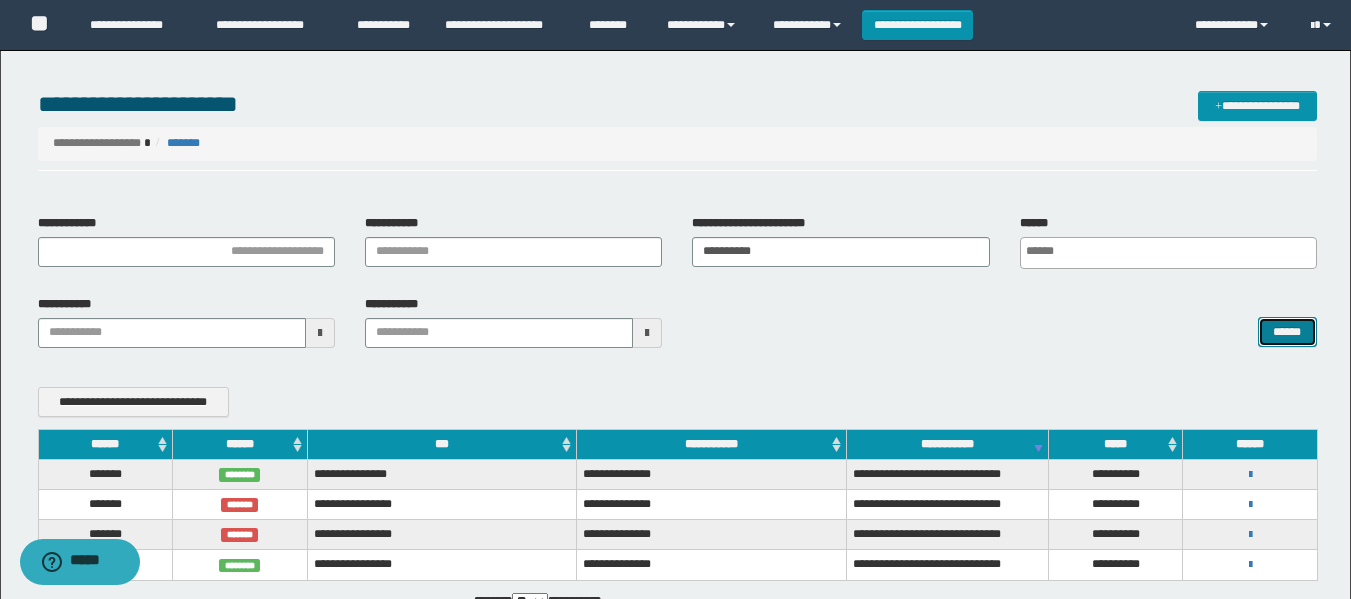 click on "******" at bounding box center [1287, 332] 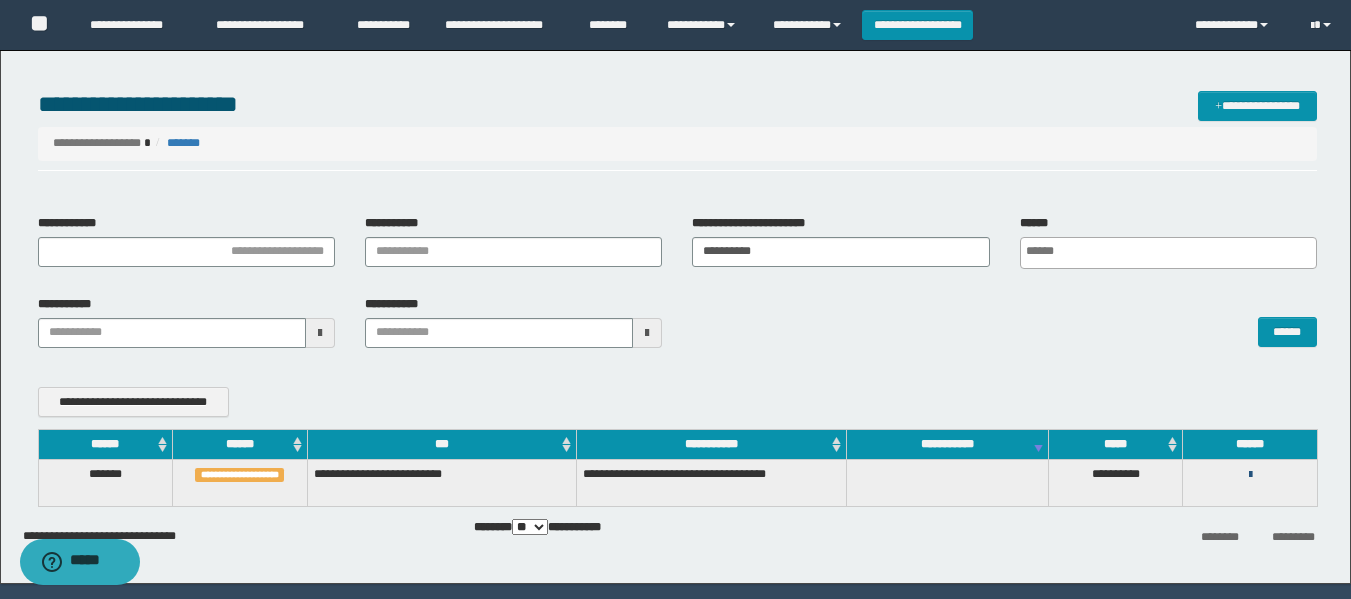 click at bounding box center [1250, 475] 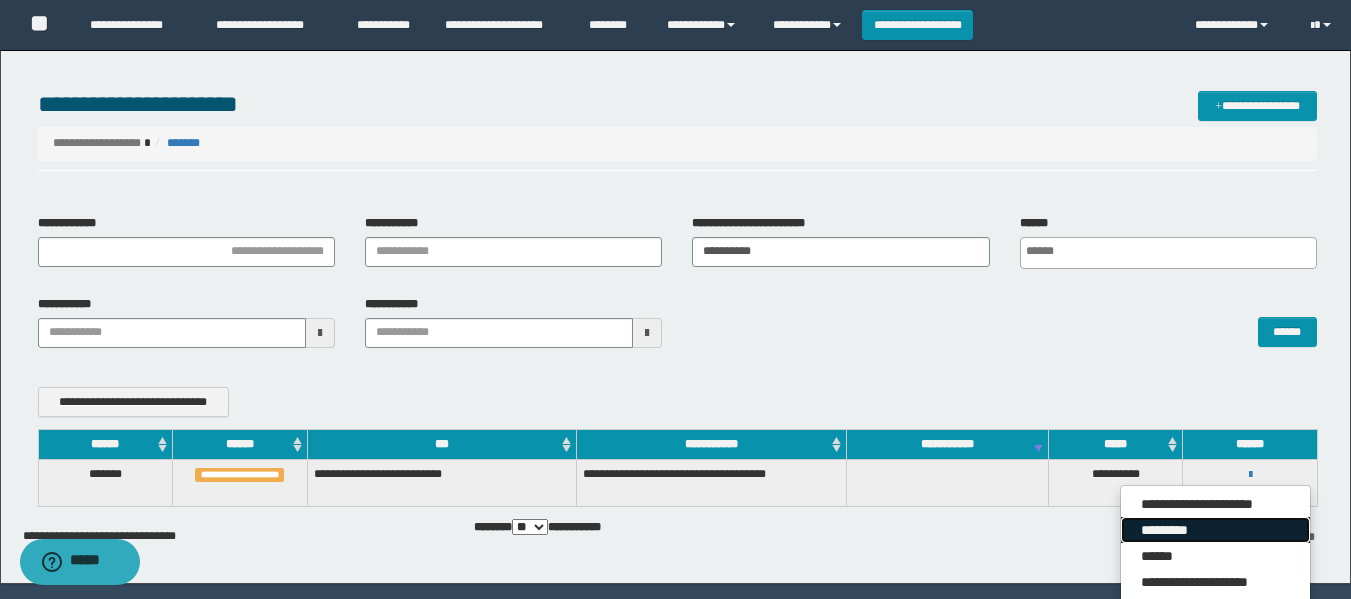 click on "*********" at bounding box center (1215, 530) 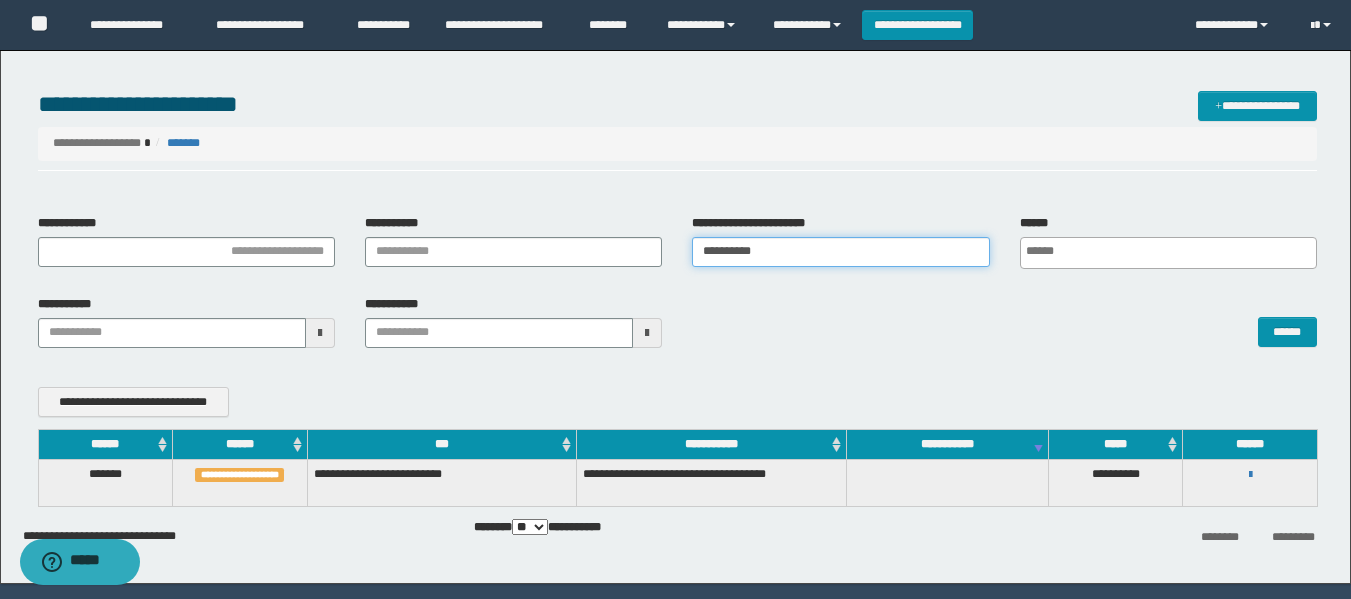 drag, startPoint x: 816, startPoint y: 246, endPoint x: 459, endPoint y: 278, distance: 358.4313 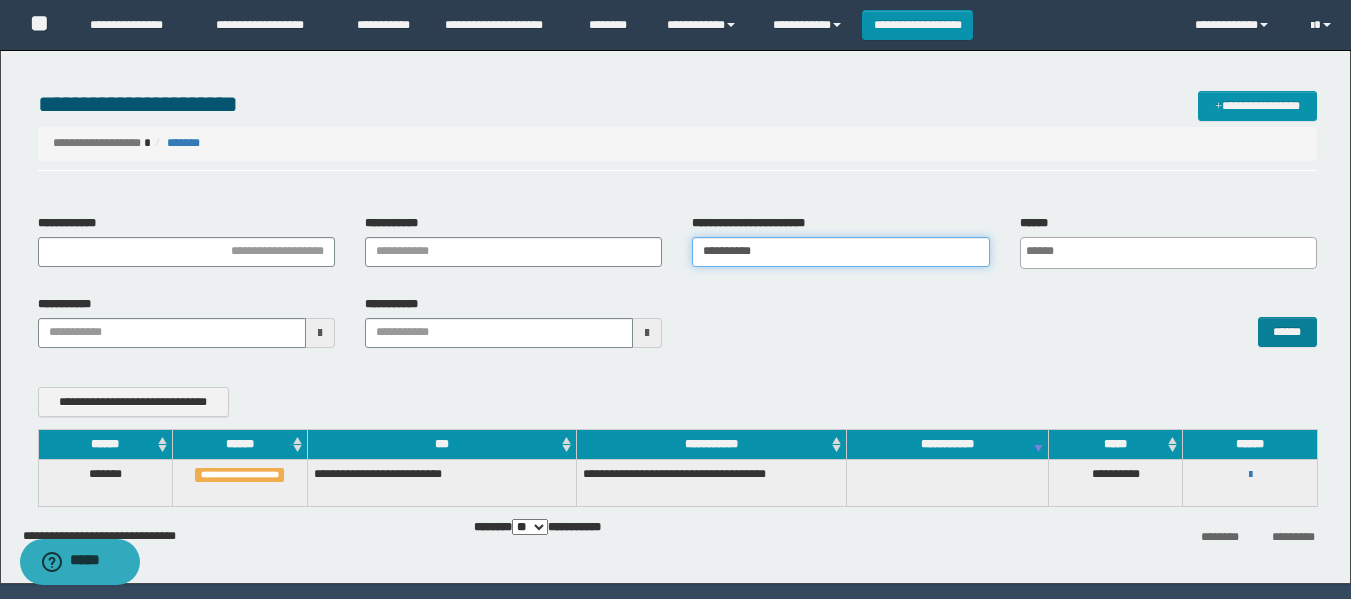 type on "**********" 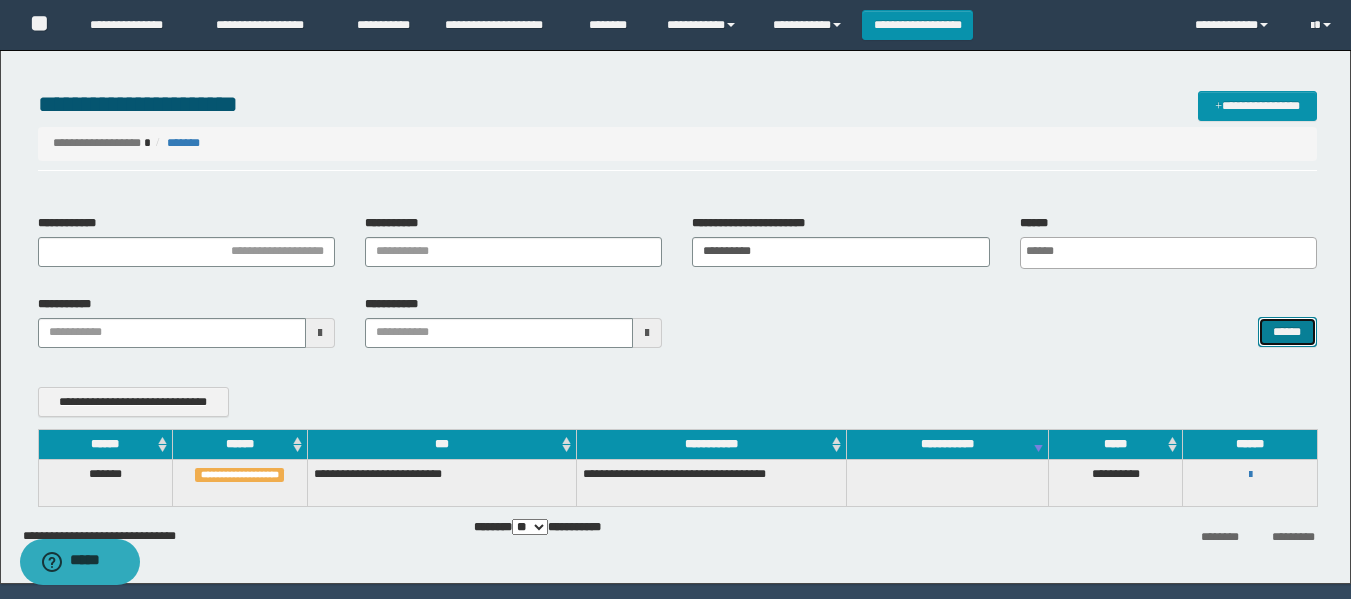 click on "******" at bounding box center (1287, 332) 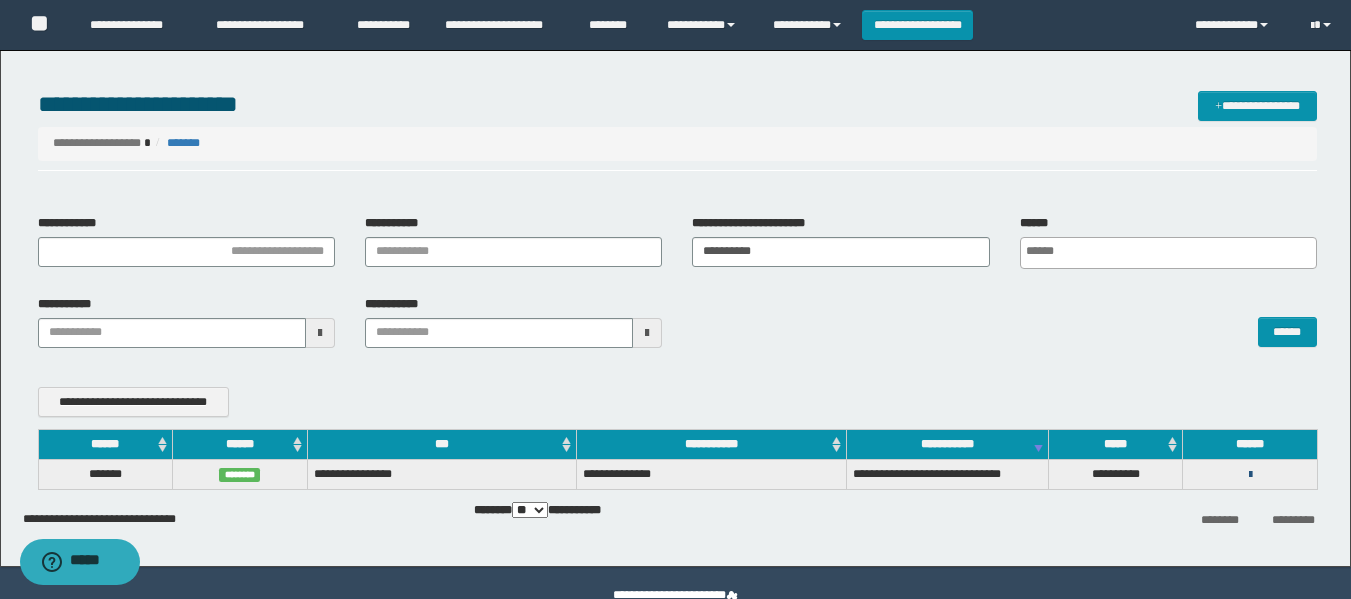click at bounding box center [1250, 475] 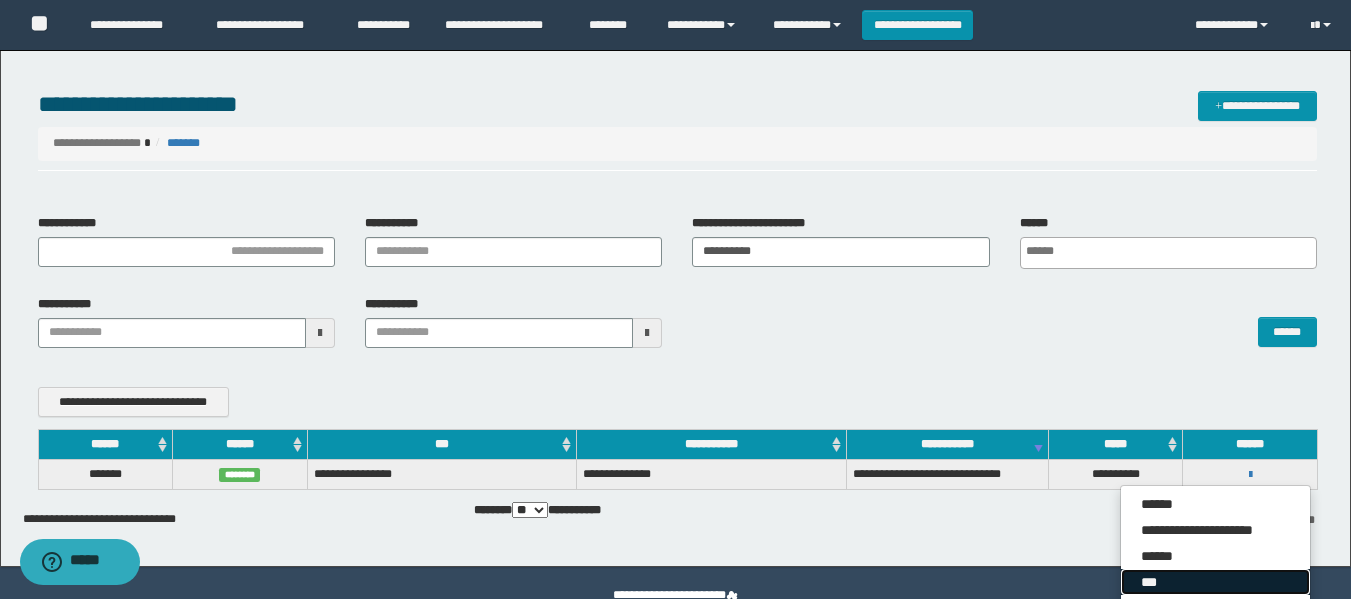click on "***" at bounding box center [1215, 582] 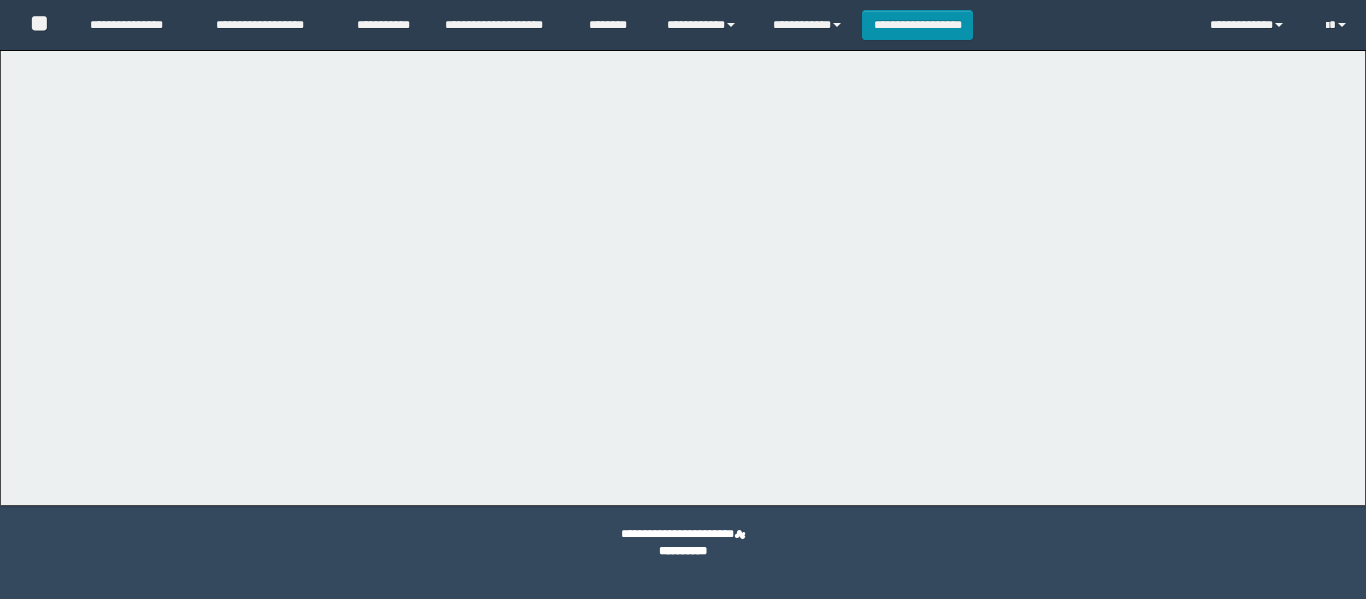 scroll, scrollTop: 0, scrollLeft: 0, axis: both 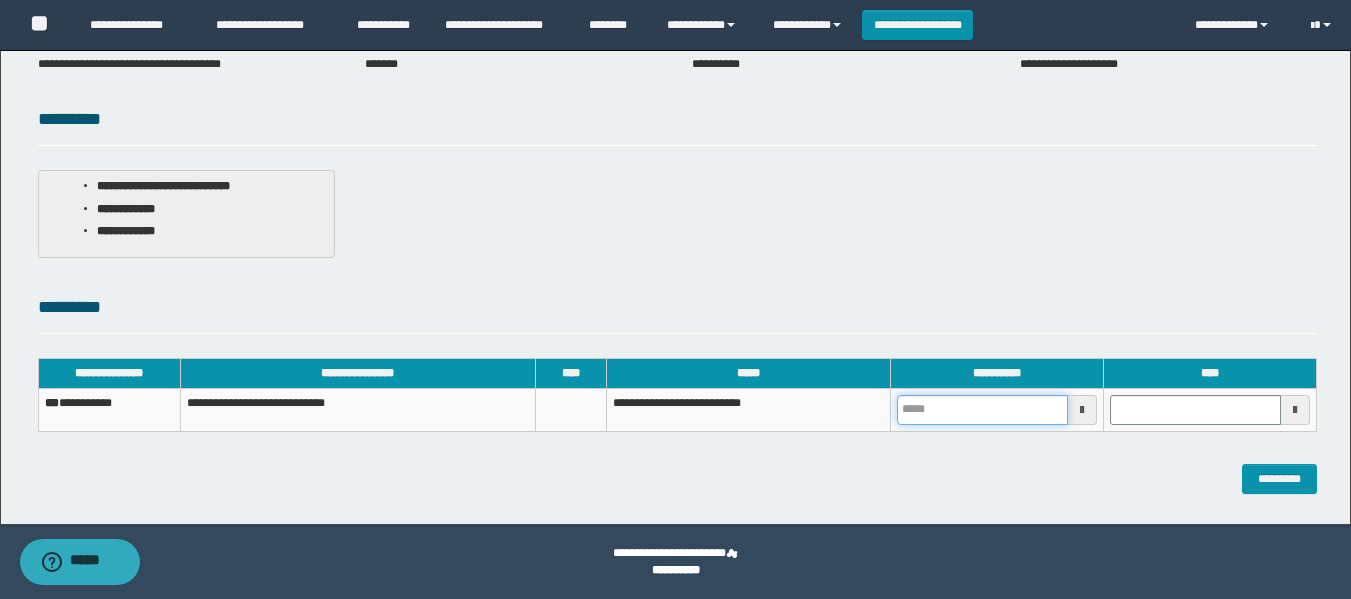 click at bounding box center (982, 410) 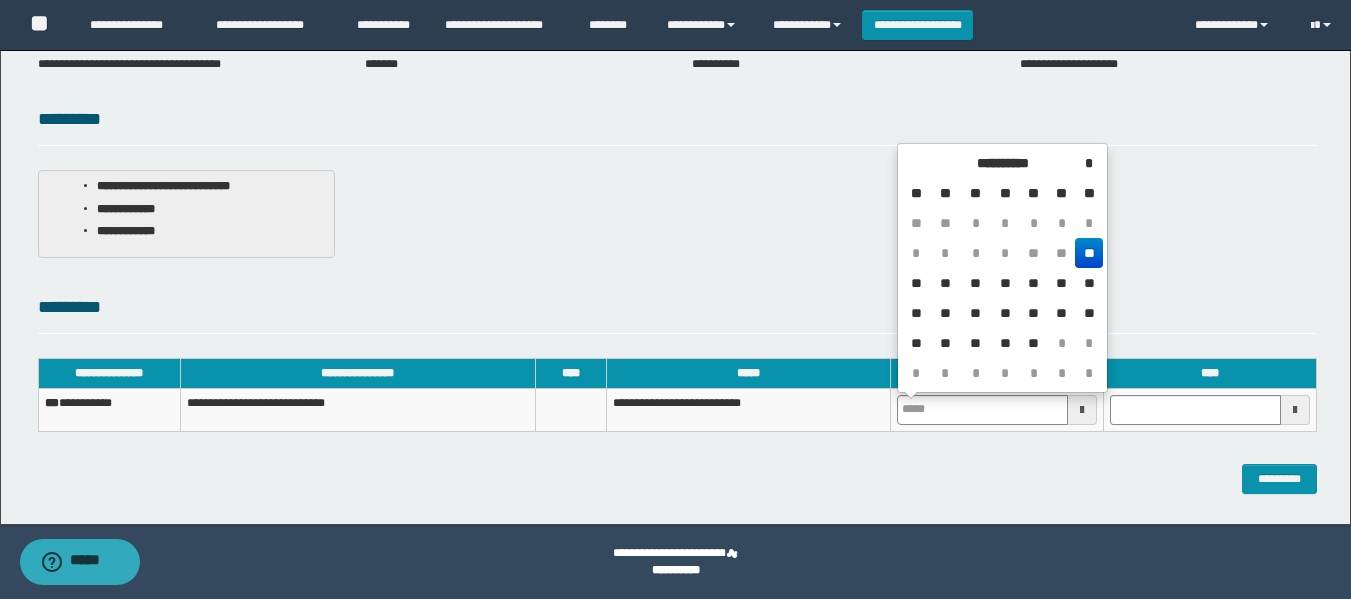 click on "**" at bounding box center (1088, 253) 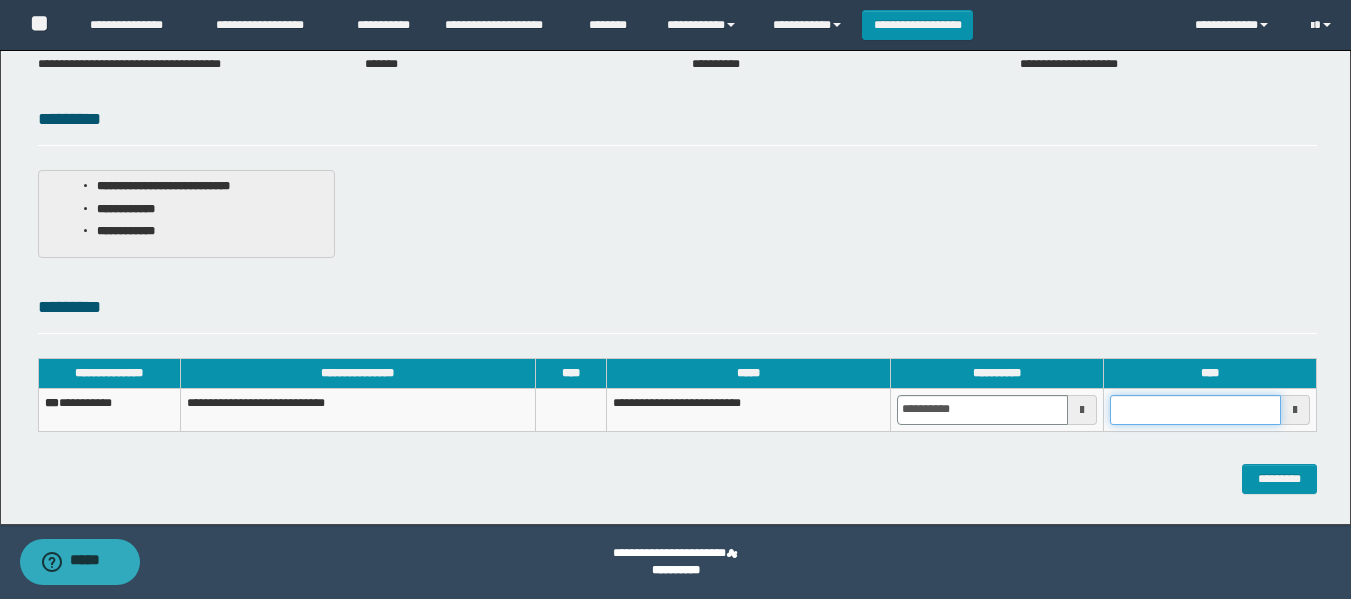 click at bounding box center (1195, 410) 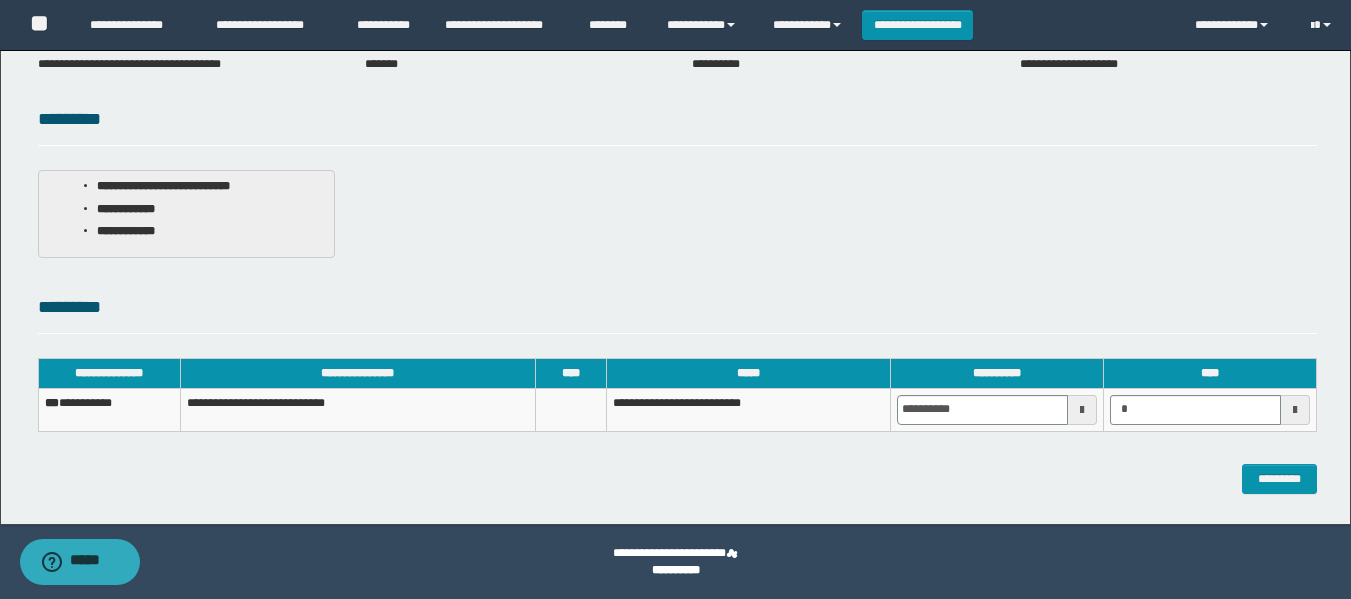 type on "*******" 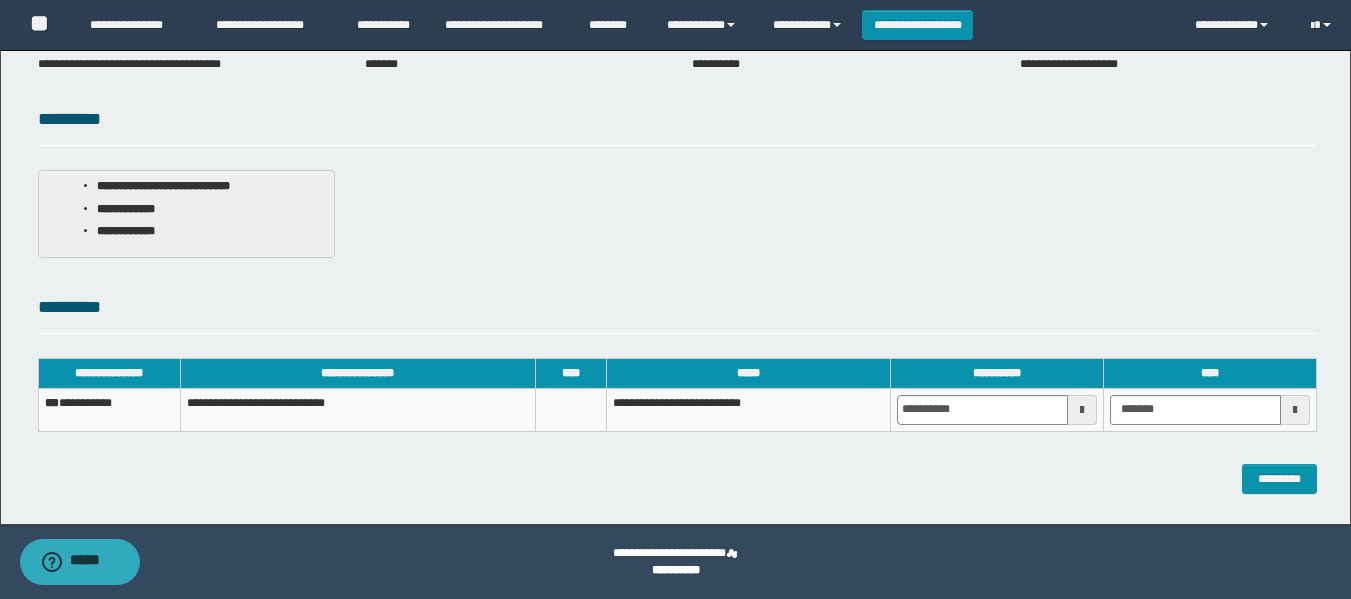 click on "*********" at bounding box center (677, 308) 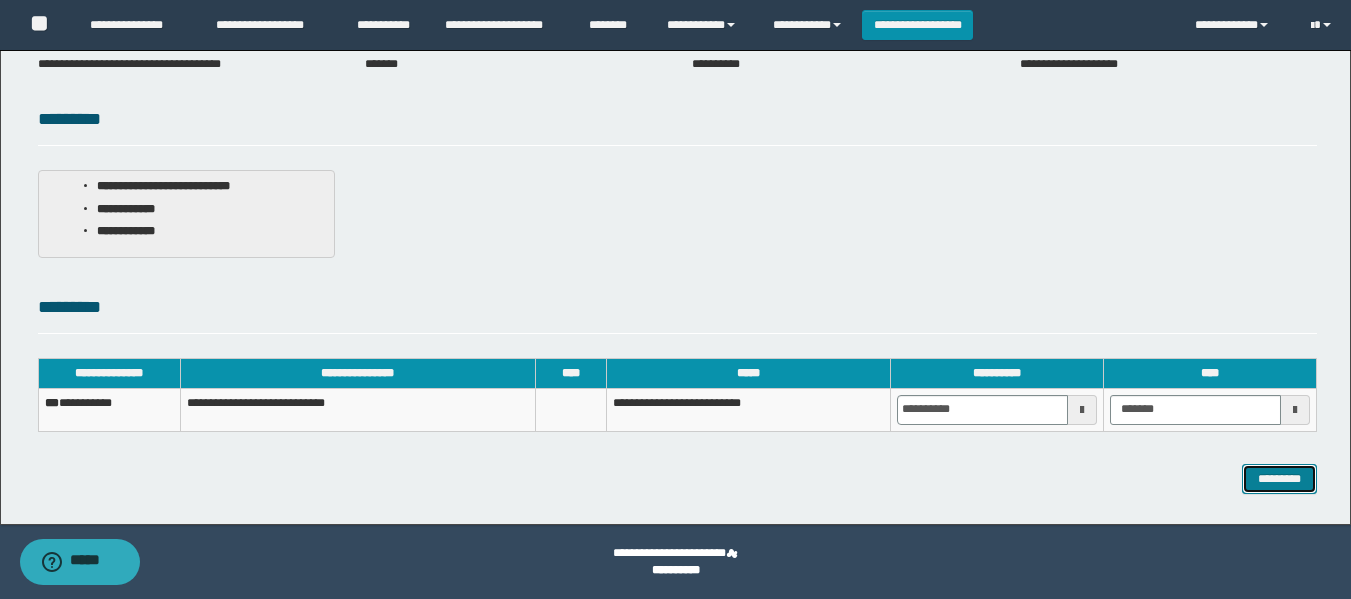 click on "*********" at bounding box center (1279, 479) 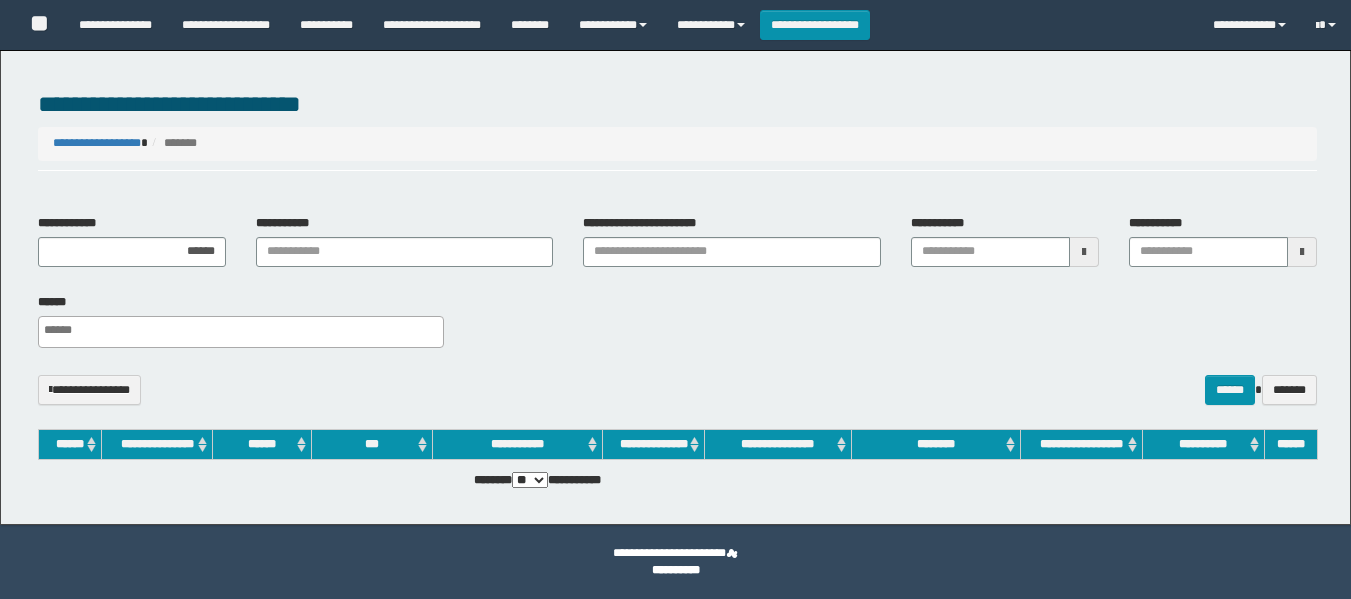 select 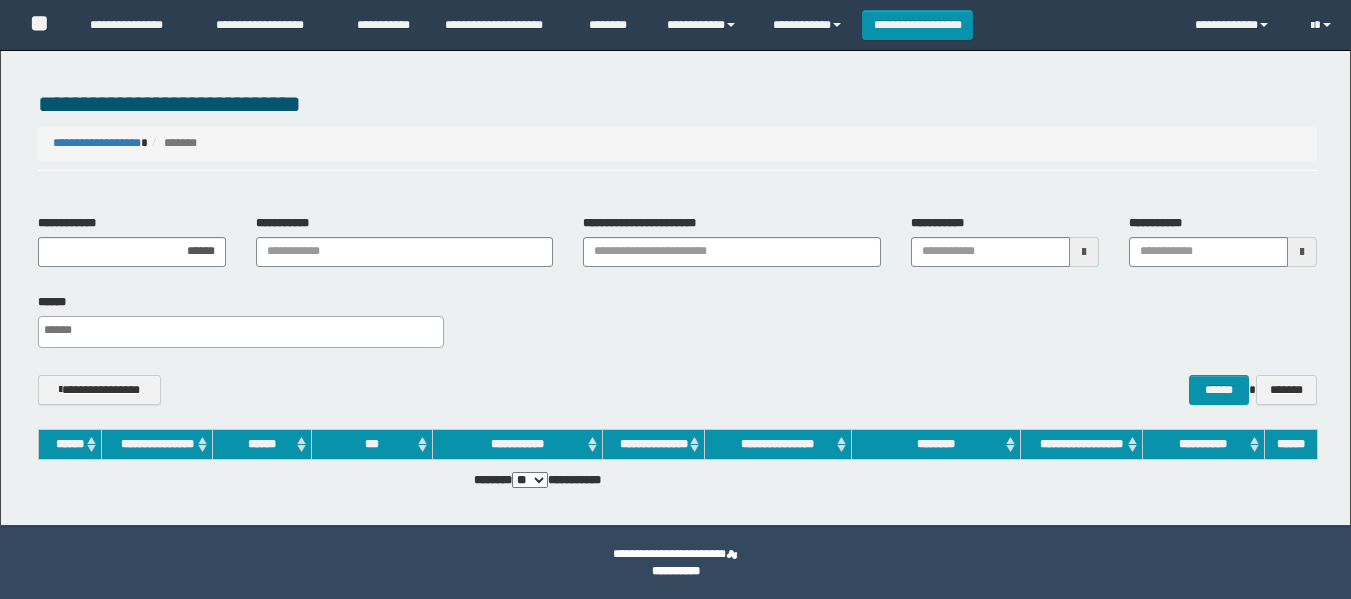 scroll, scrollTop: 0, scrollLeft: 0, axis: both 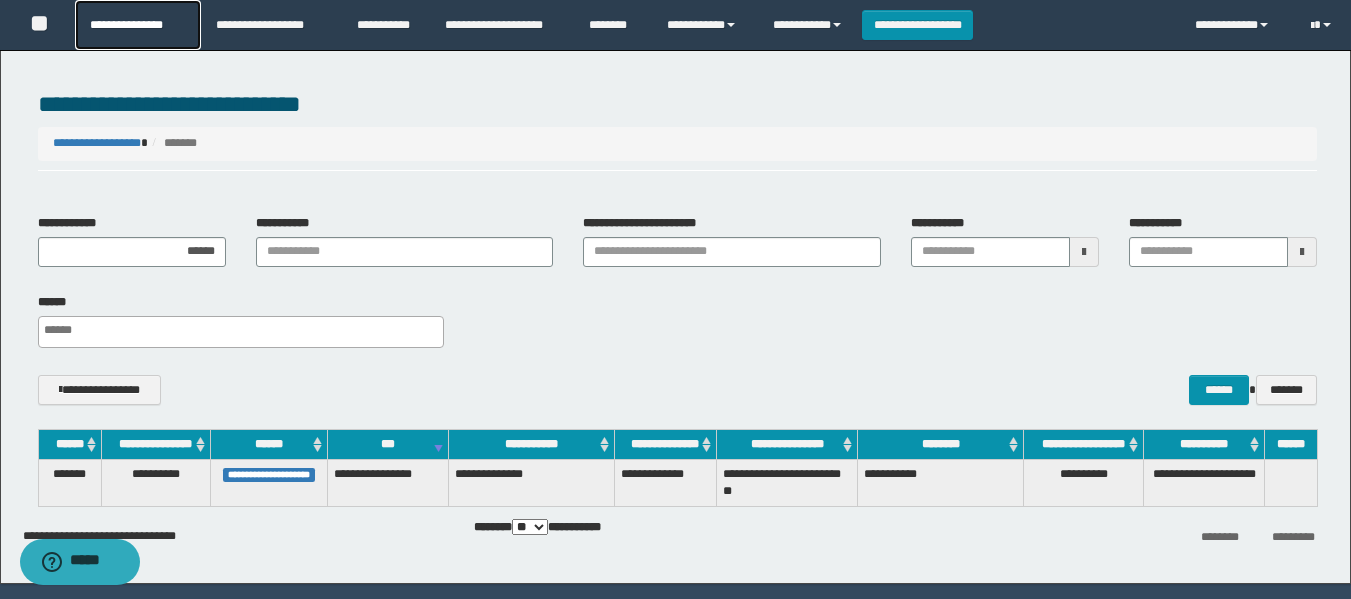 click on "**********" at bounding box center [137, 25] 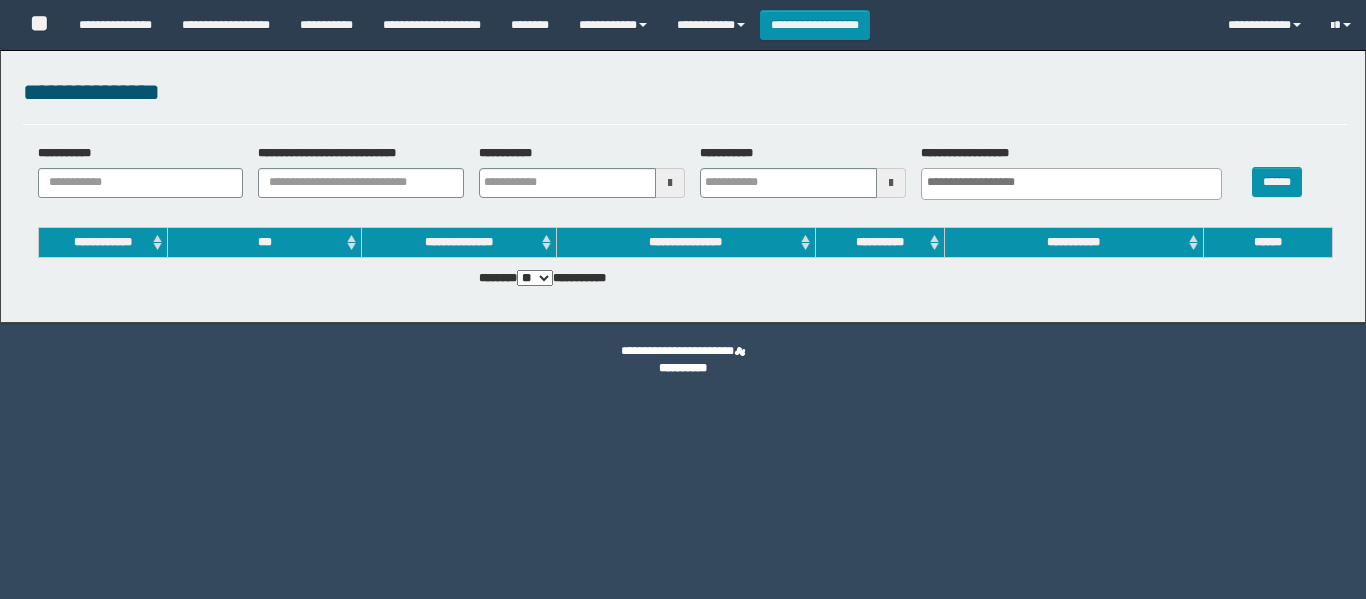 select 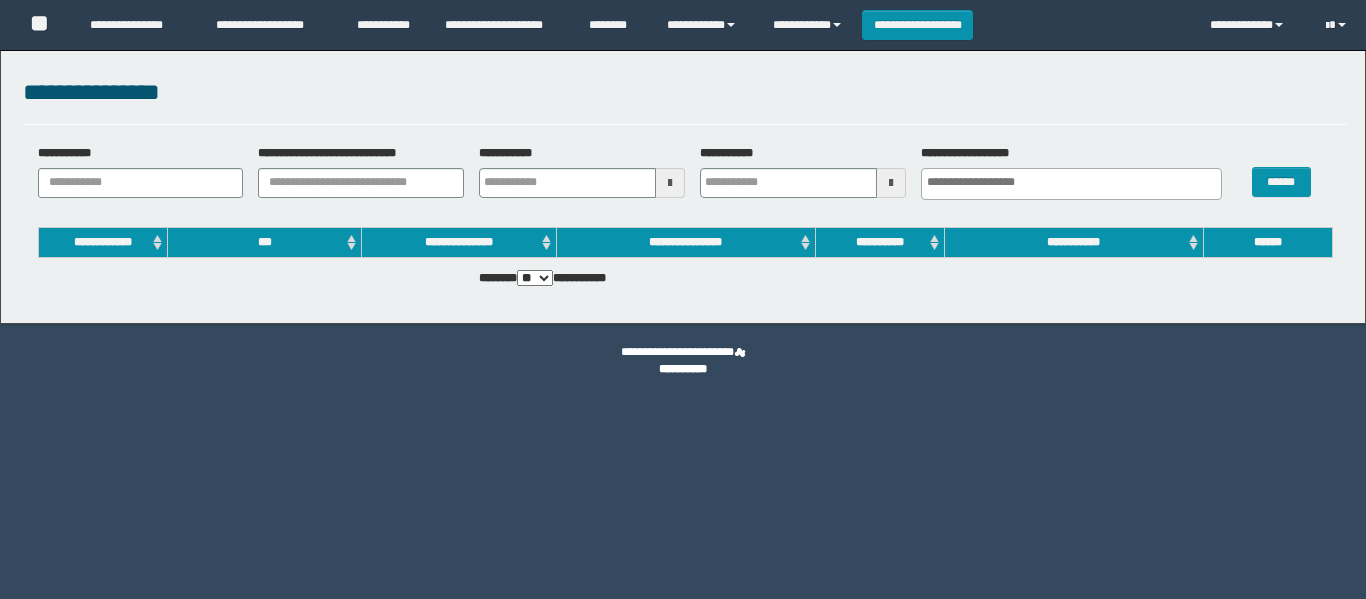 scroll, scrollTop: 0, scrollLeft: 0, axis: both 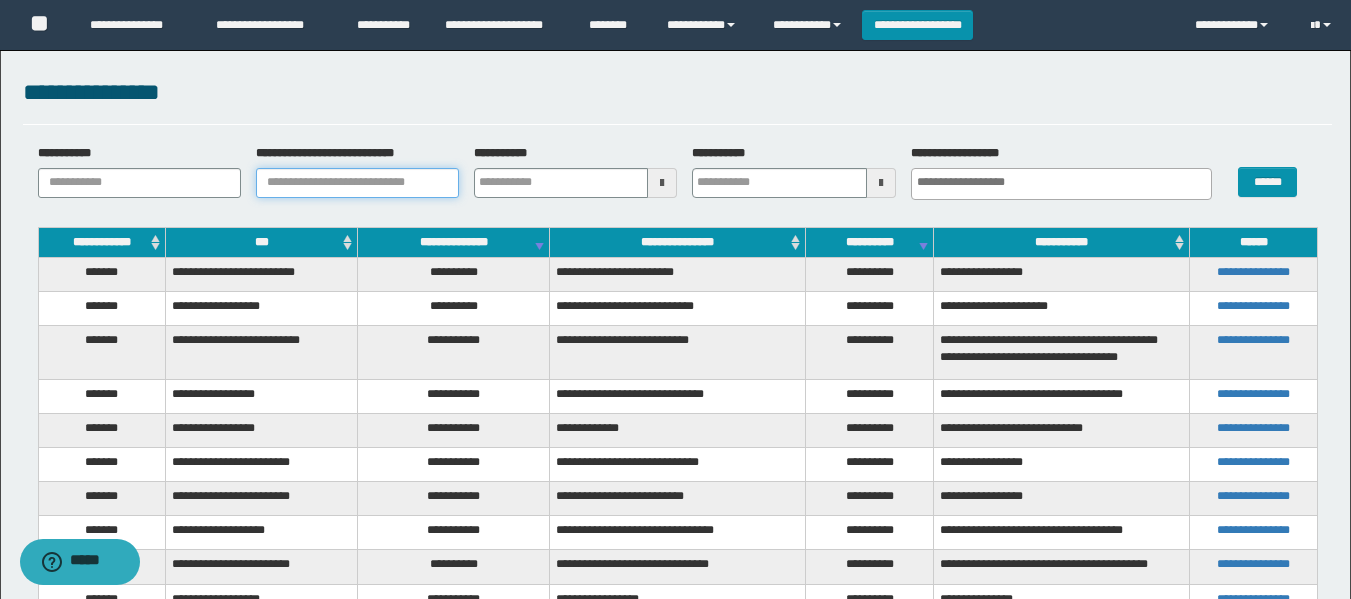 click on "**********" at bounding box center [357, 183] 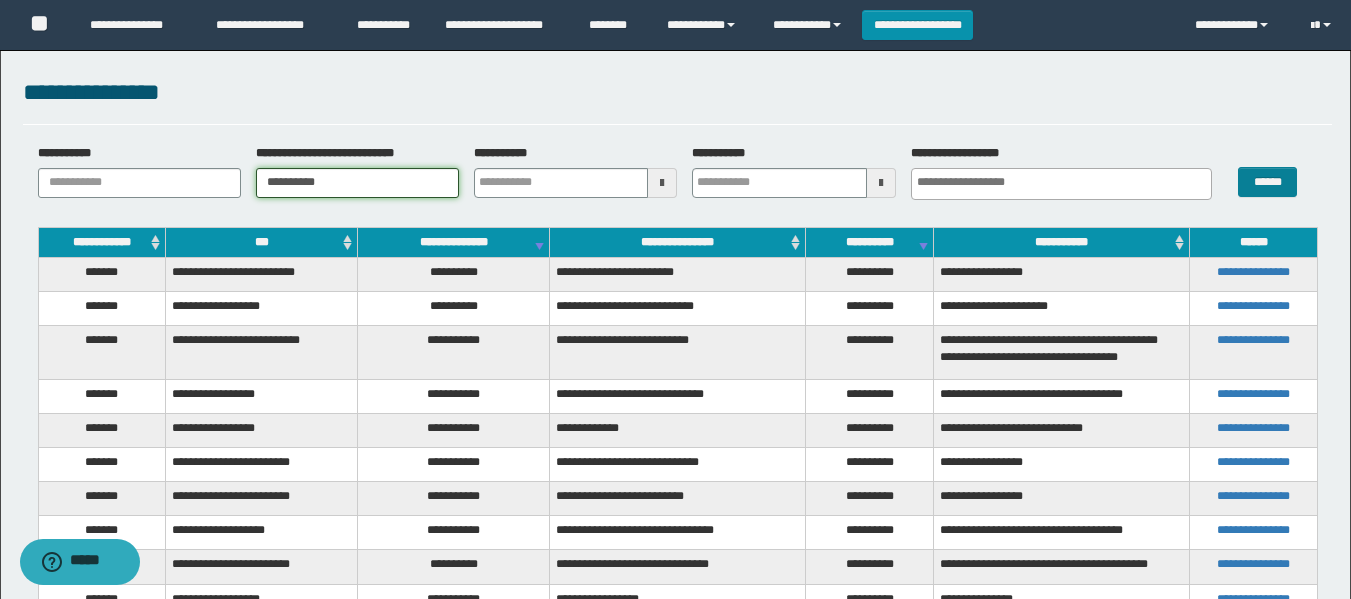 type on "**********" 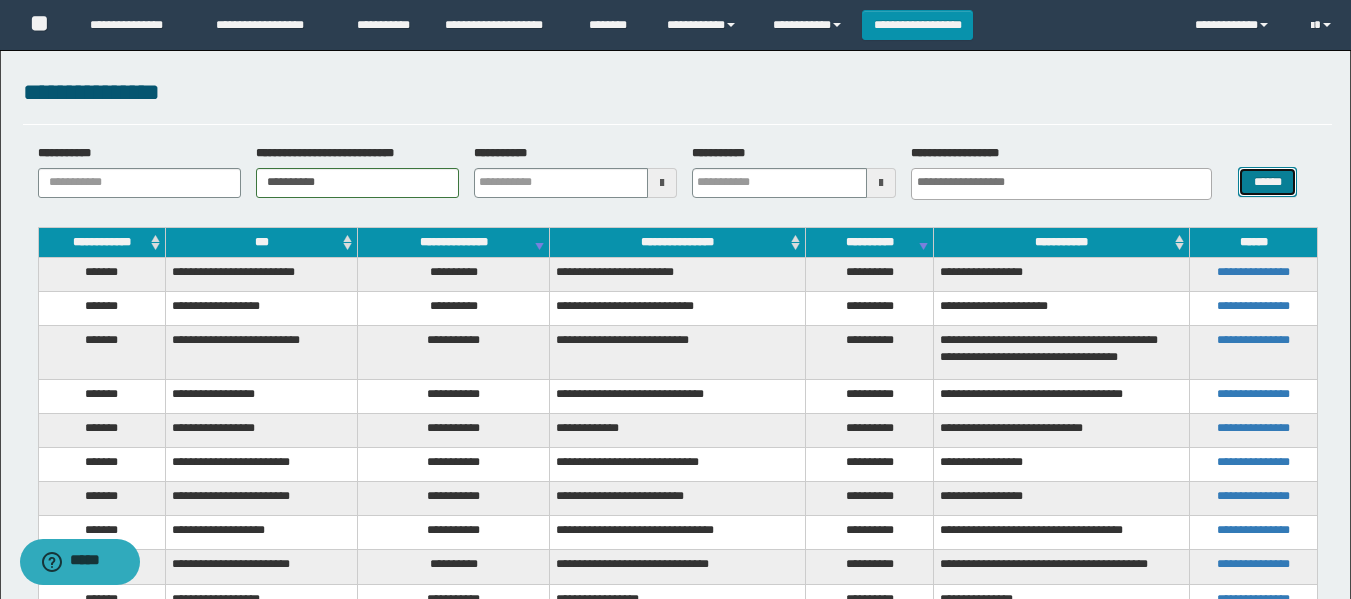 click on "******" at bounding box center [1267, 182] 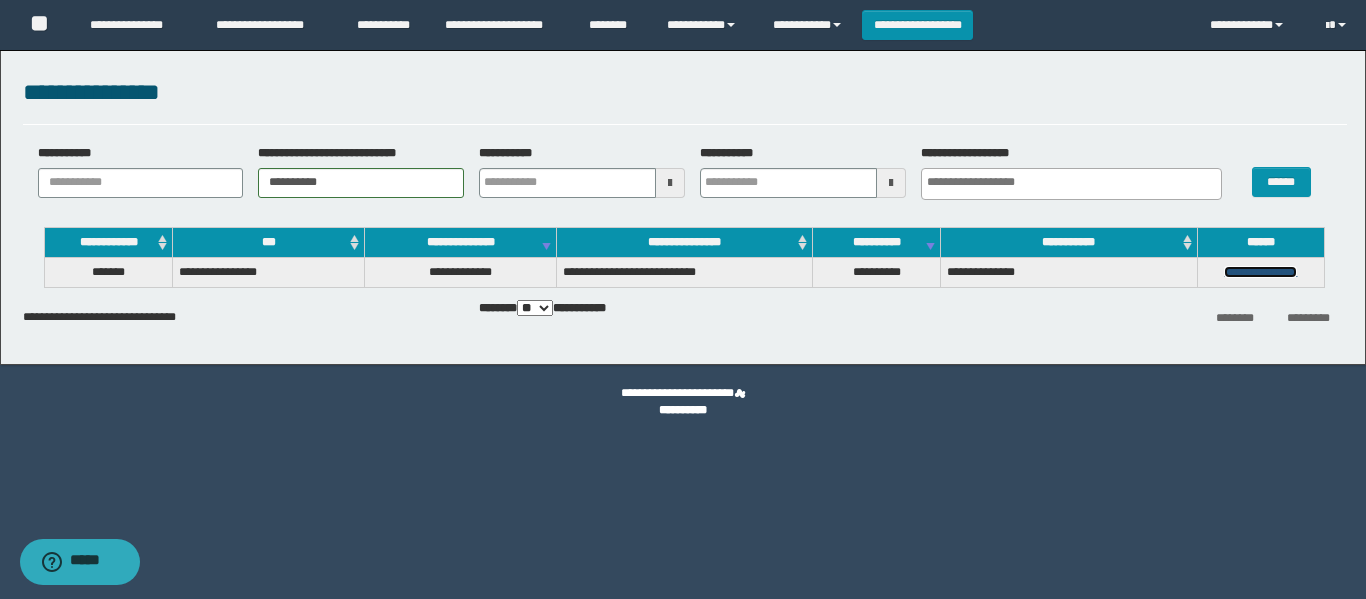 click on "**********" at bounding box center [1260, 272] 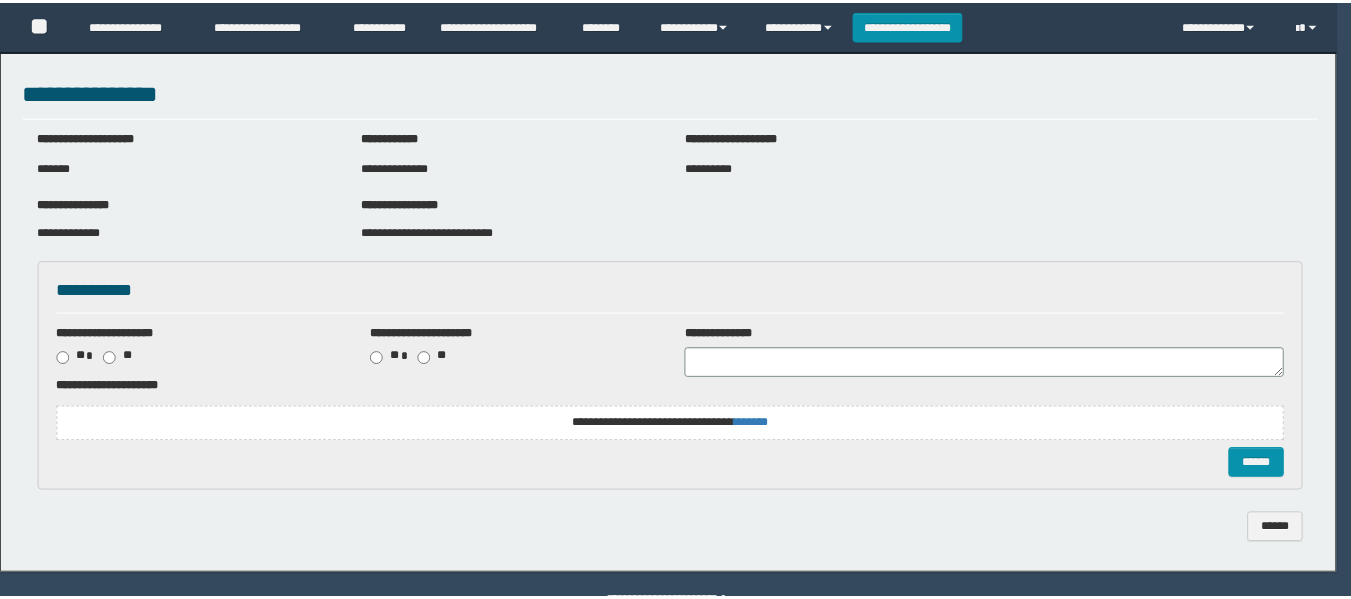 scroll, scrollTop: 0, scrollLeft: 0, axis: both 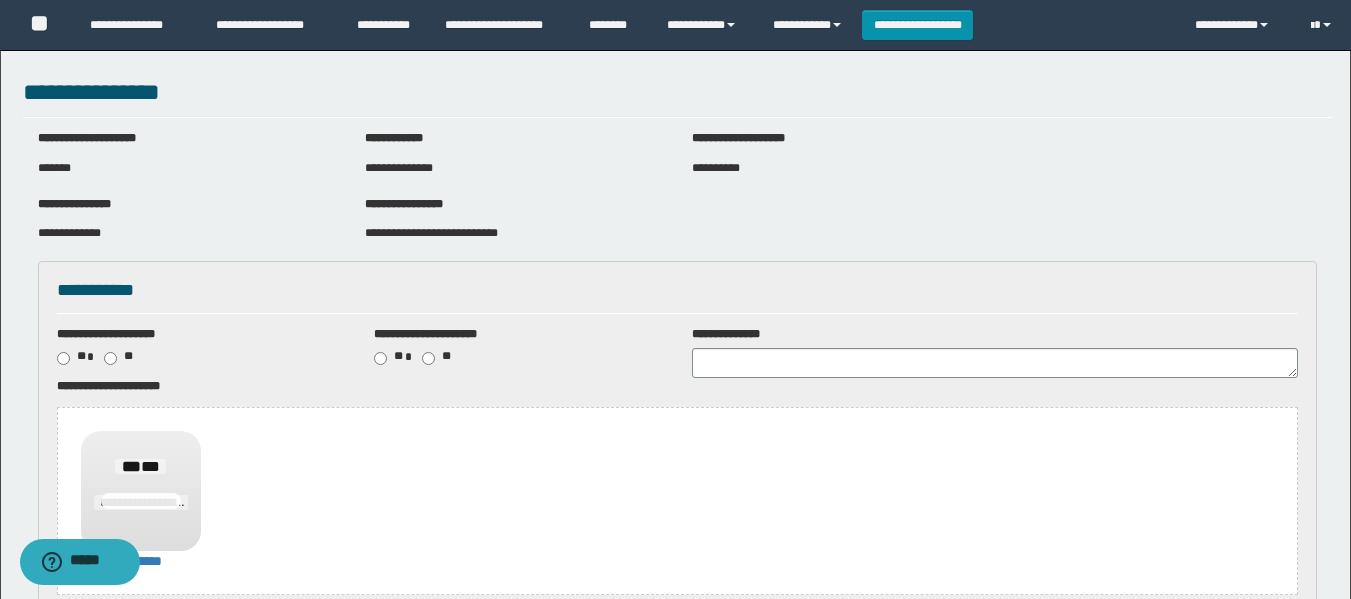 click on "**********" at bounding box center [677, 291] 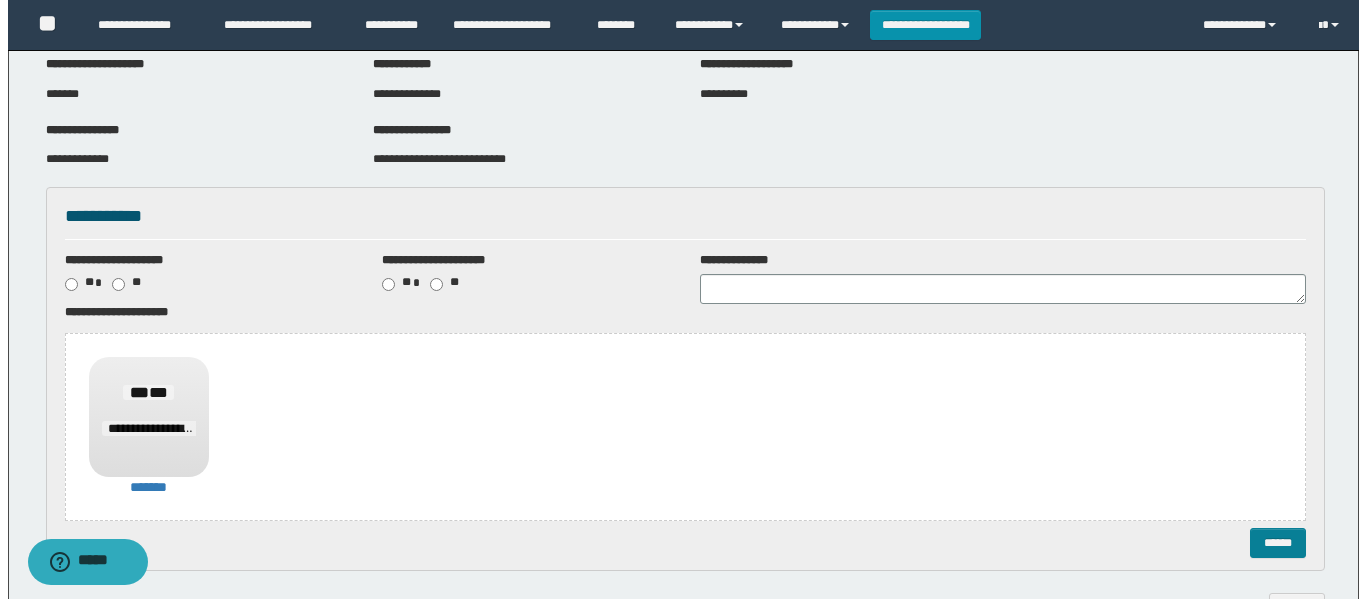 scroll, scrollTop: 200, scrollLeft: 0, axis: vertical 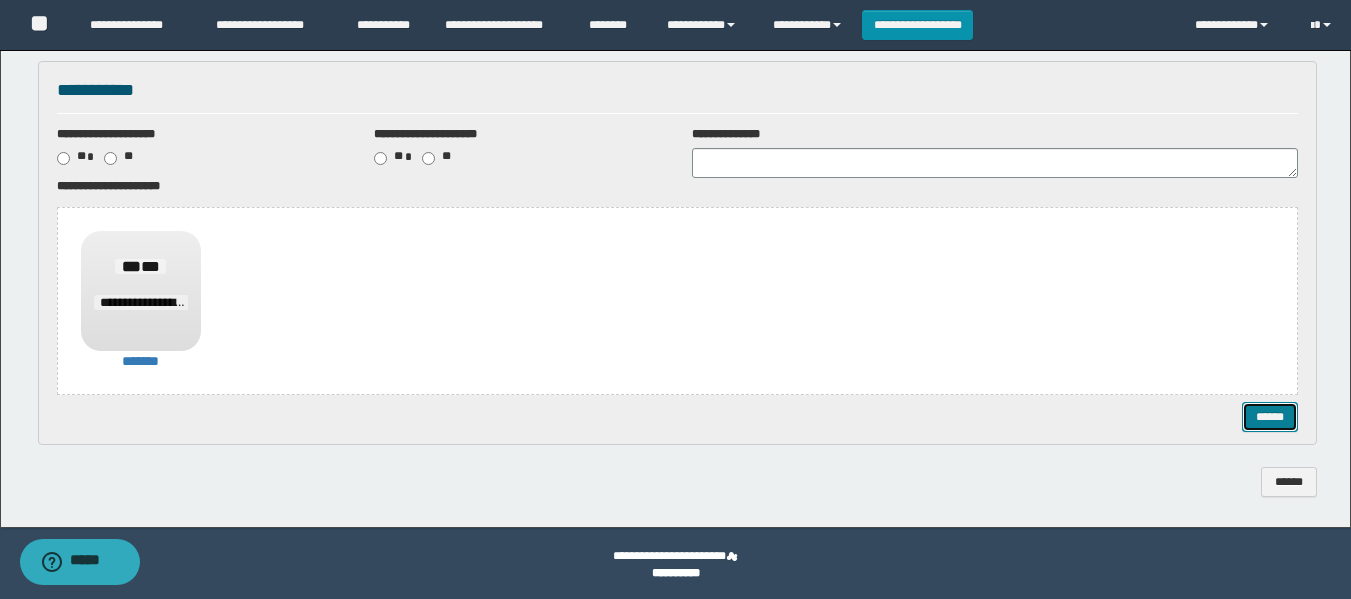 click on "******" at bounding box center (1270, 417) 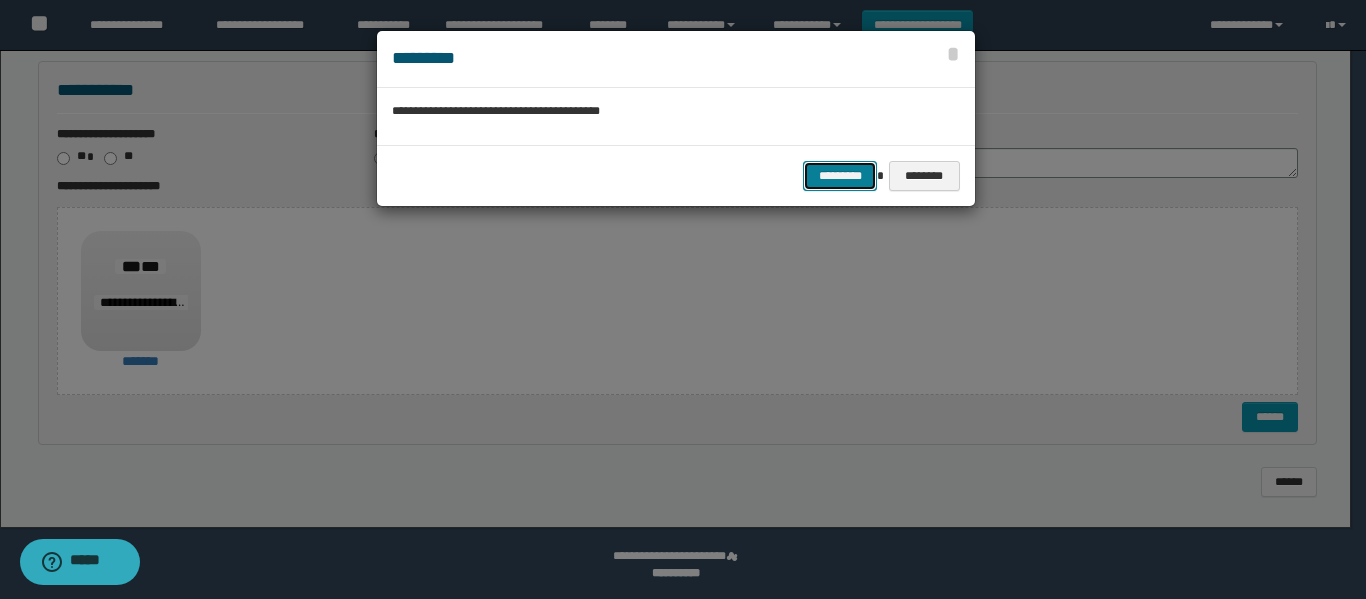 click on "*********" at bounding box center [840, 176] 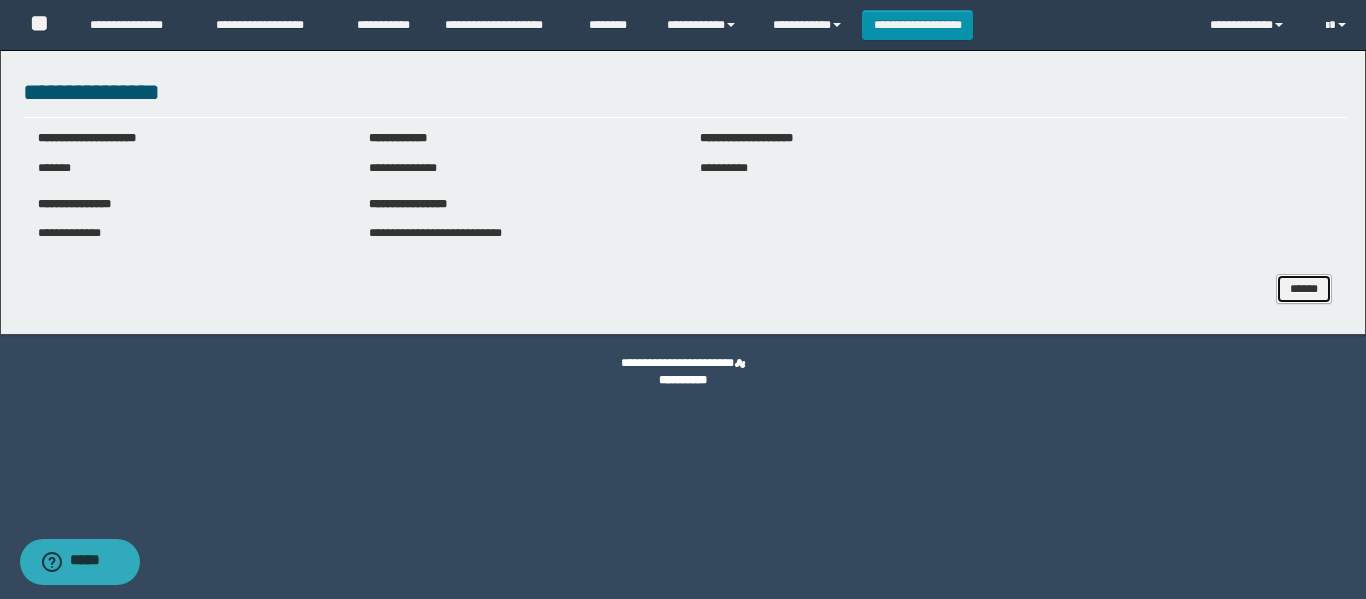click on "******" at bounding box center (1304, 289) 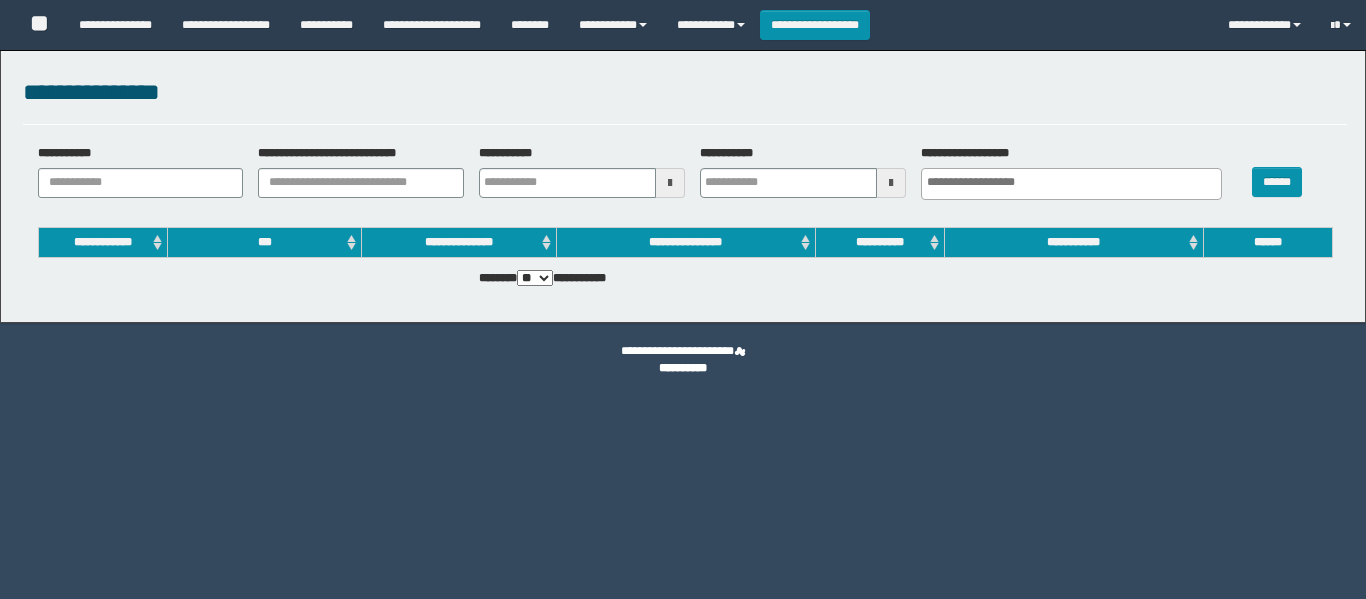 select 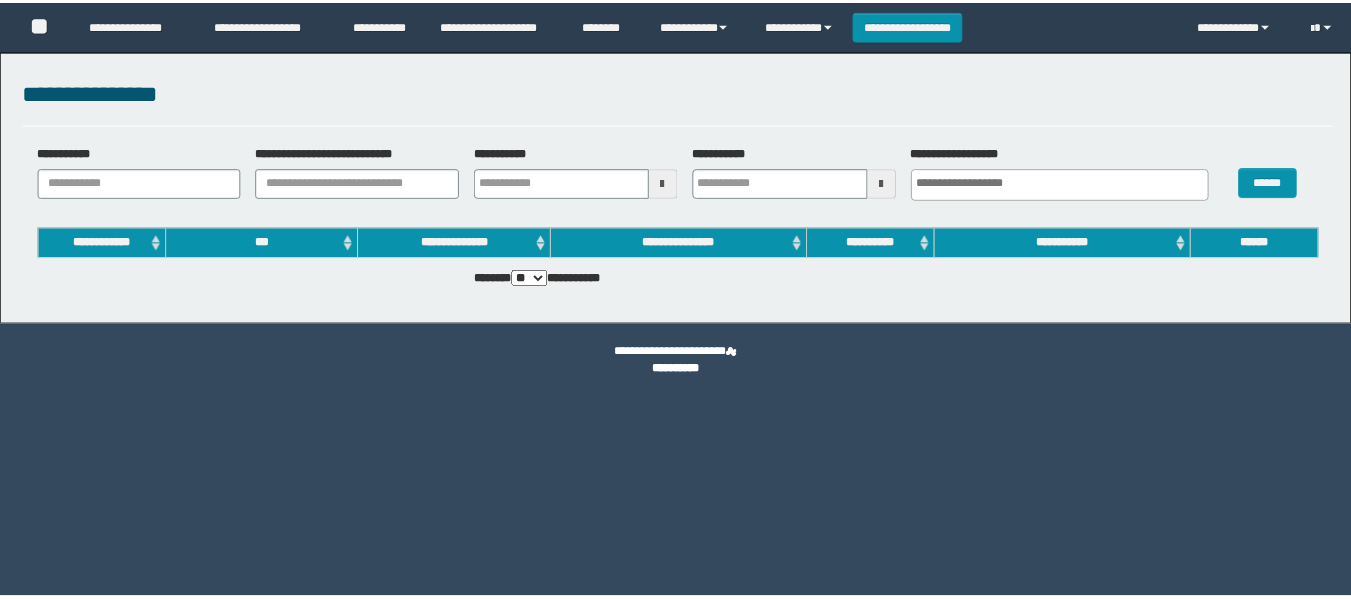 scroll, scrollTop: 0, scrollLeft: 0, axis: both 